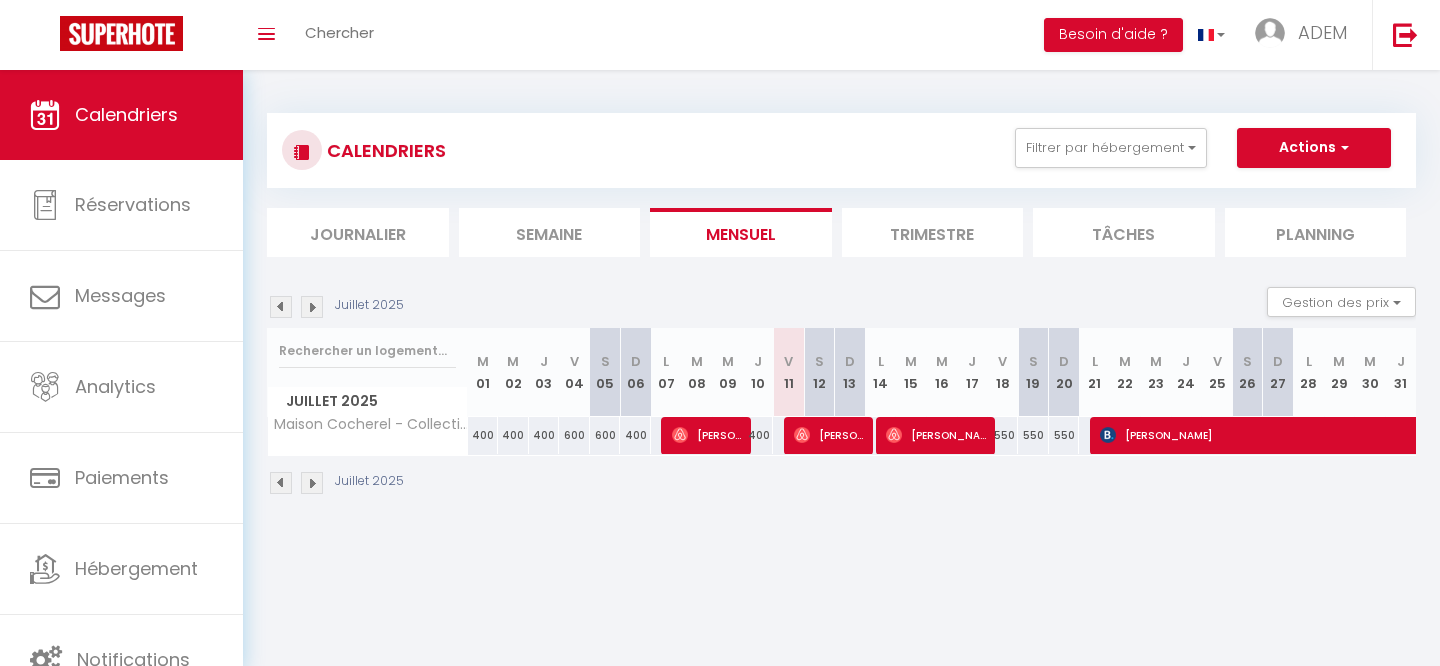 scroll, scrollTop: 0, scrollLeft: 0, axis: both 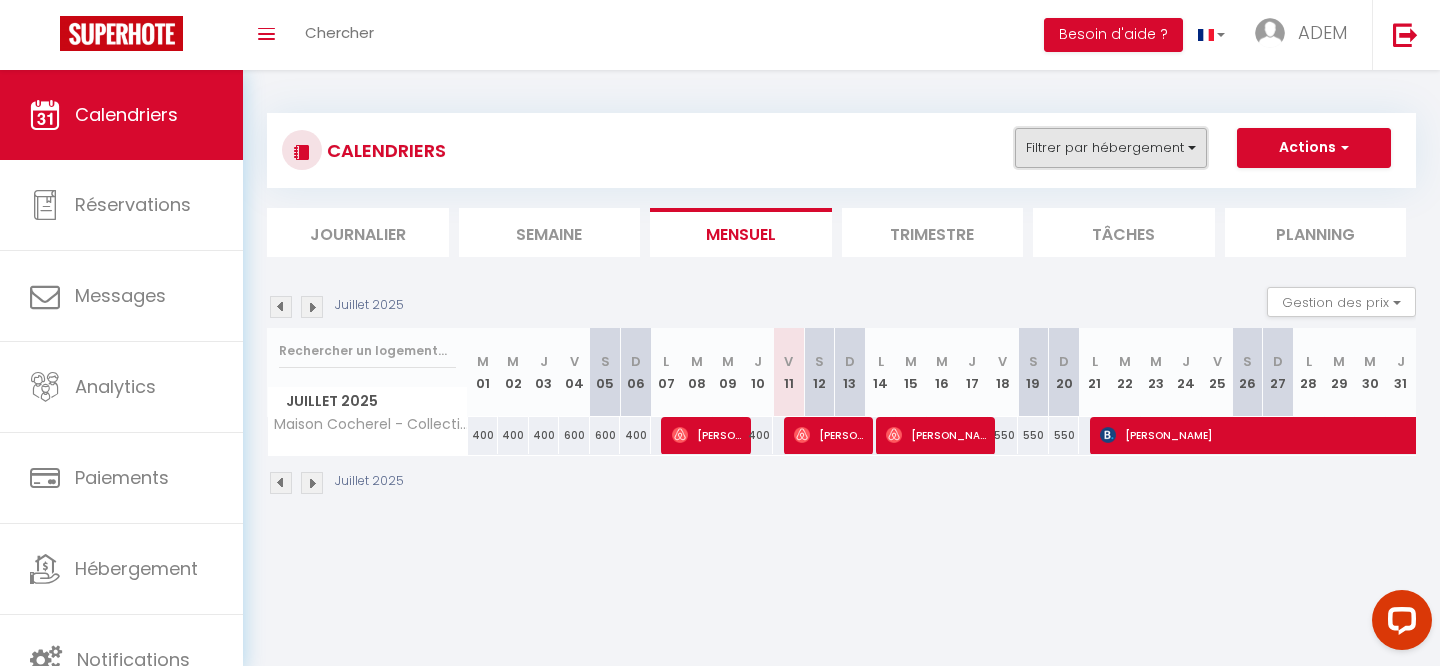 click on "Filtrer par hébergement" at bounding box center [1111, 148] 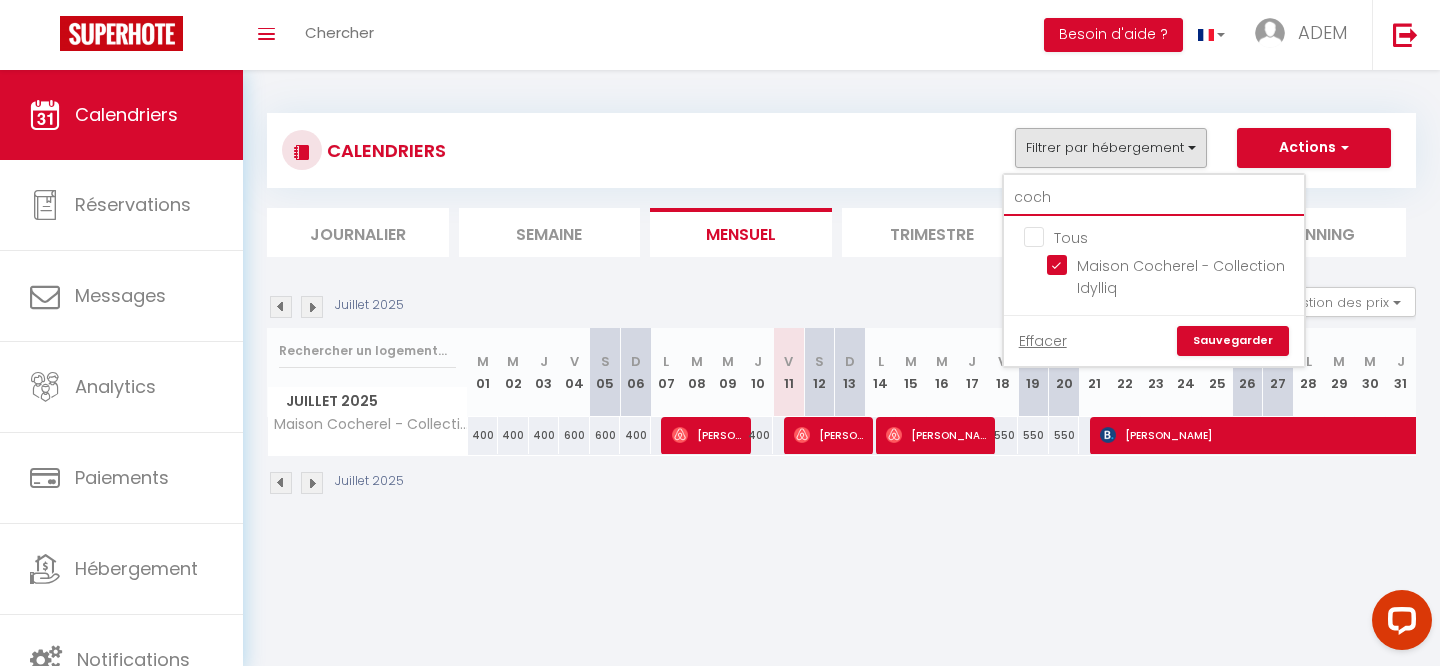 click on "coch" at bounding box center [1154, 198] 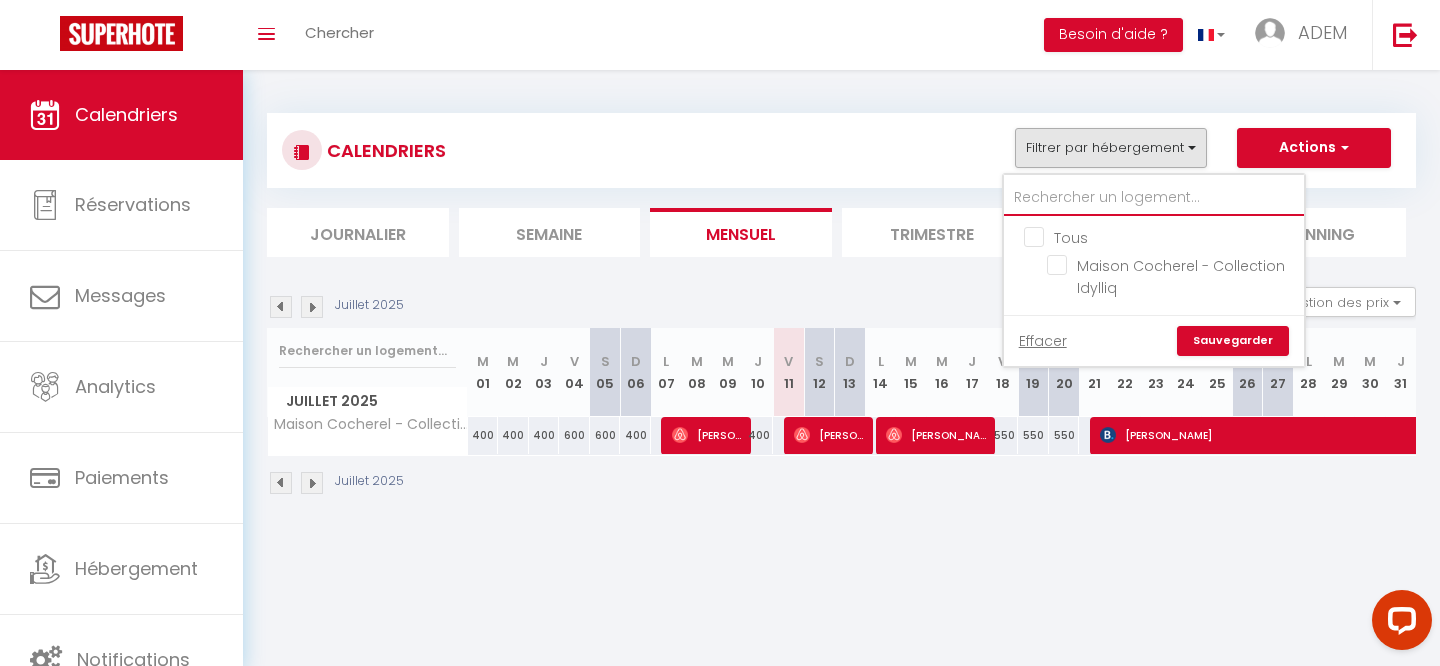 checkbox on "false" 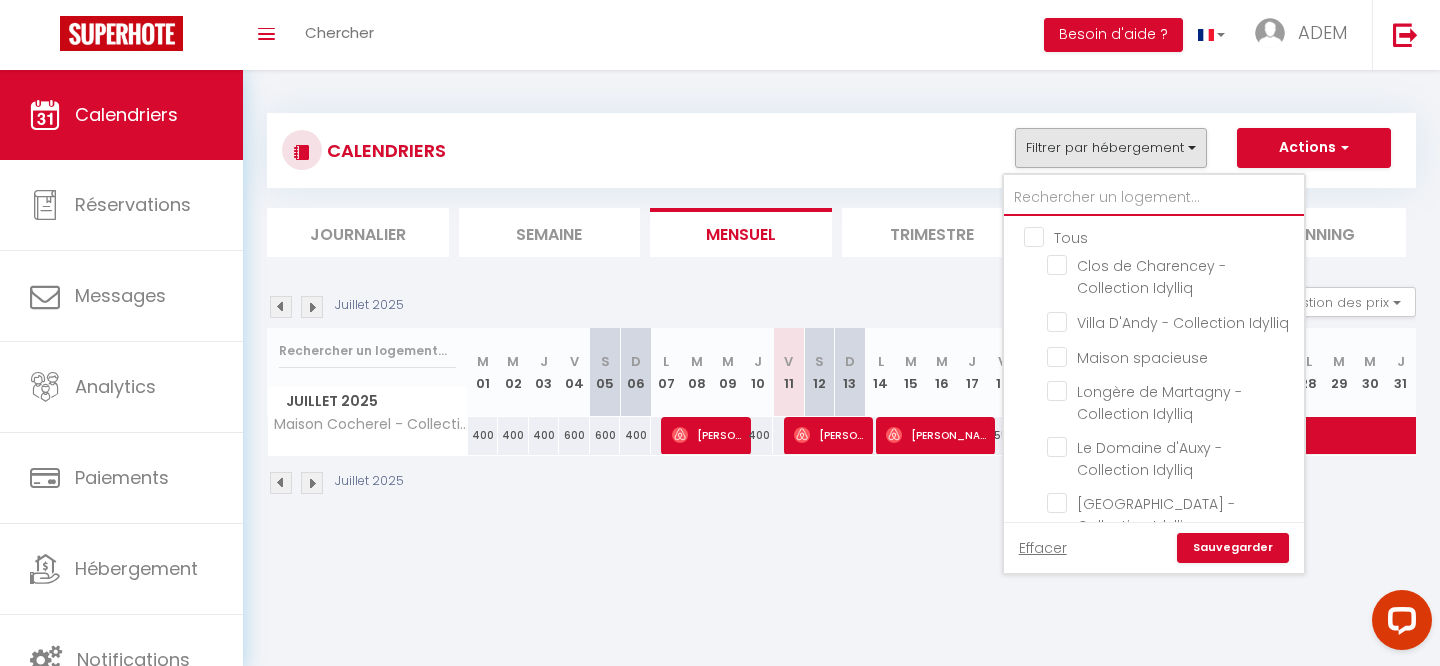 type 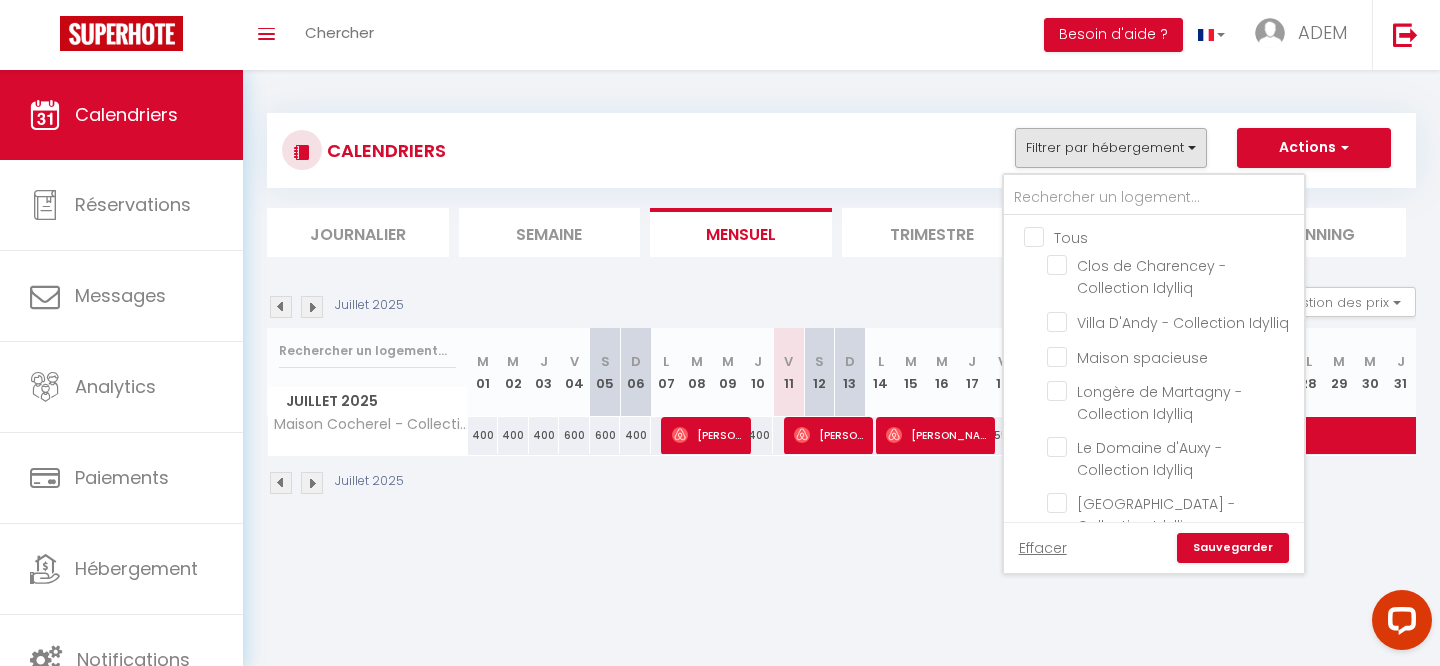 click on "Tous" at bounding box center [1174, 236] 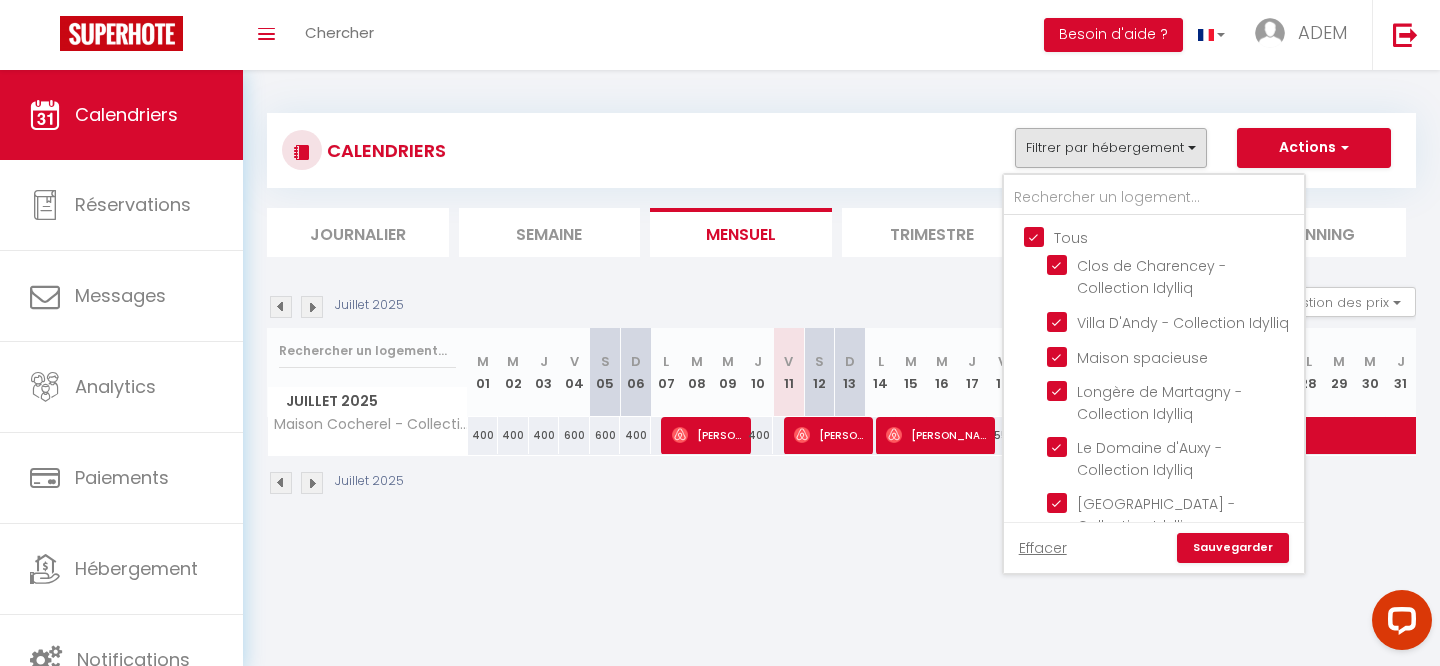 checkbox on "true" 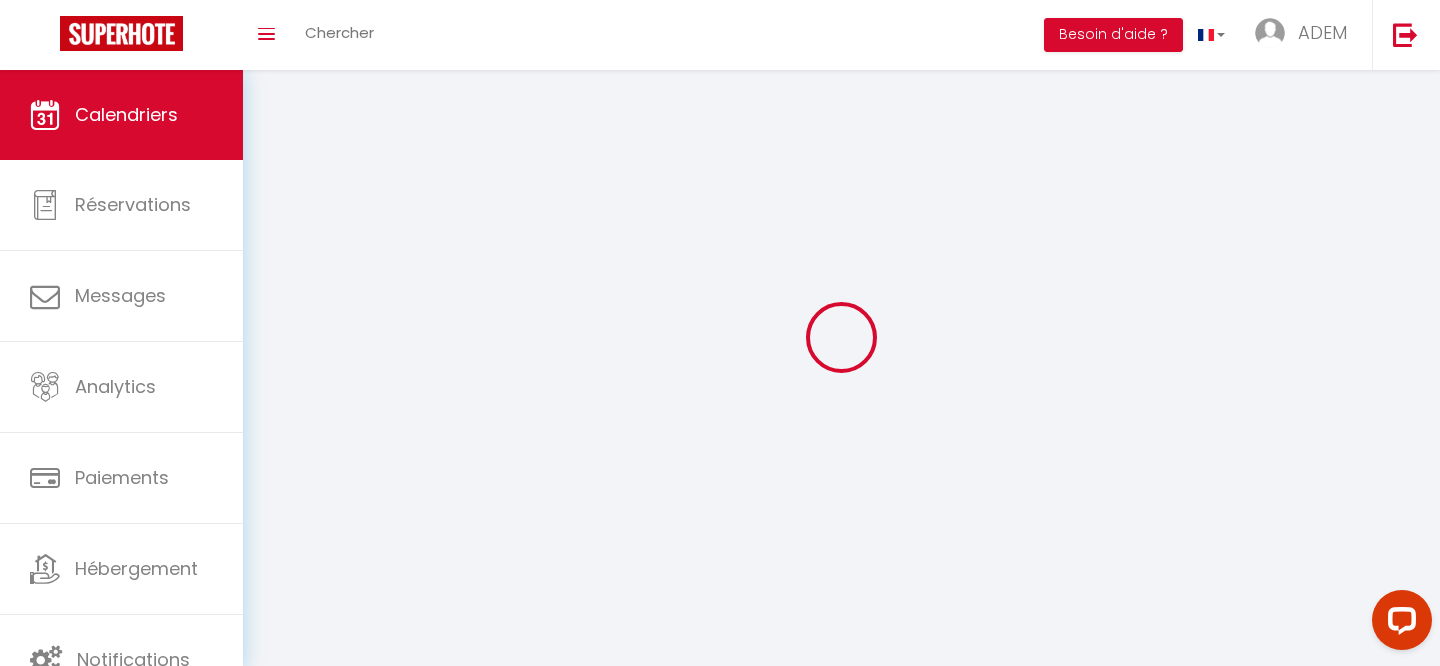 select 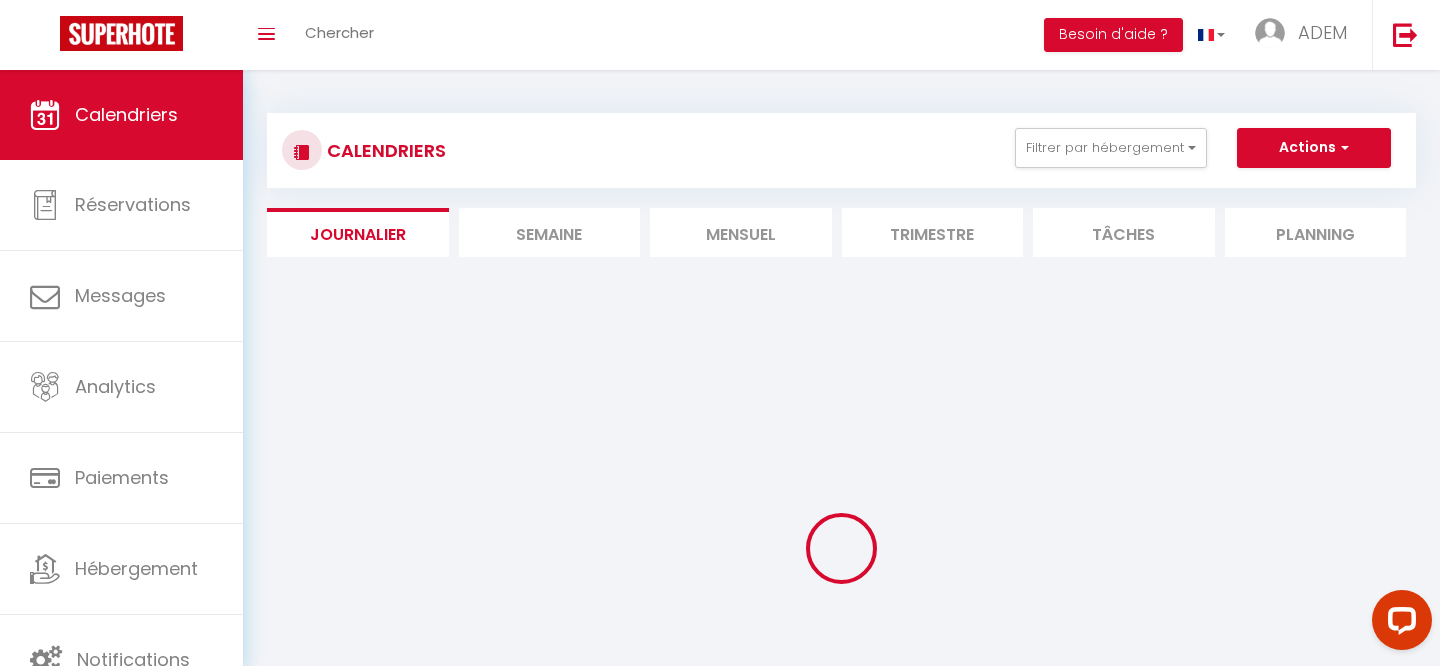 select 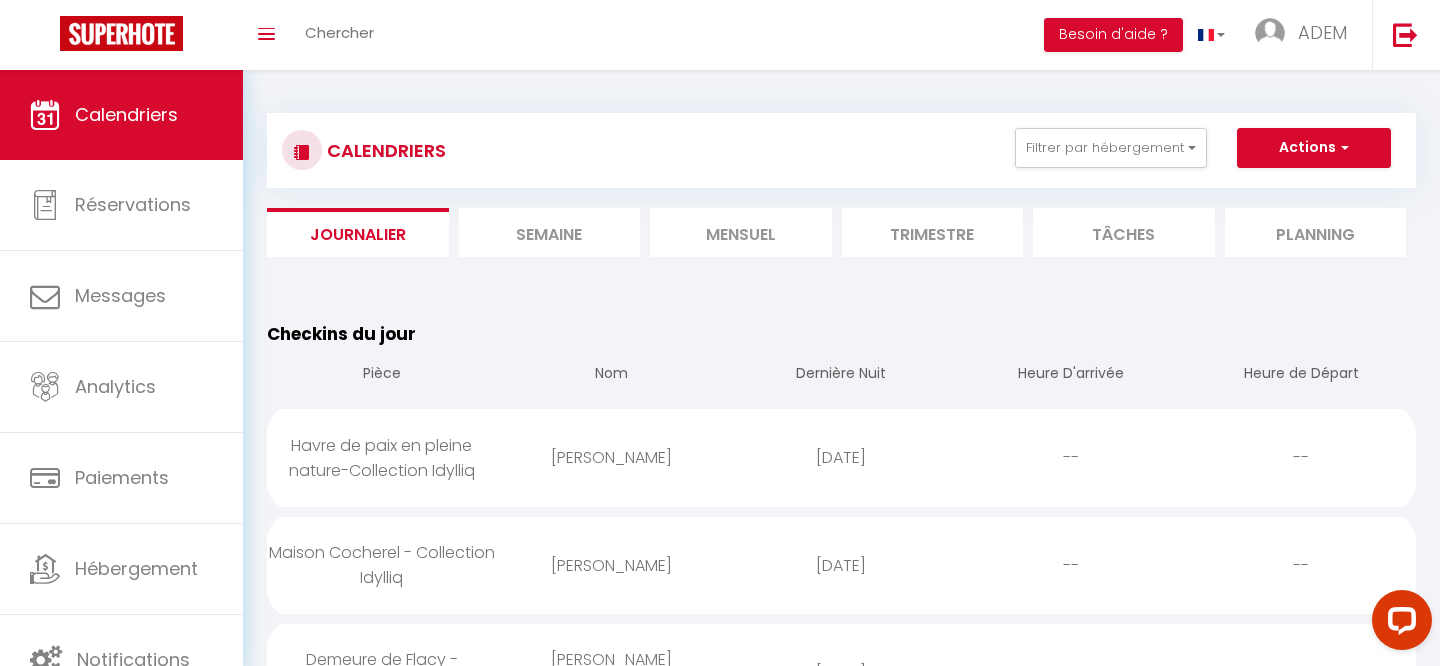 scroll, scrollTop: 156, scrollLeft: 0, axis: vertical 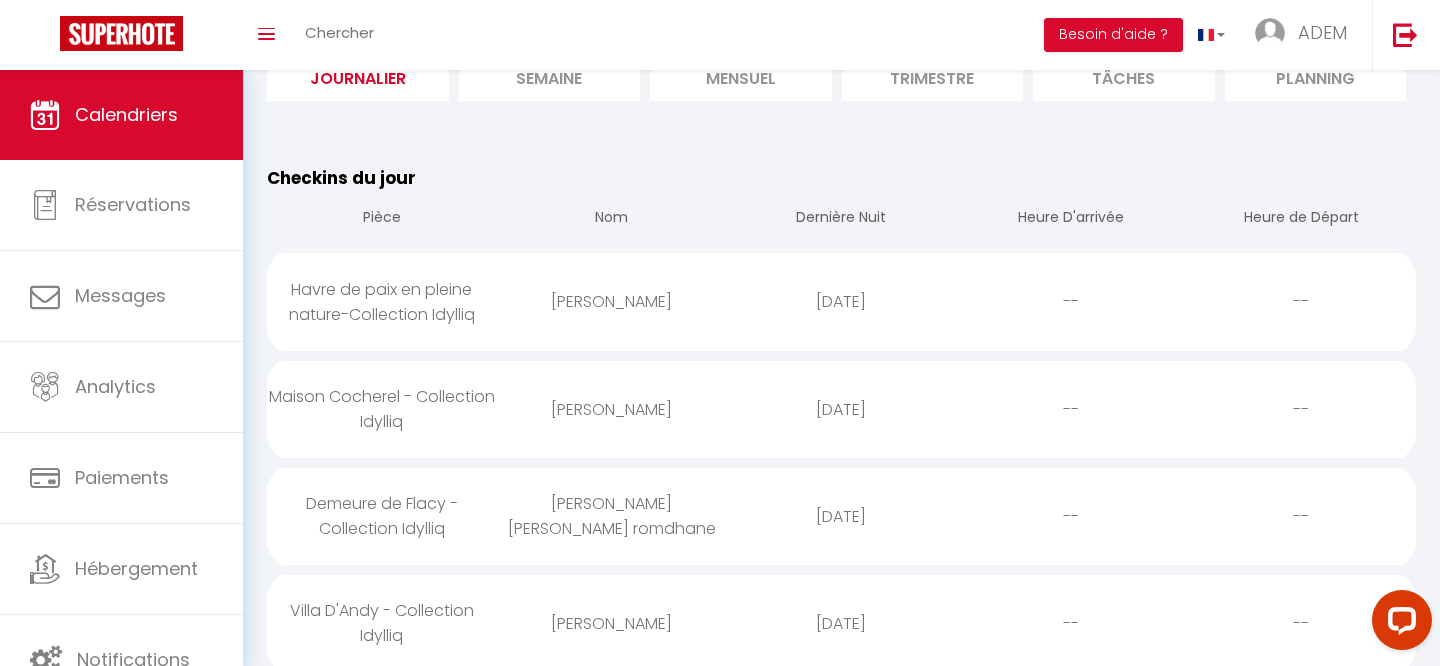 click on "[PERSON_NAME]" at bounding box center [612, 301] 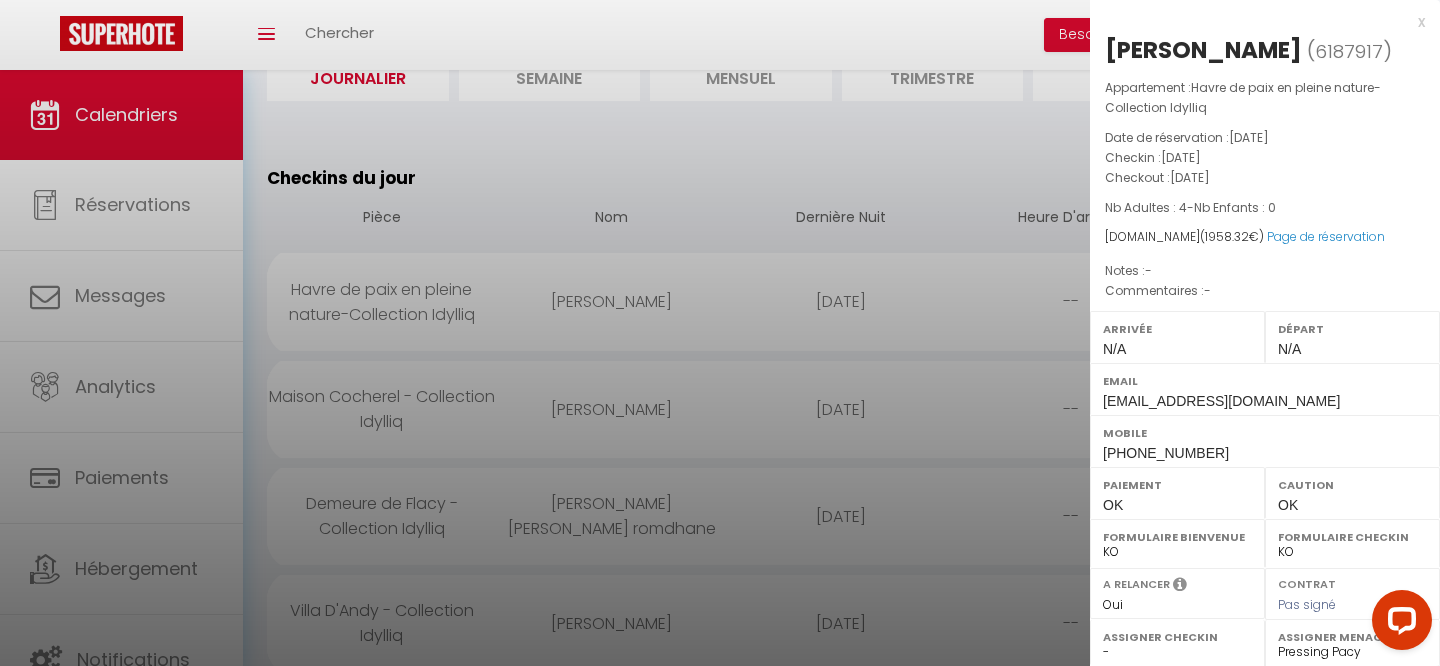 click at bounding box center (720, 333) 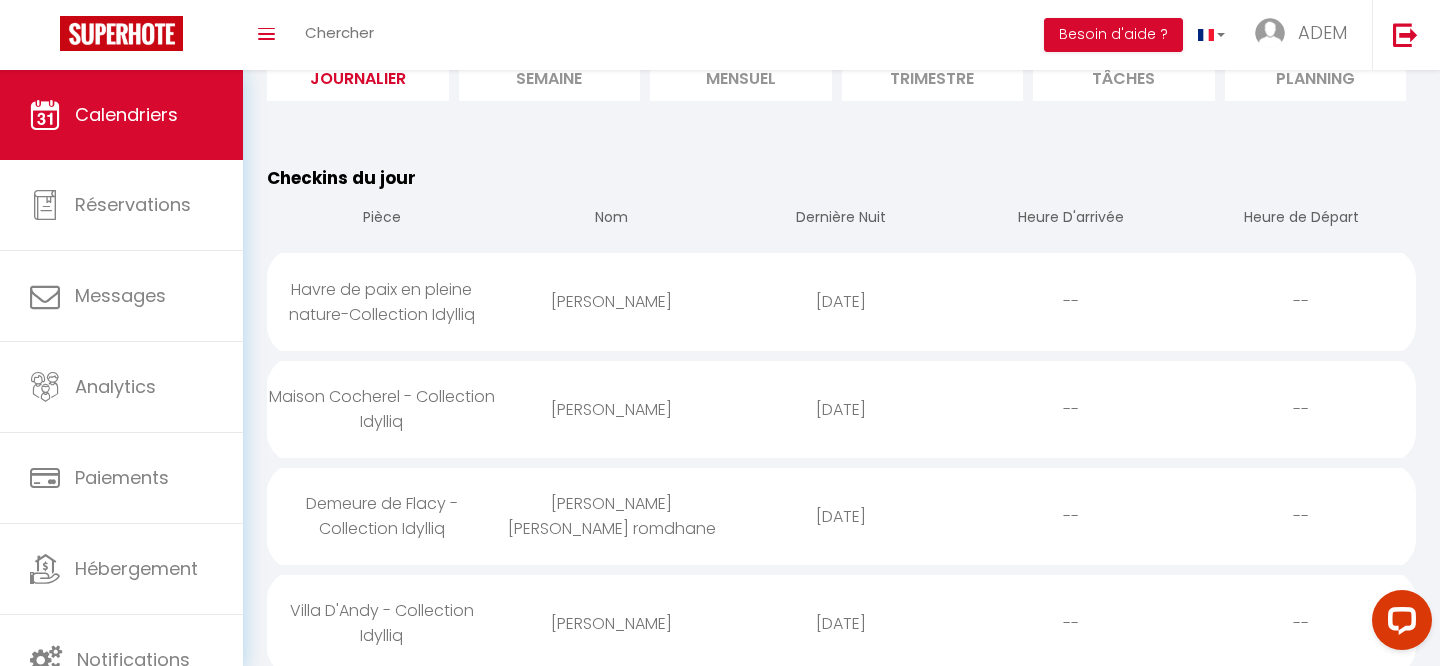 click on "[PERSON_NAME]" at bounding box center [612, 409] 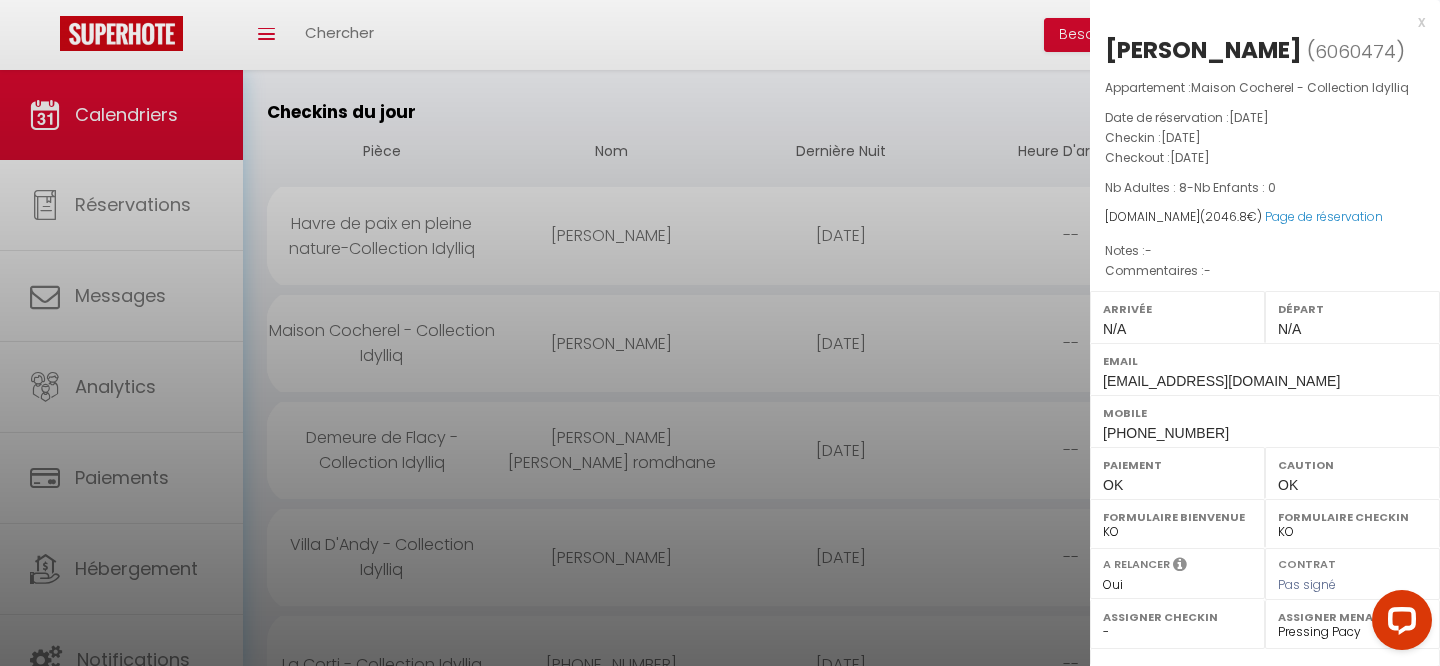 scroll, scrollTop: 275, scrollLeft: 0, axis: vertical 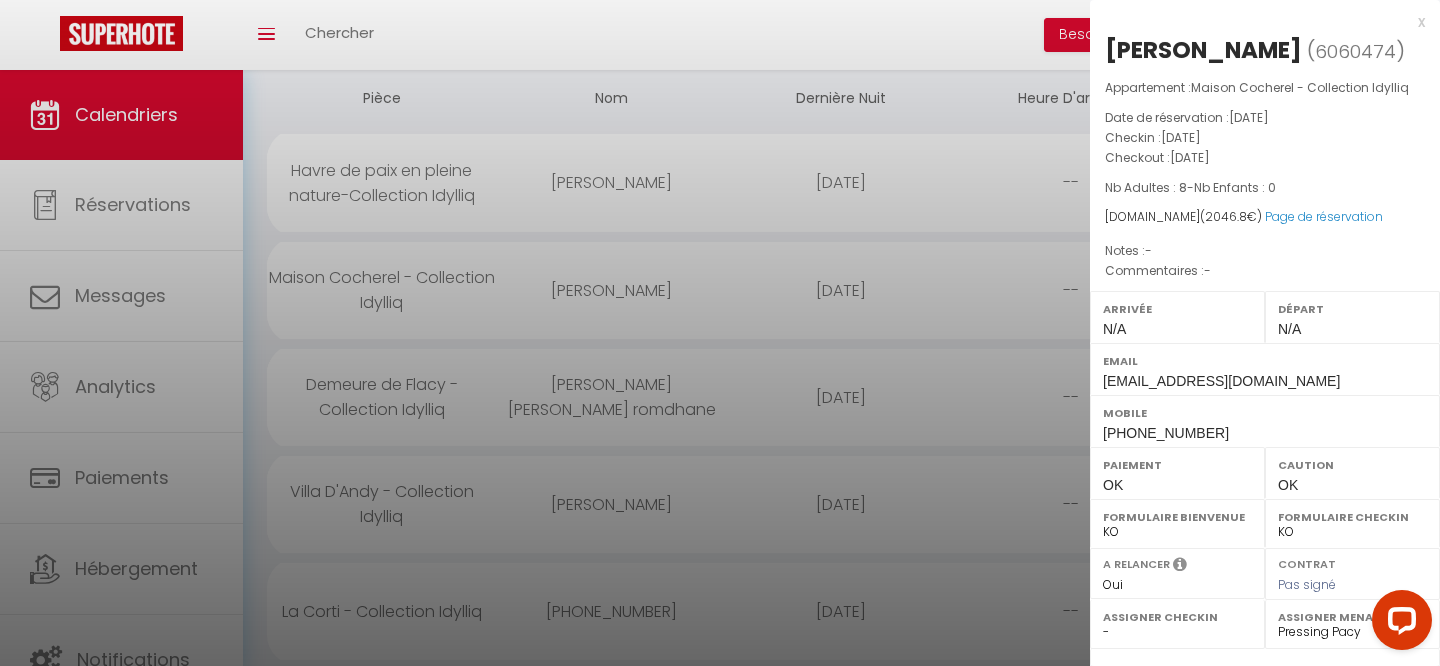 click at bounding box center [720, 333] 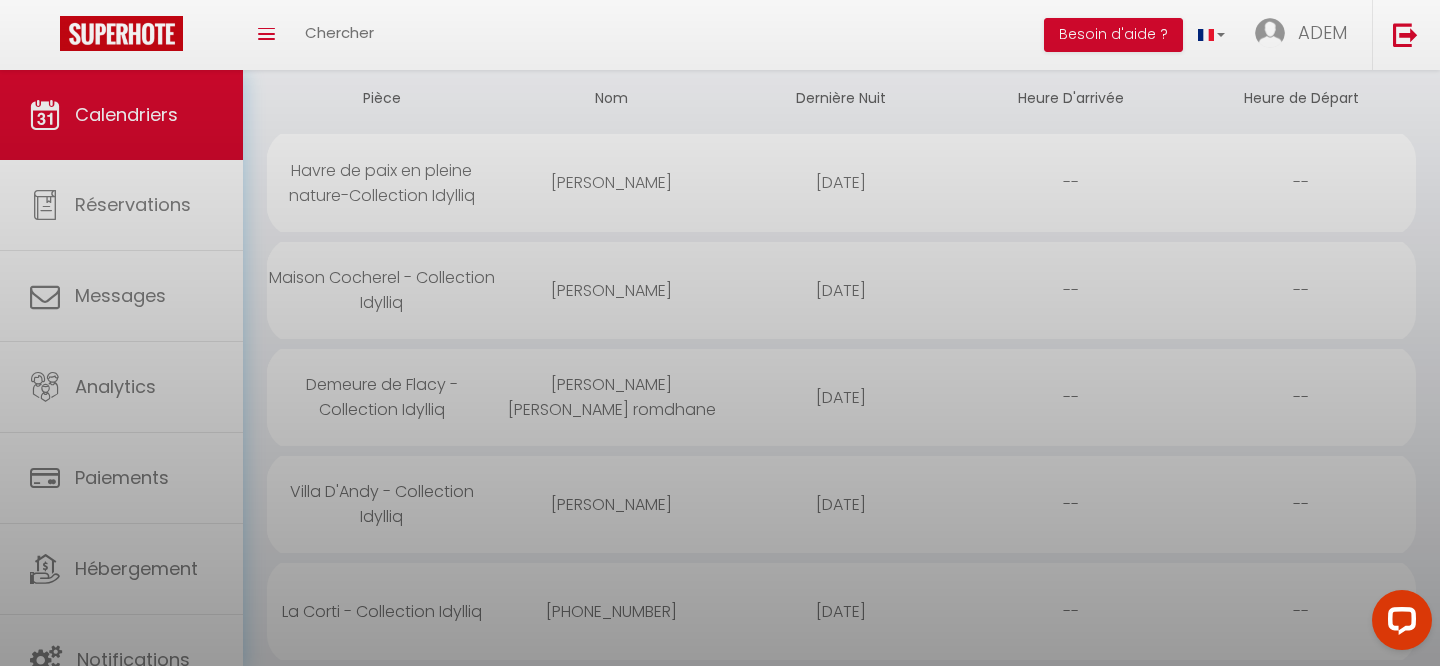 click at bounding box center (720, 333) 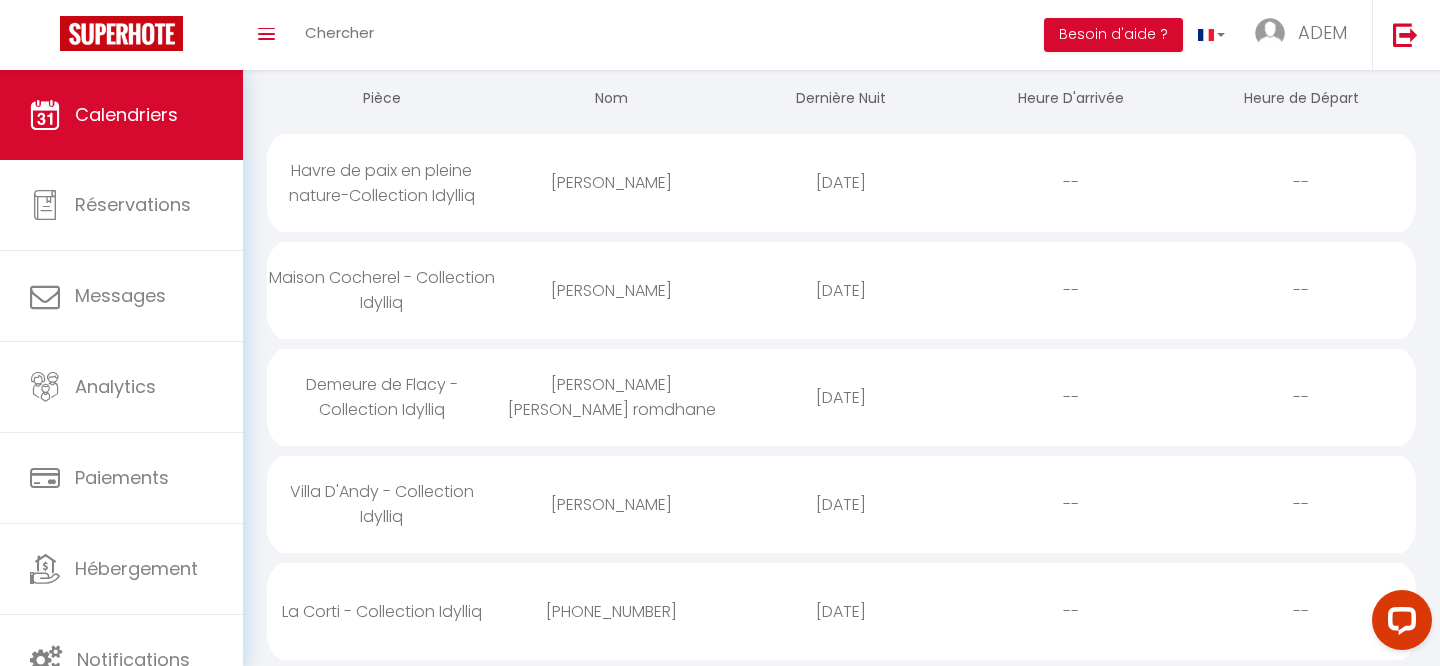 click on "[PERSON_NAME] [PERSON_NAME] romdhane" at bounding box center (612, 397) 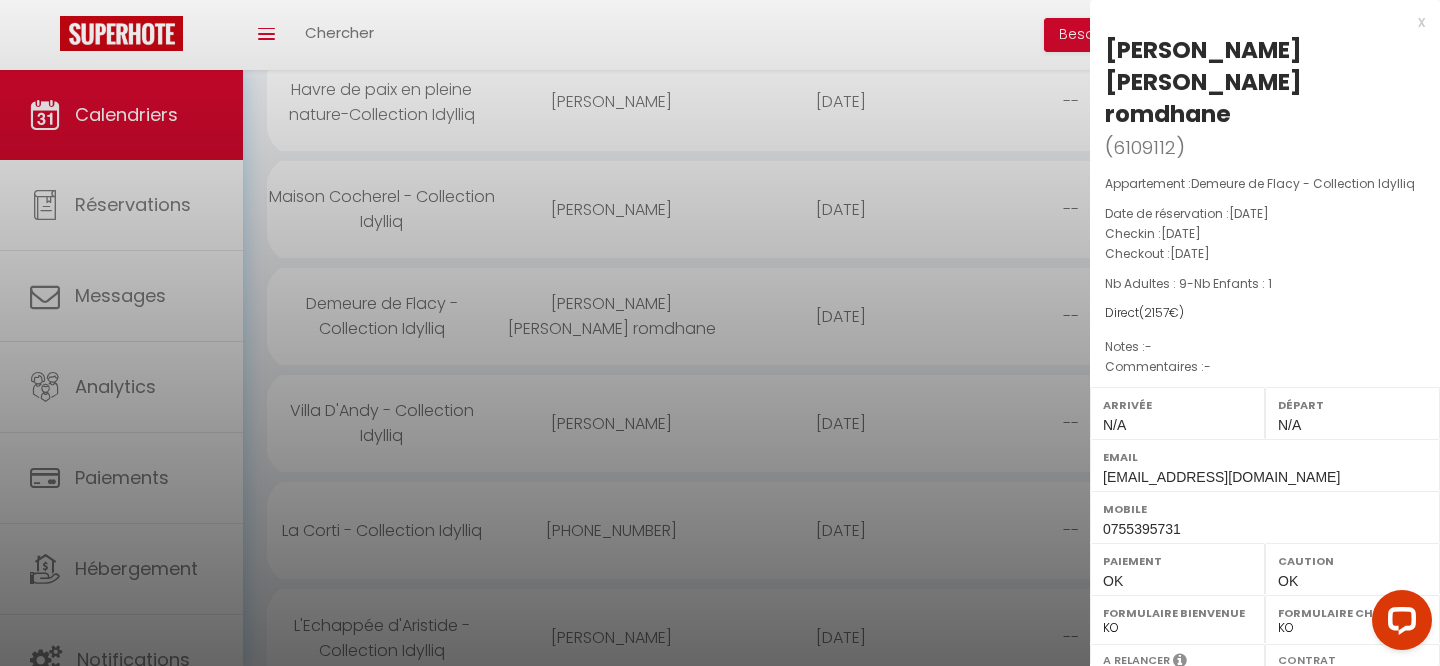 scroll, scrollTop: 441, scrollLeft: 0, axis: vertical 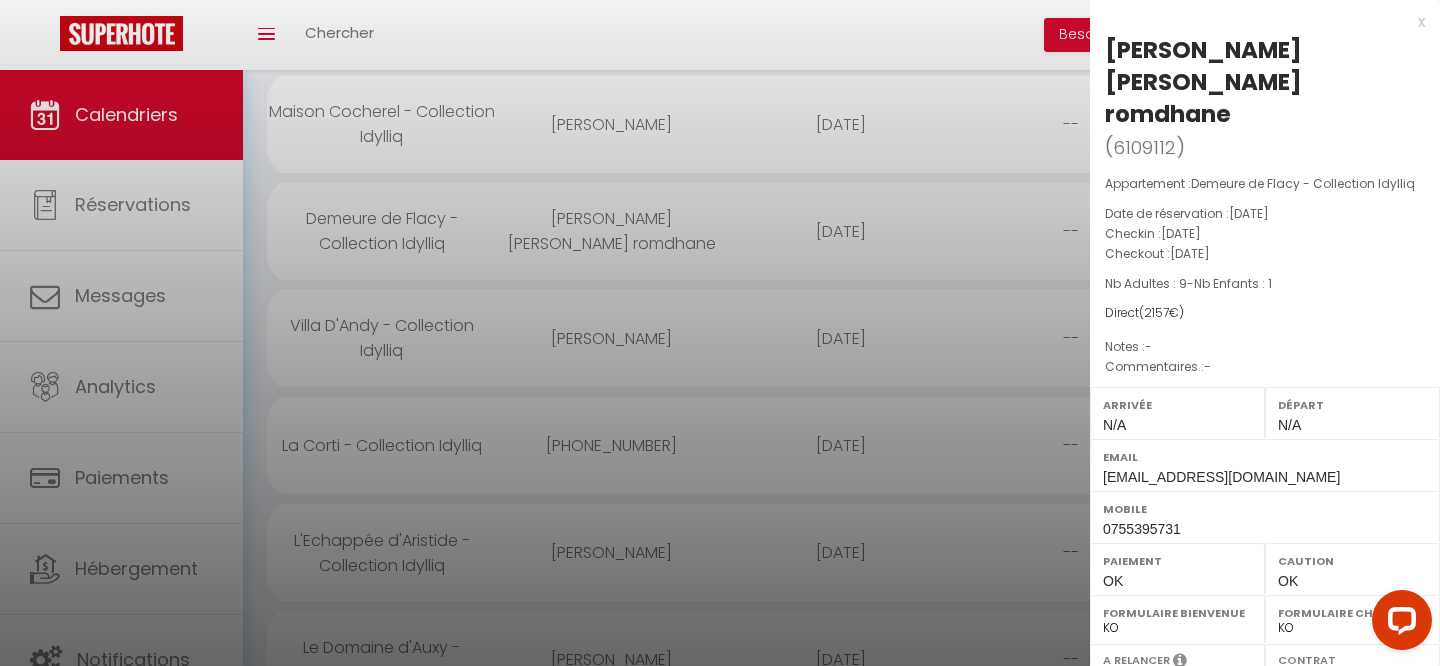 click at bounding box center [720, 333] 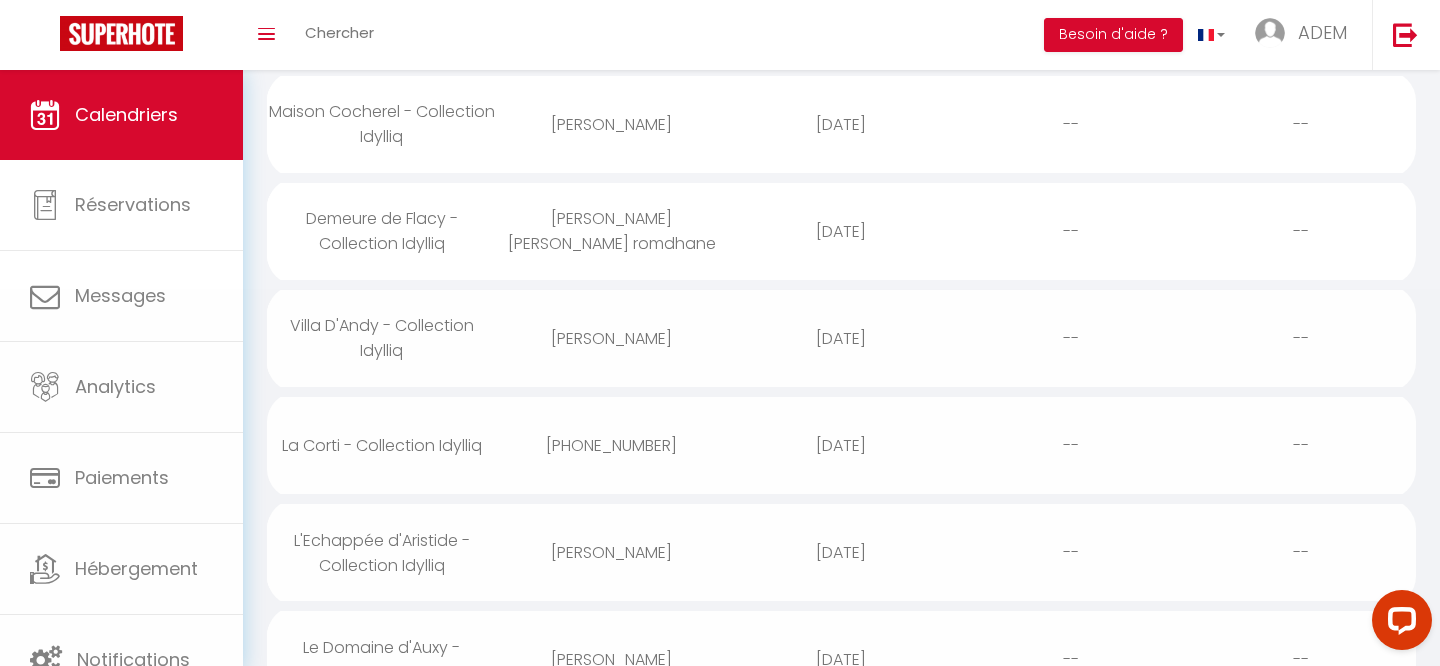 click at bounding box center [720, 333] 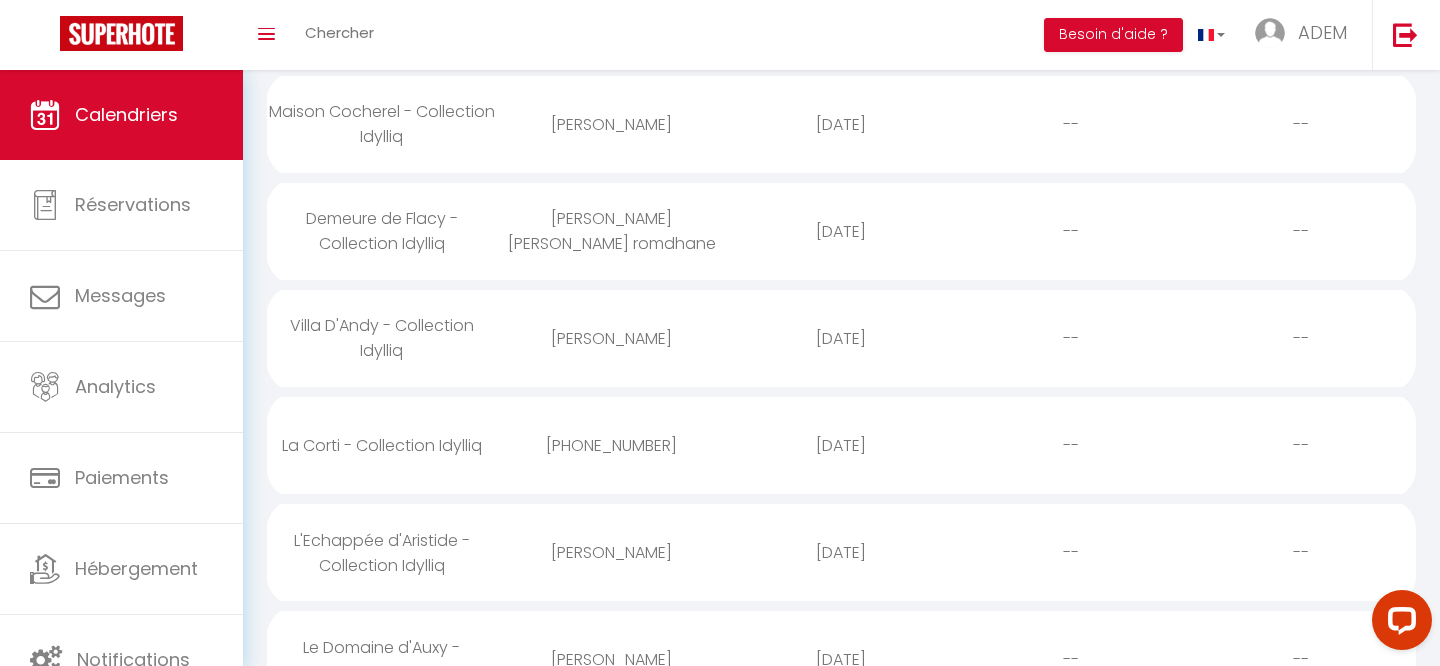 click on "[PERSON_NAME]" at bounding box center [612, 338] 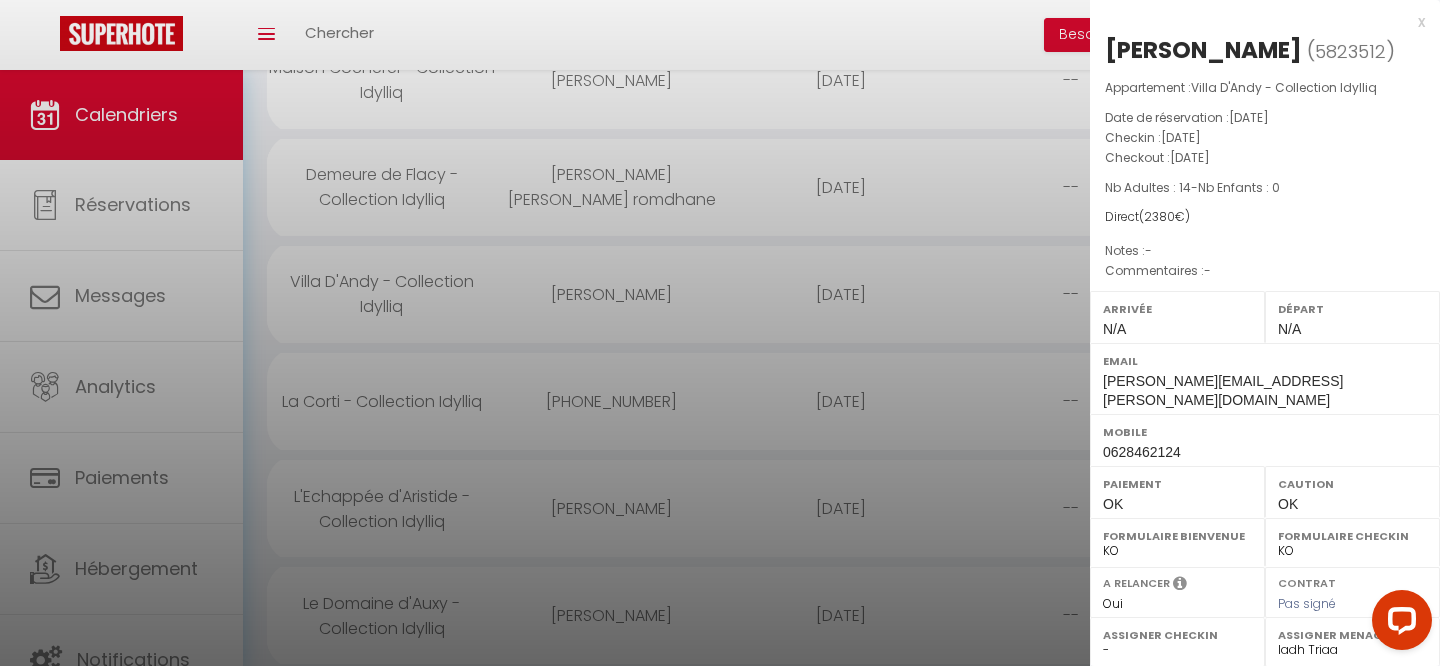 scroll, scrollTop: 576, scrollLeft: 0, axis: vertical 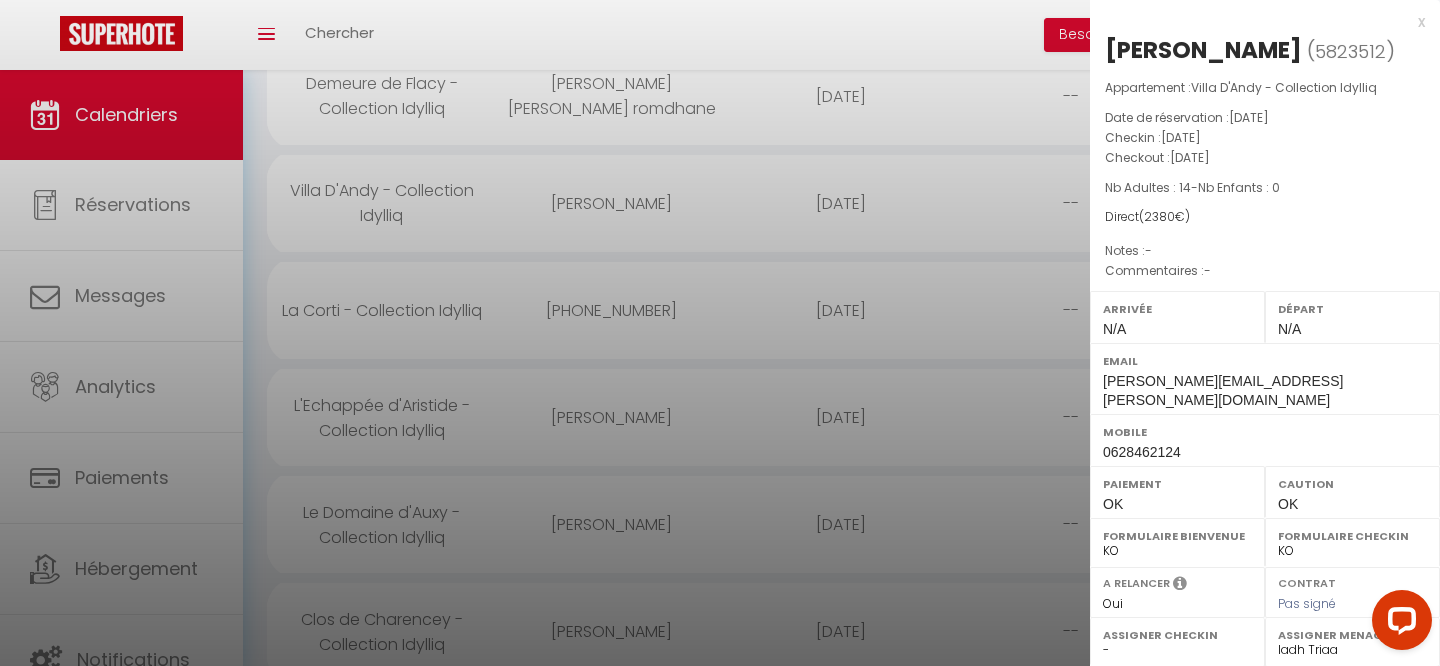 click at bounding box center [720, 333] 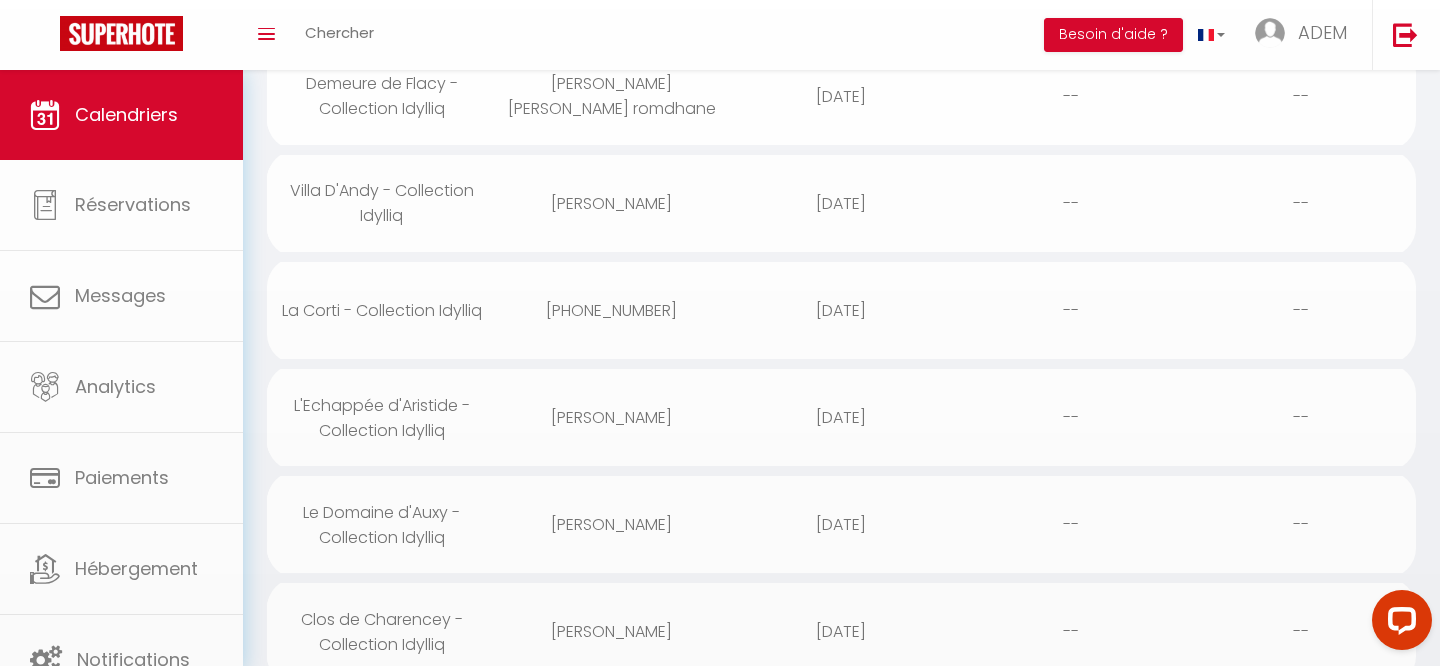 click at bounding box center (720, 333) 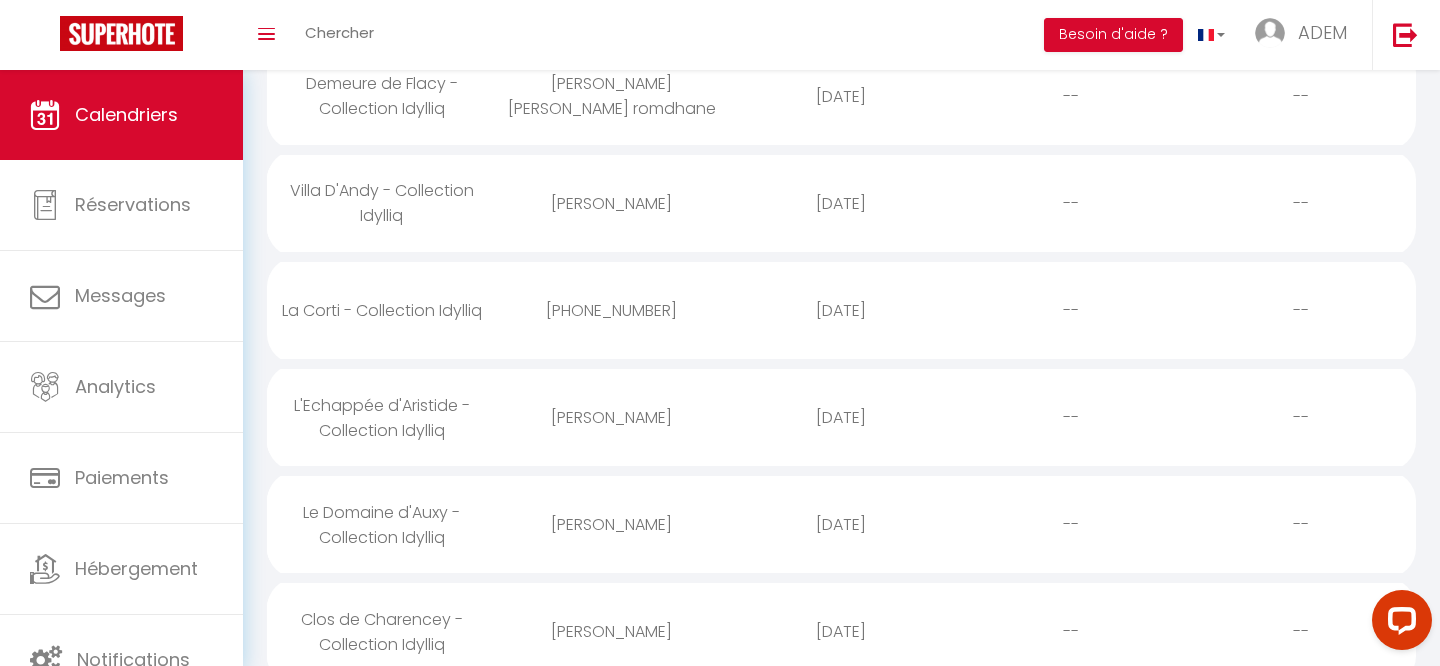 click on "[PHONE_NUMBER]" at bounding box center [612, 310] 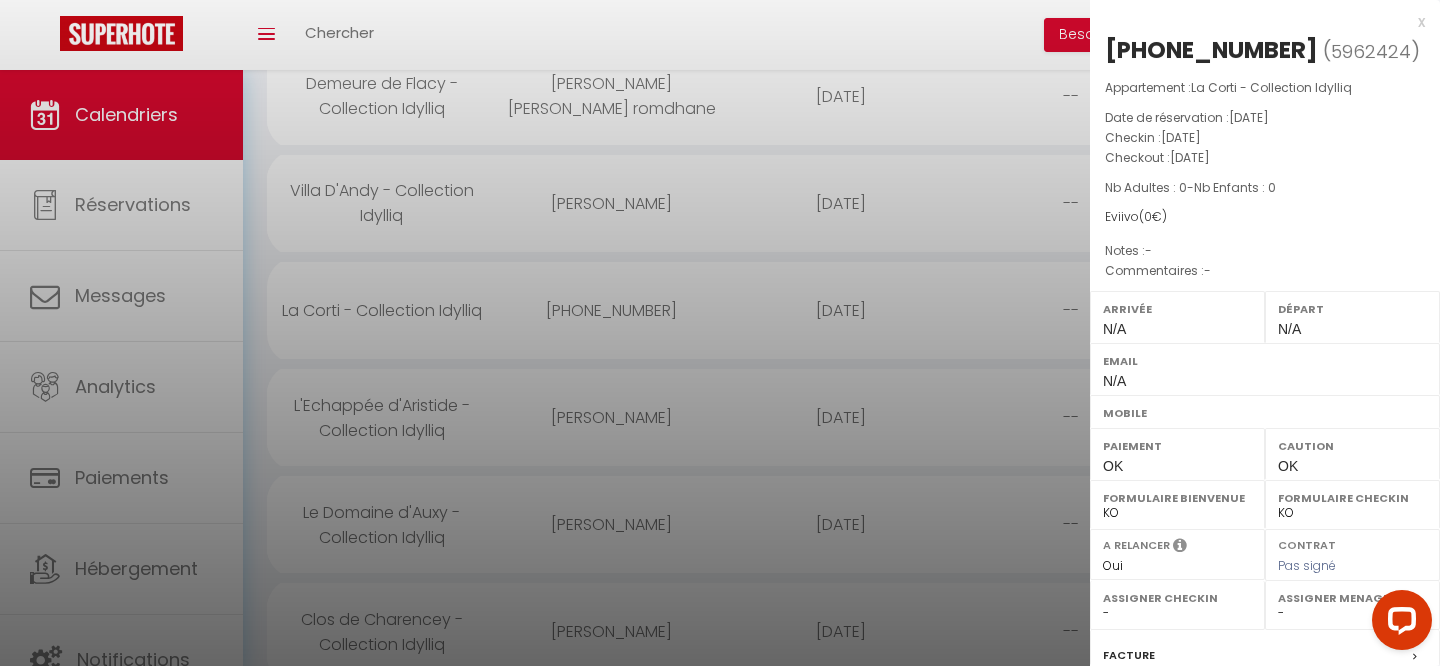 scroll, scrollTop: 627, scrollLeft: 0, axis: vertical 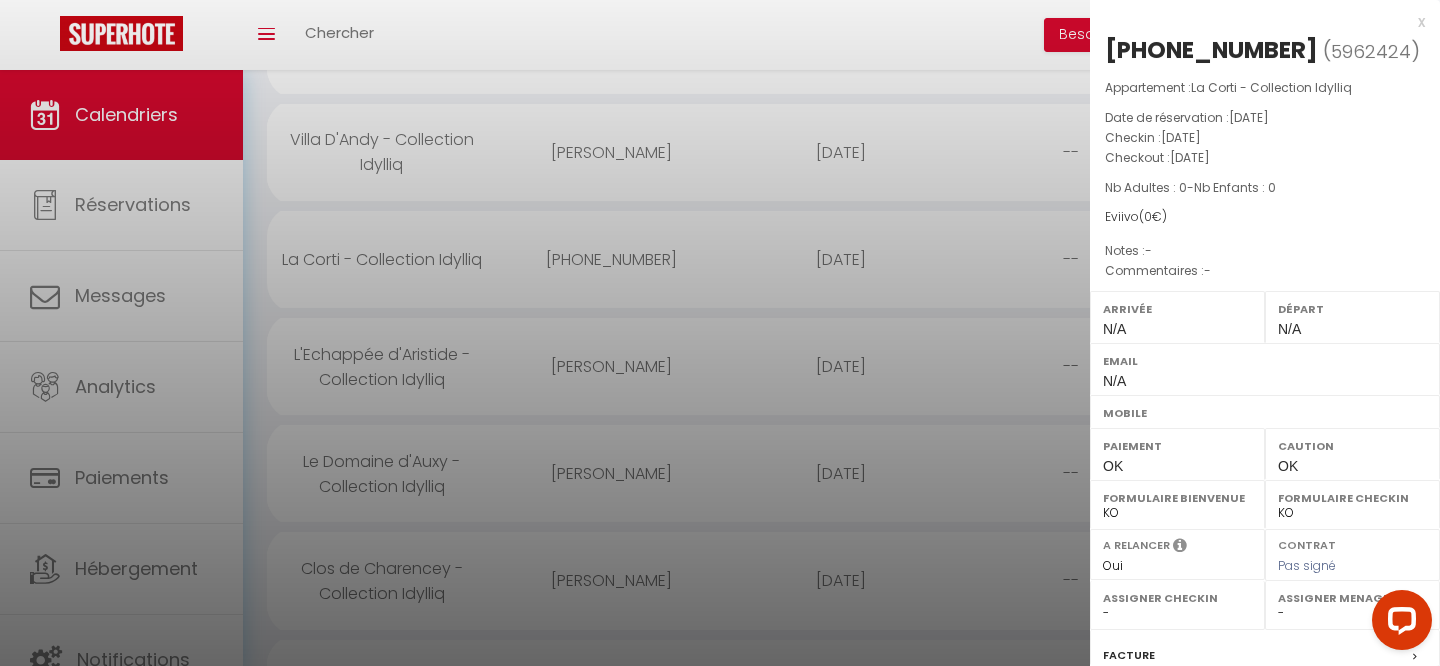 click at bounding box center [720, 333] 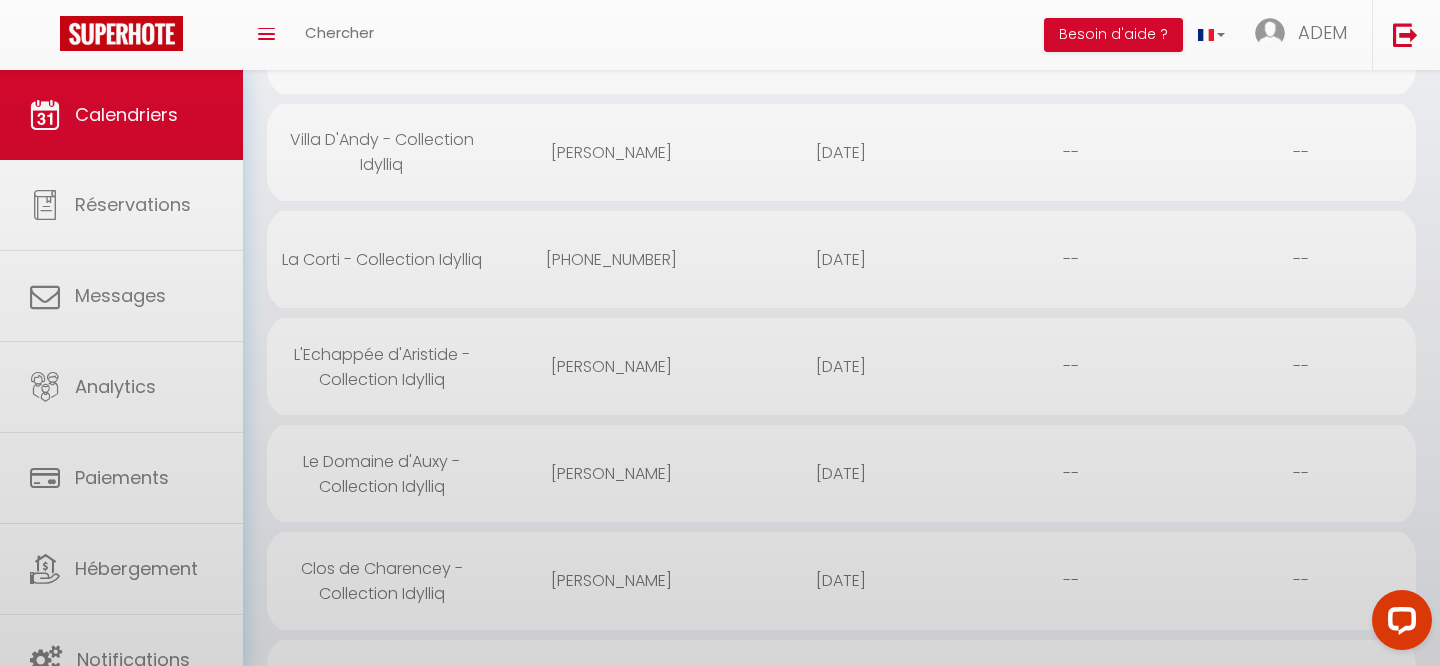 click at bounding box center (720, 333) 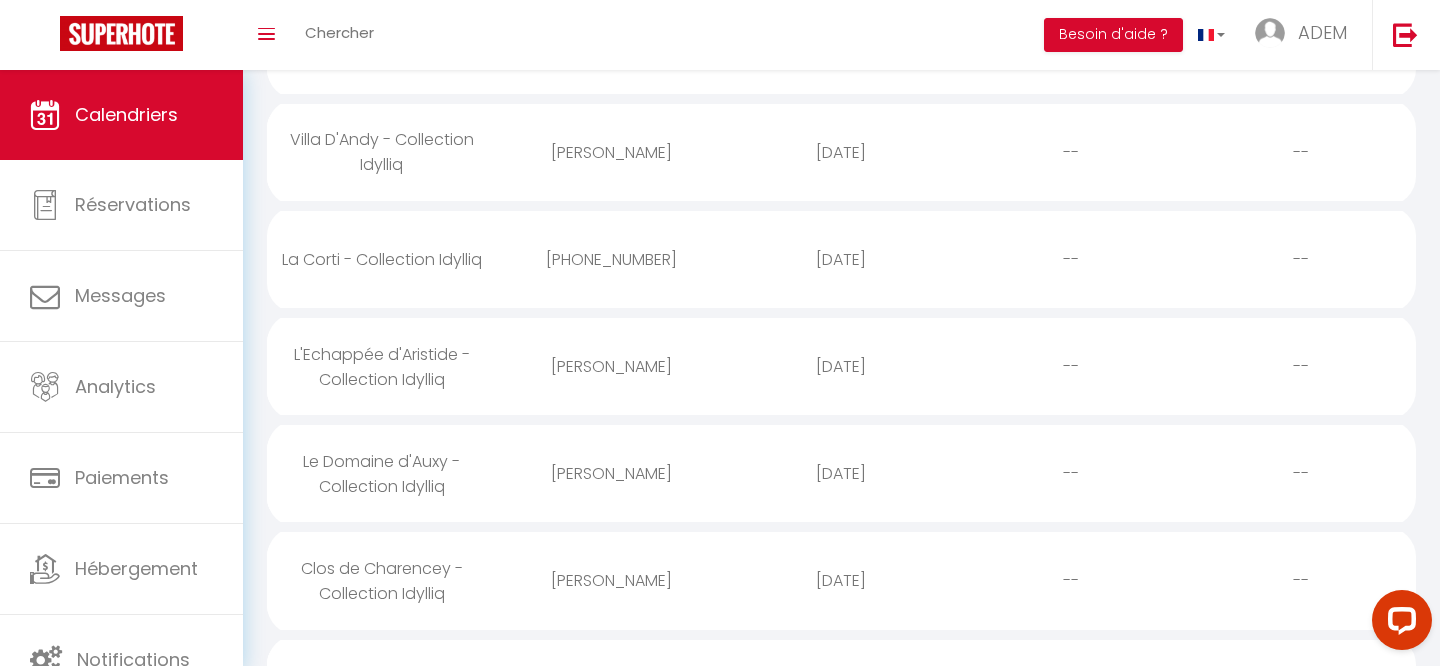 click on "[PERSON_NAME]" at bounding box center (612, 366) 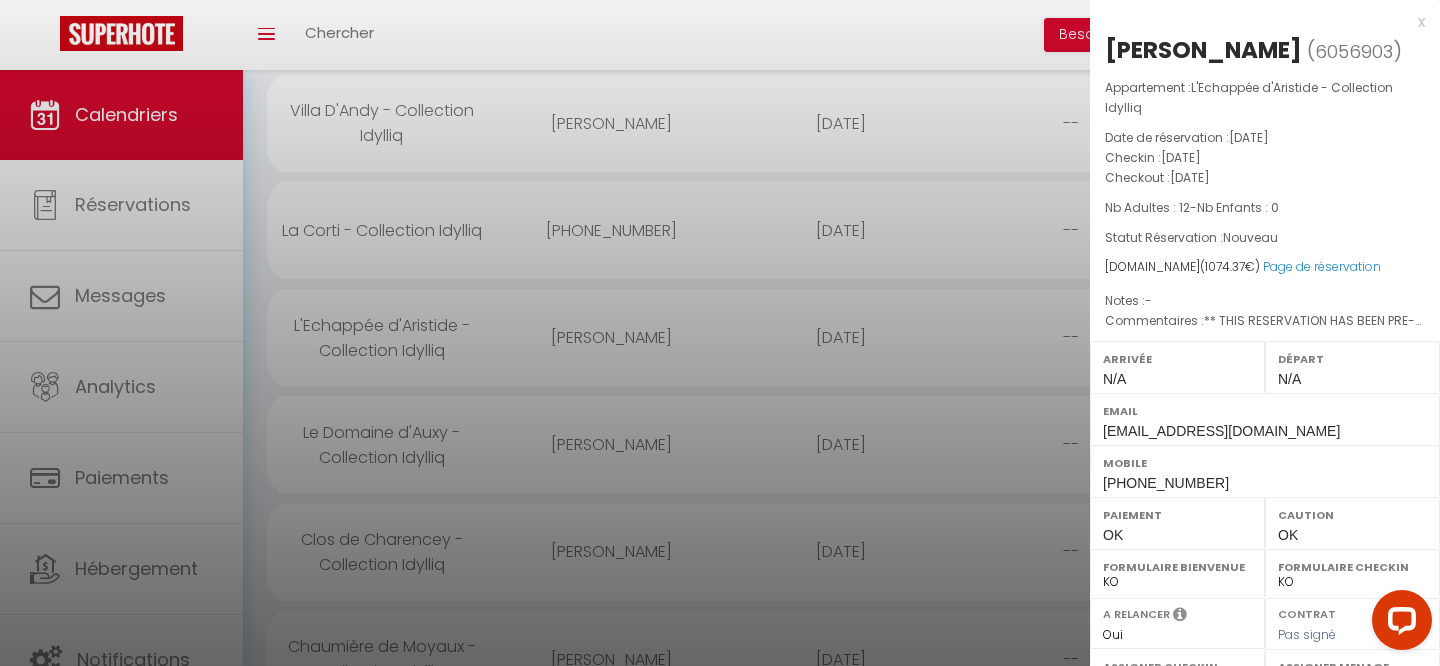 scroll, scrollTop: 688, scrollLeft: 0, axis: vertical 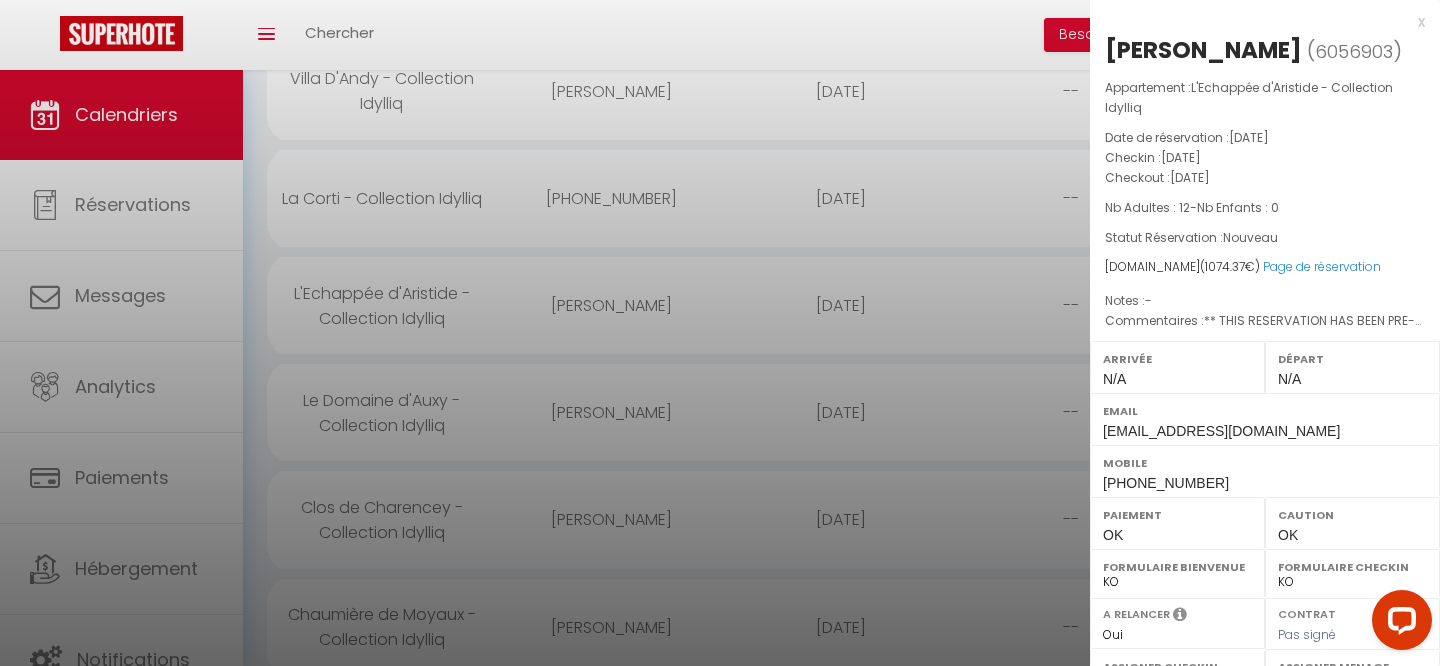 click at bounding box center [720, 333] 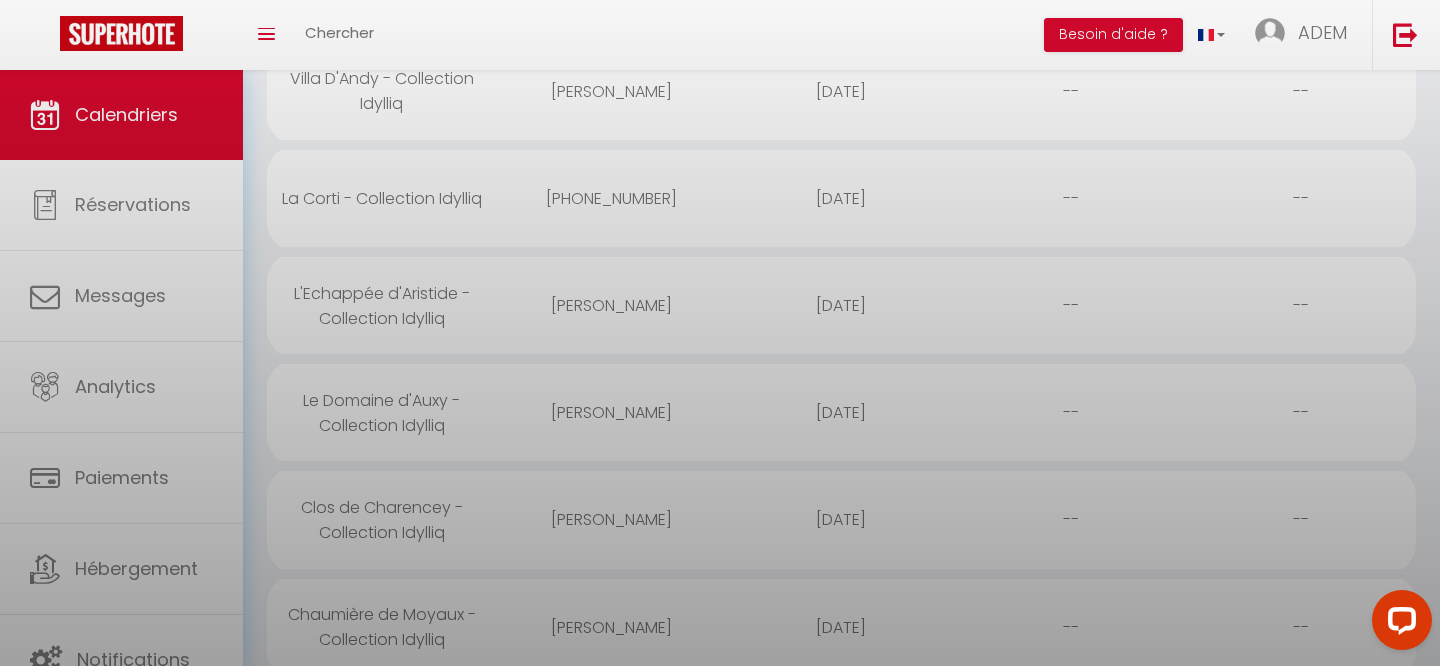 click at bounding box center (720, 333) 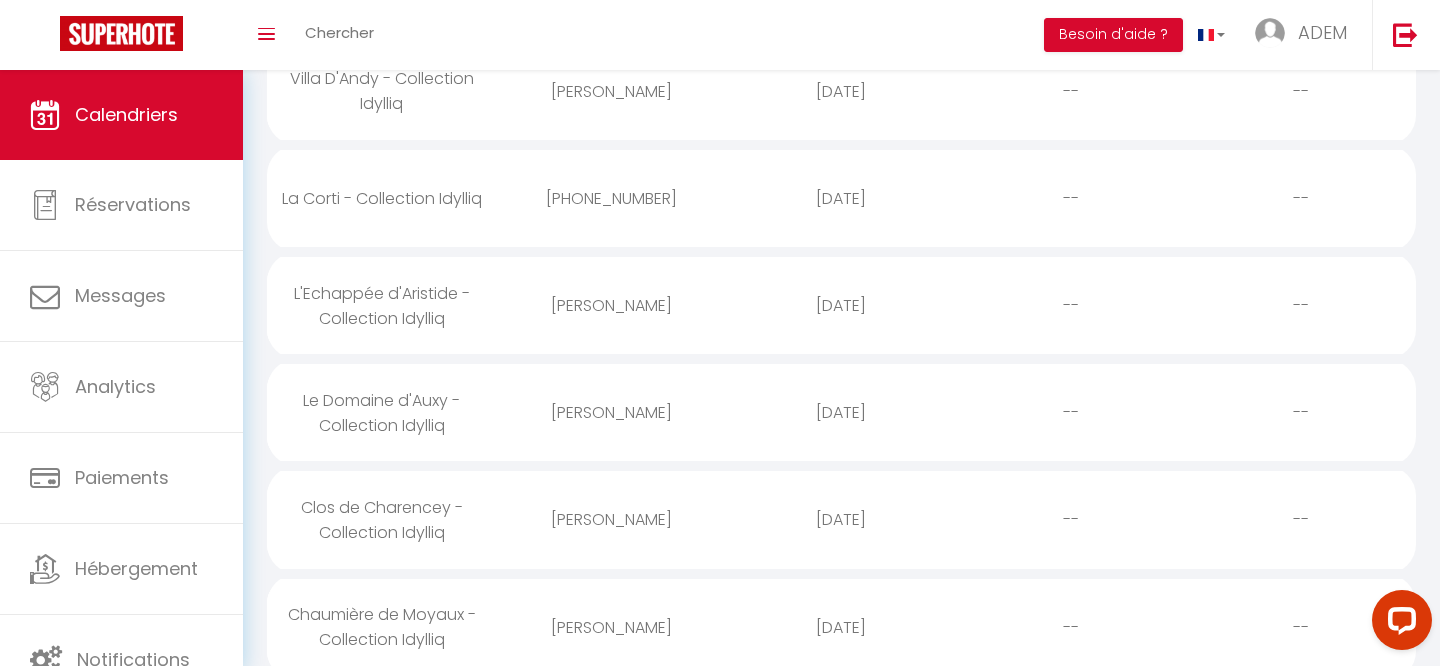 click on "[PERSON_NAME]" at bounding box center (612, 412) 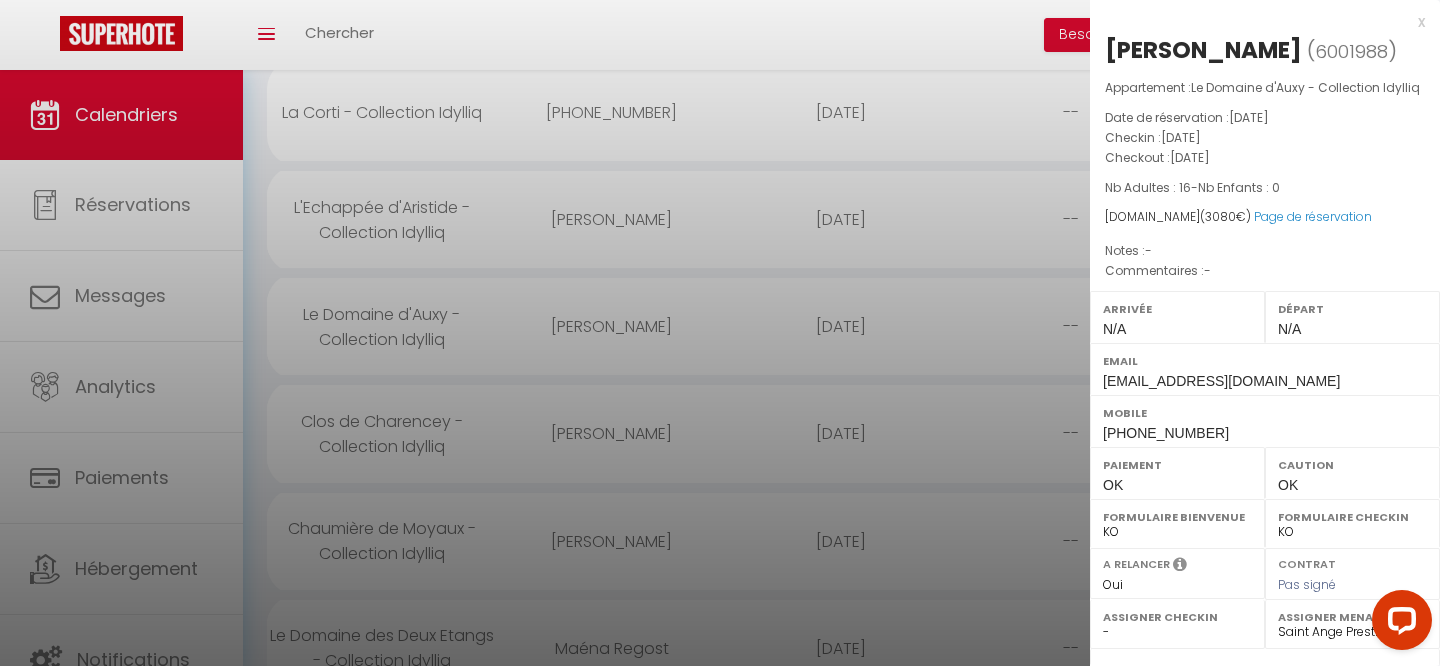 scroll, scrollTop: 783, scrollLeft: 0, axis: vertical 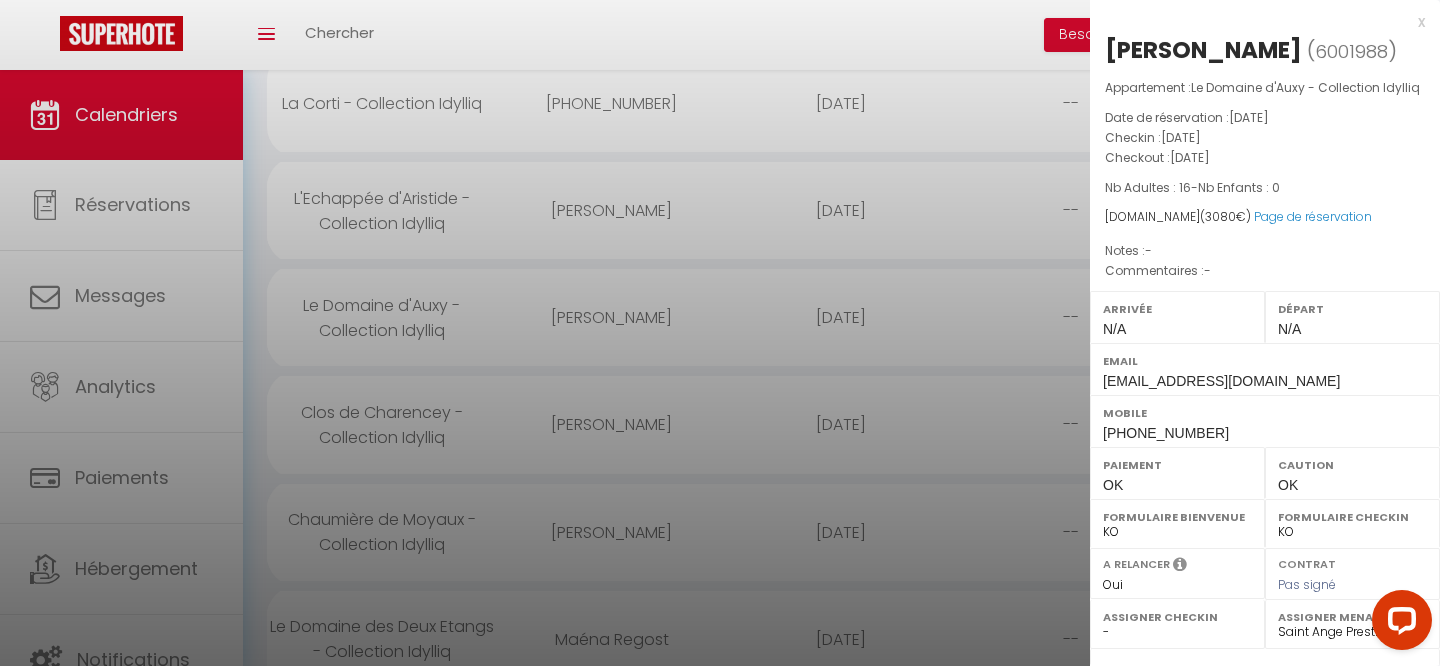 click at bounding box center [720, 333] 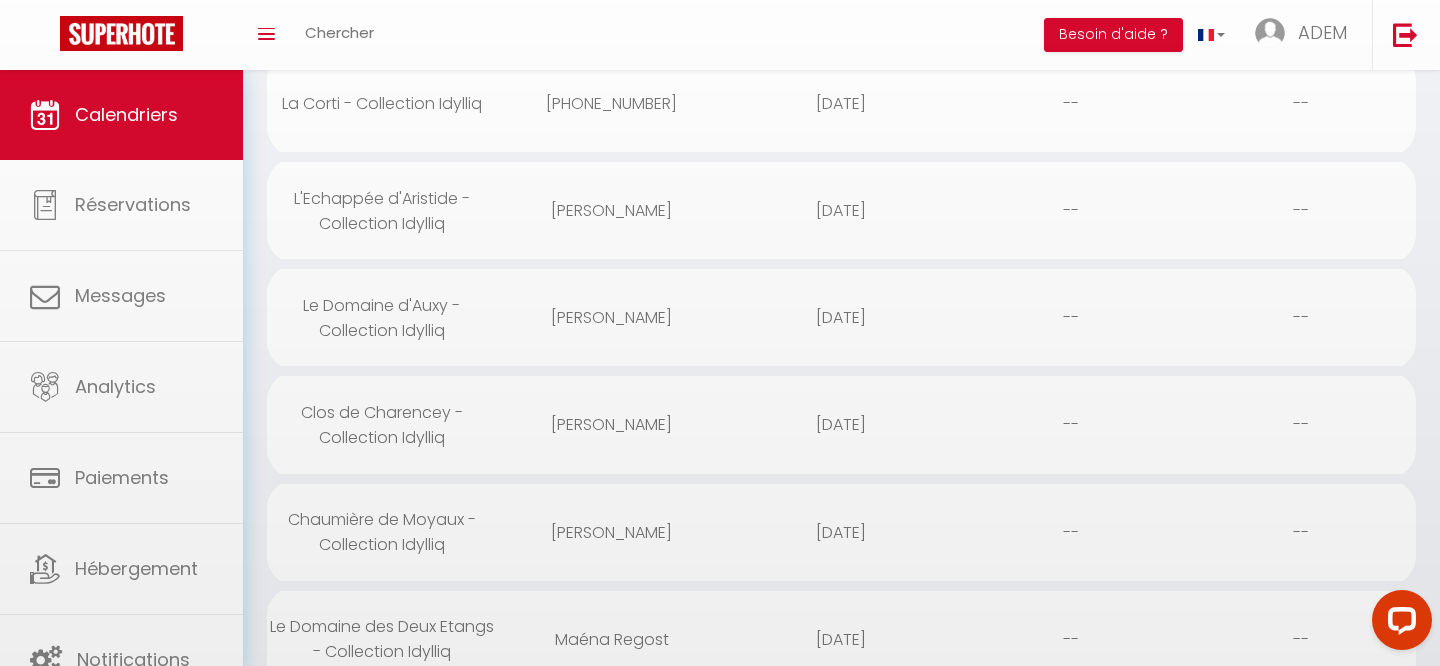 click at bounding box center [720, 333] 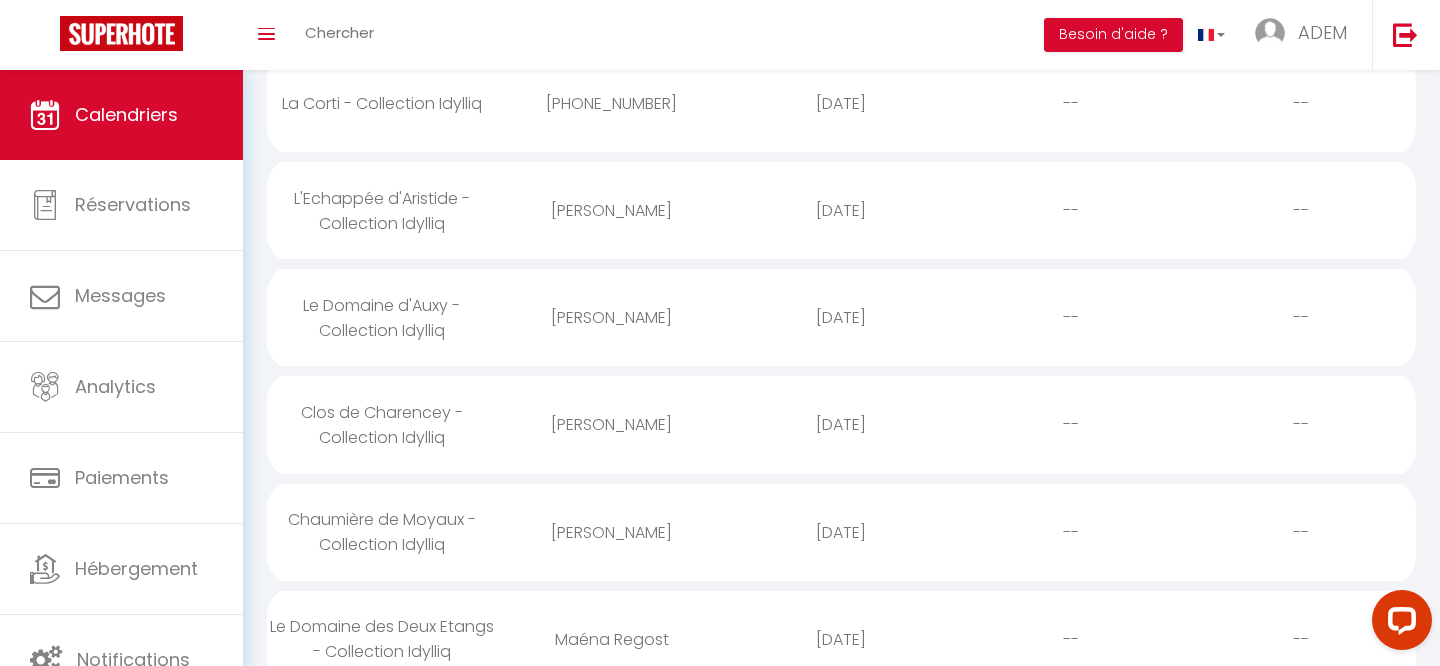 click on "[PERSON_NAME]" at bounding box center [612, 424] 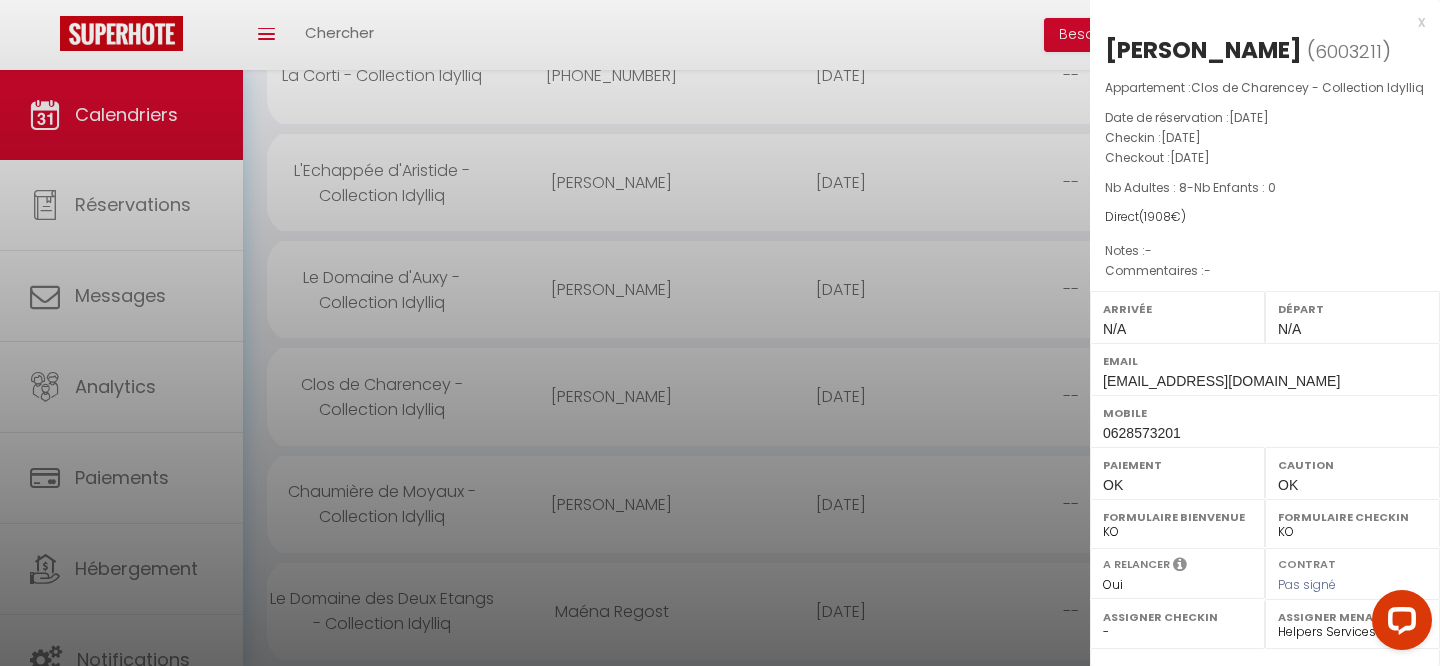 scroll, scrollTop: 850, scrollLeft: 0, axis: vertical 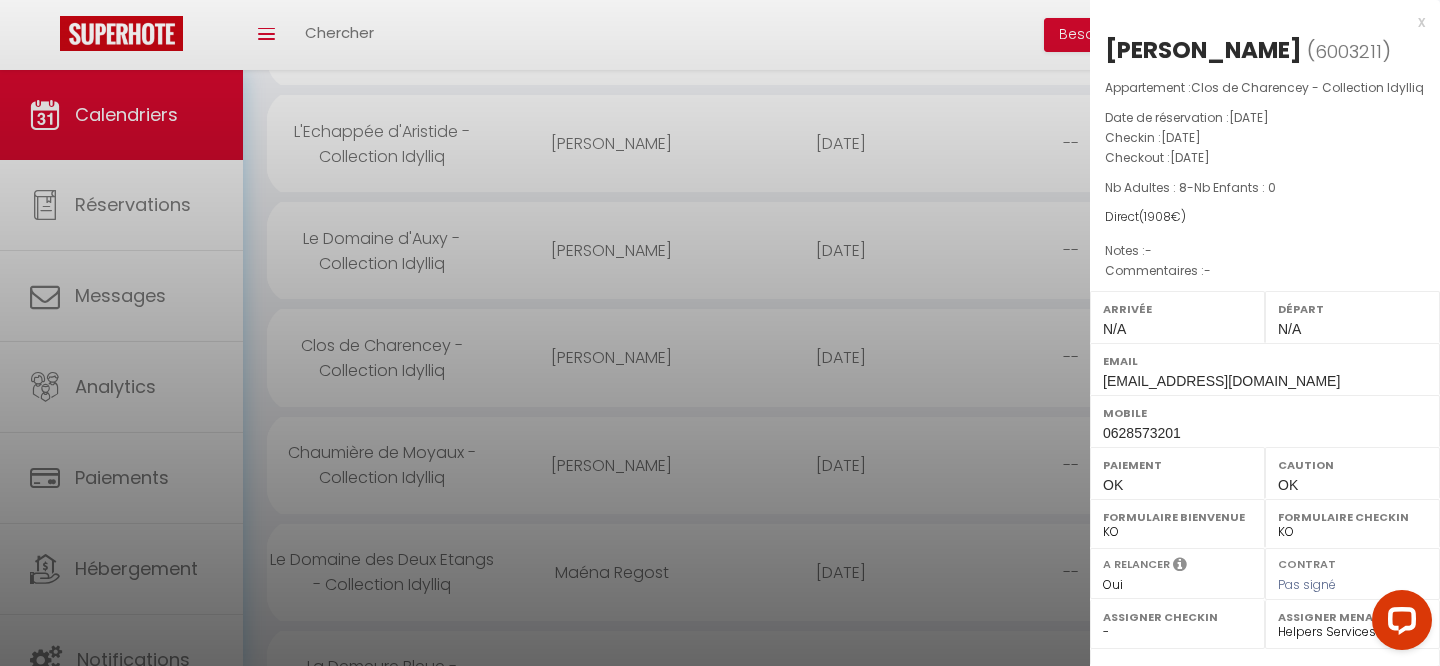 click at bounding box center (720, 333) 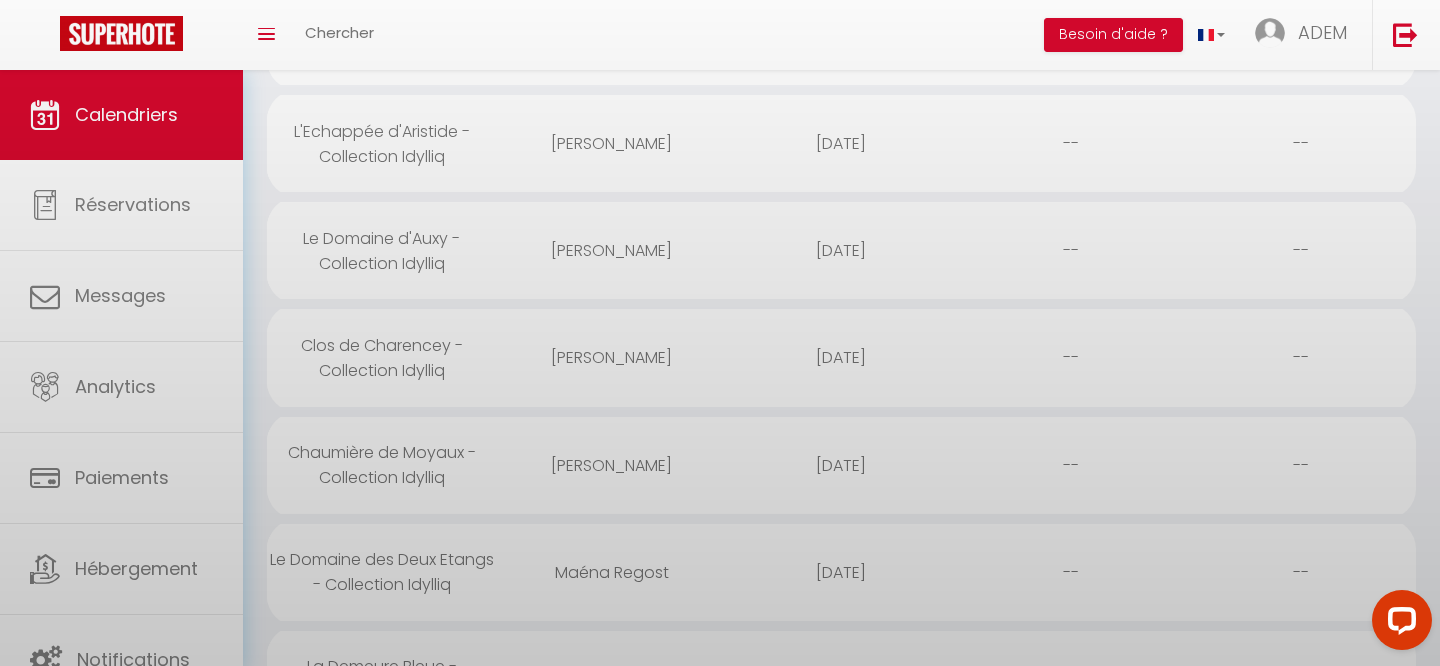 click on "Coaching SuperHote ce soir à 18h00, pour participer:  [URL][DOMAIN_NAME][SECURITY_DATA]   ×     Toggle navigation       Toggle Search     Toggle menubar     Chercher   BUTTON
Besoin d'aide ?
ADEM   Paramètres        Équipe     Résultat de la recherche   Aucun résultat     Calendriers     Réservations     Messages     Analytics      Paiements     Hébergement     Notifications                 Résultat de la recherche   Id   Appart   Voyageur    Checkin   Checkout   Nuits   Pers.   Plateforme   Statut     Résultat de la recherche   Aucun résultat           CALENDRIERS
Filtrer par hébergement
Tous       Clos de Charencey - Collection Idylliq     Villa D'Andy - Collection Idylliq     Maison spacieuse     [GEOGRAPHIC_DATA] - Collection Idylliq     Le Domaine d'Auxy - Collection Idylliq     [GEOGRAPHIC_DATA] - Collection Idylliq" at bounding box center [720, 3285] 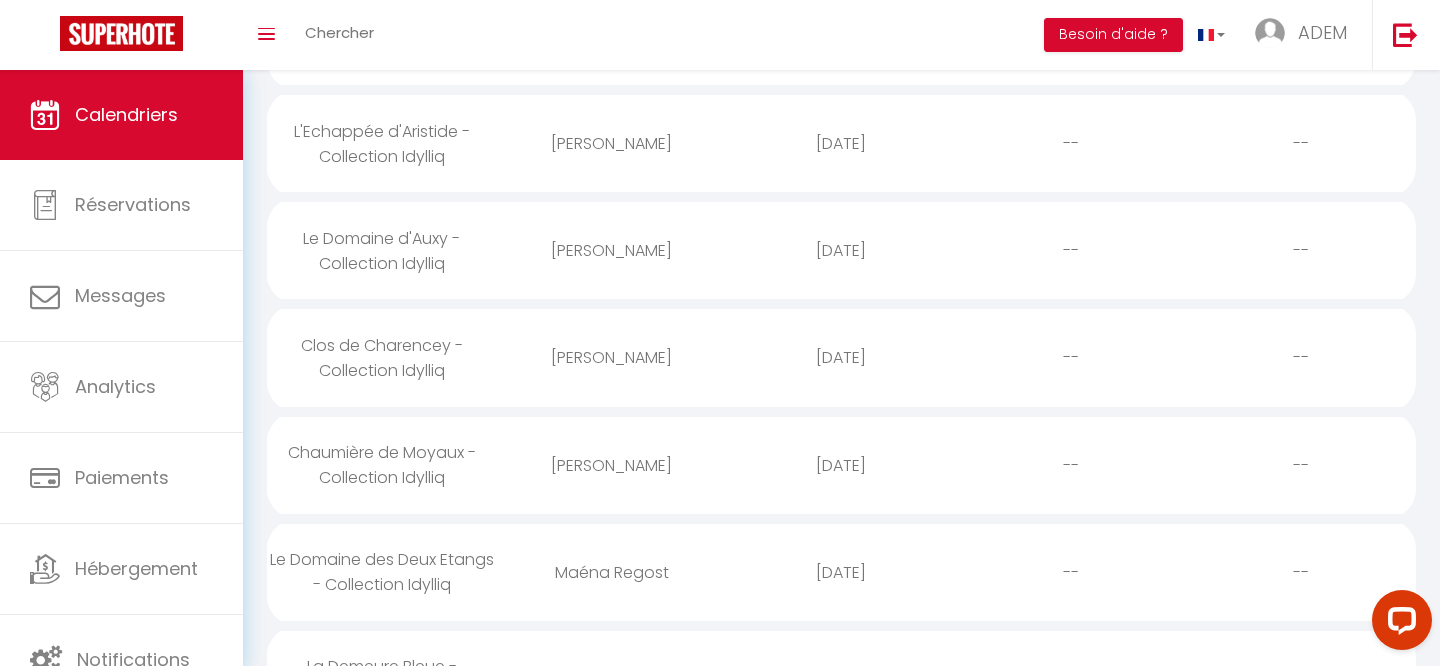 click on "[PERSON_NAME]" at bounding box center [612, 465] 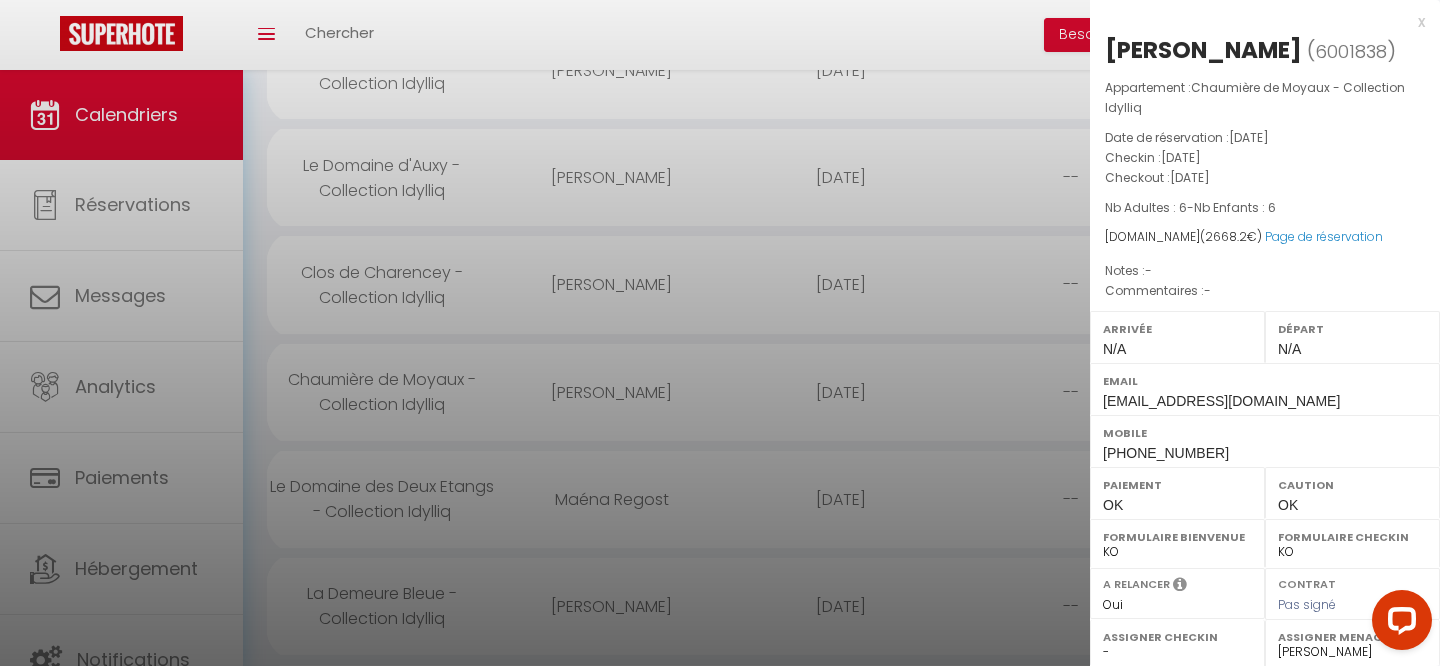 scroll, scrollTop: 958, scrollLeft: 0, axis: vertical 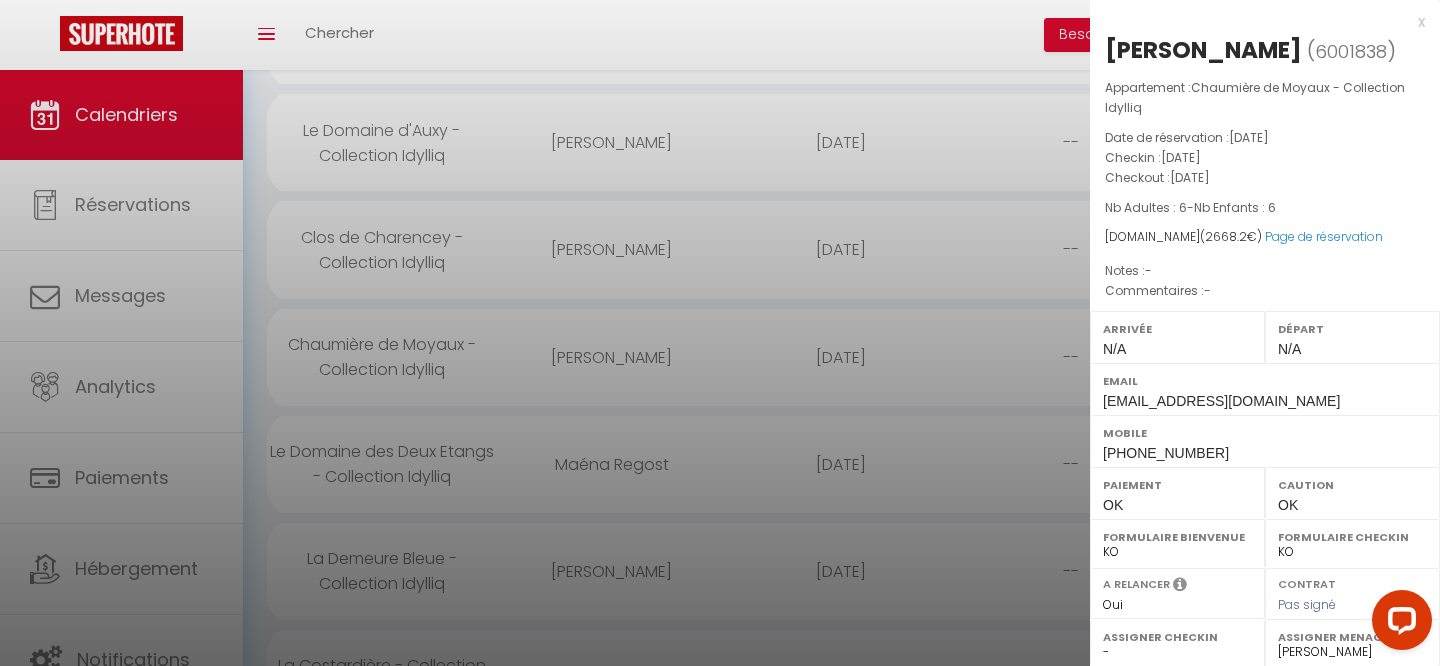 click at bounding box center (720, 333) 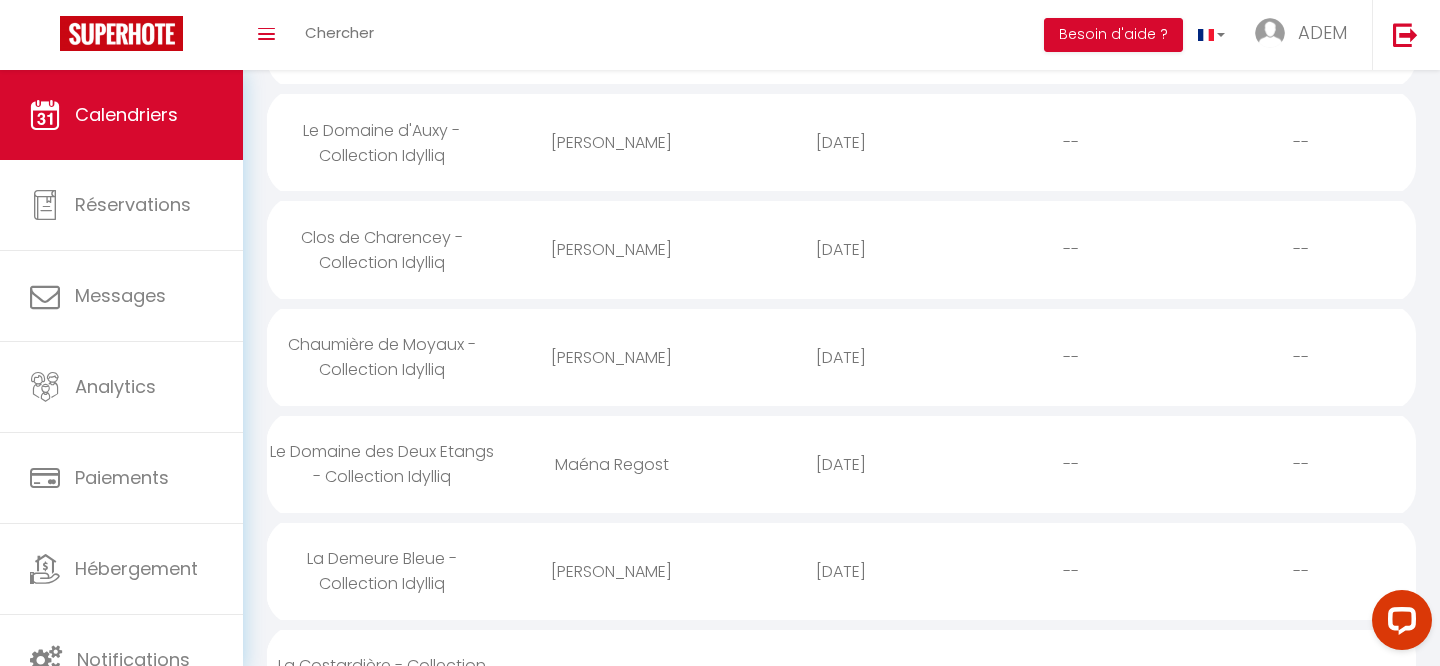 click on "Maéna Regost" at bounding box center (612, 464) 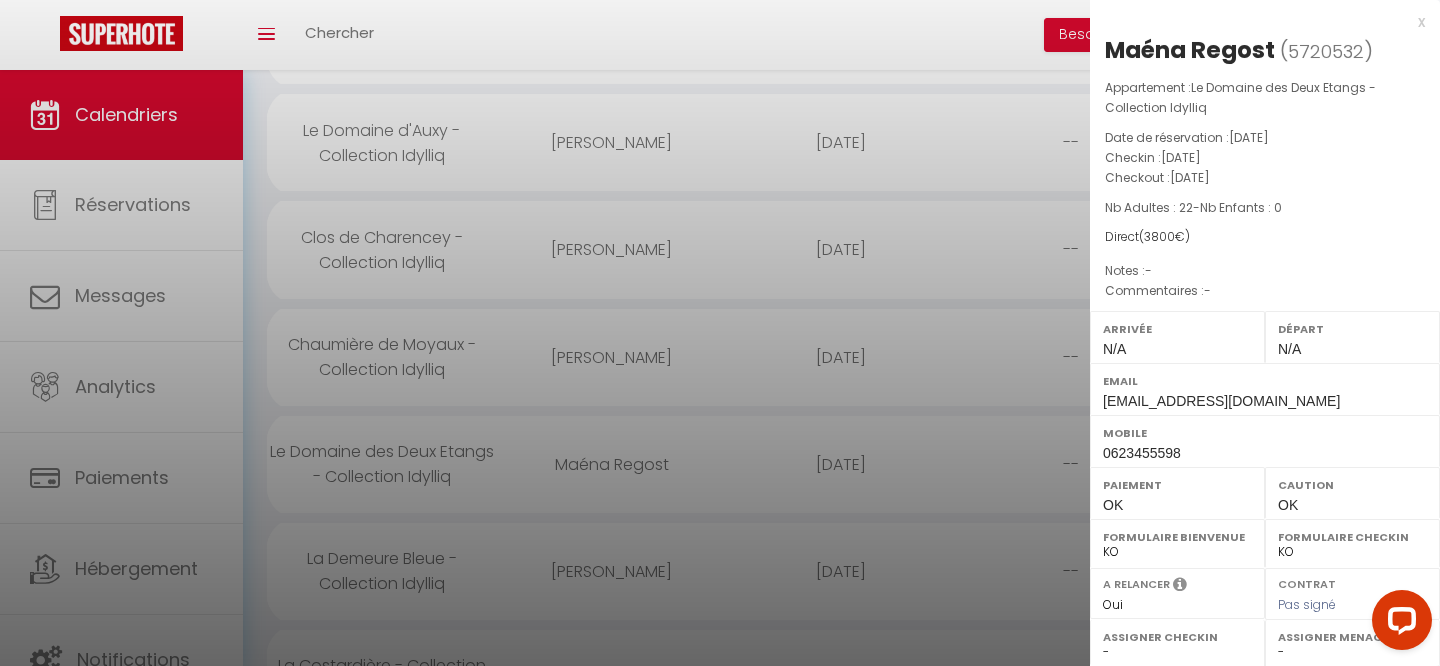 click at bounding box center (720, 333) 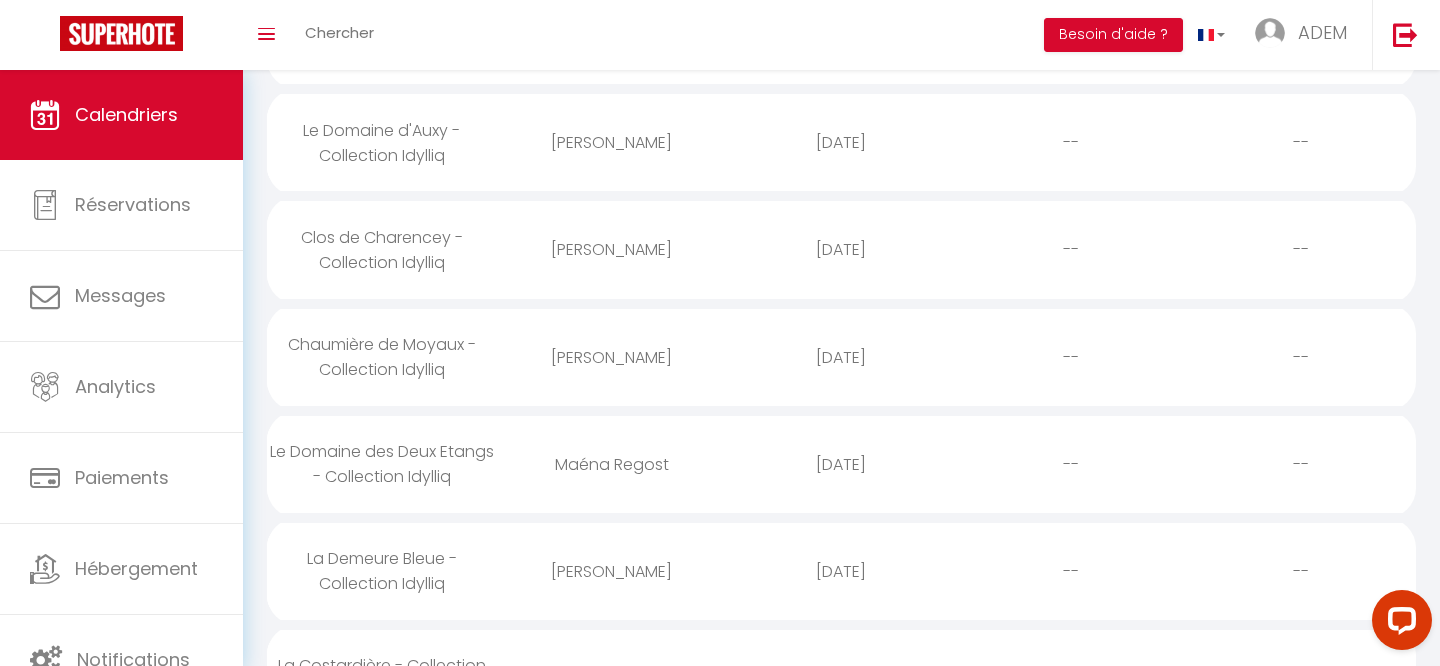 click on "Maéna Regost" at bounding box center (612, 464) 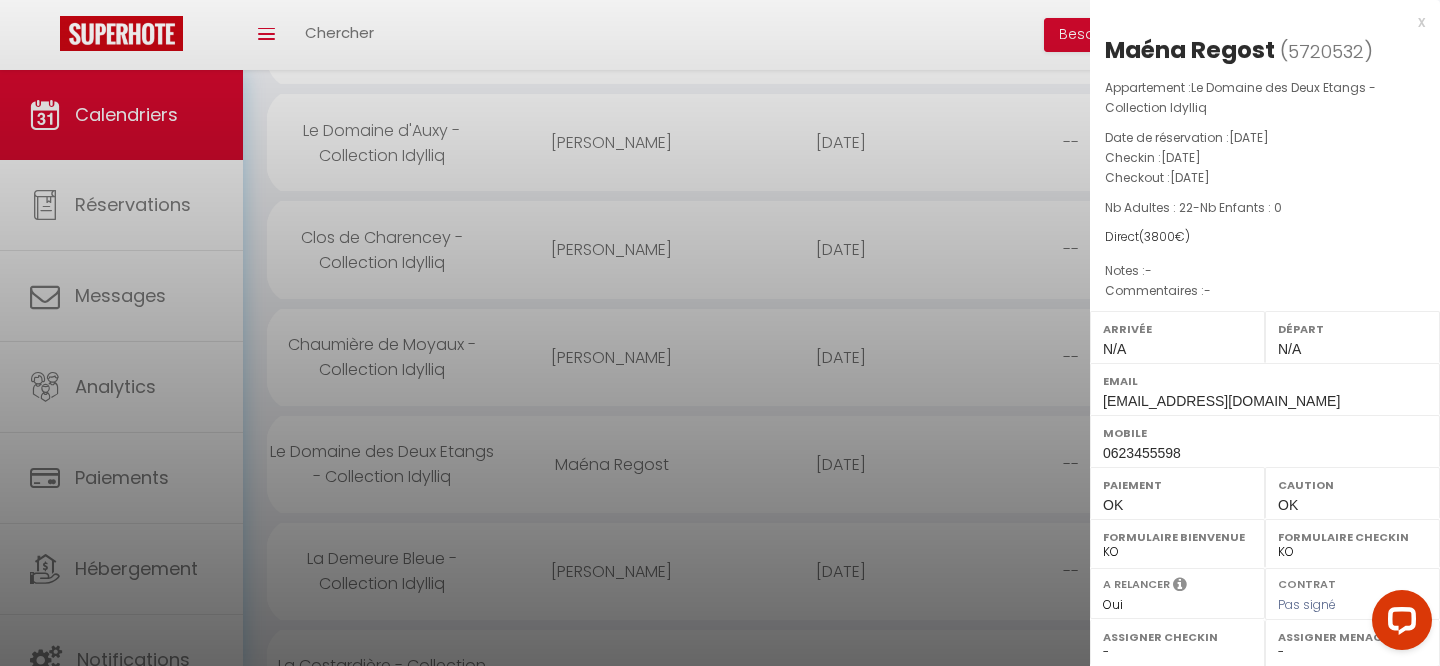 scroll, scrollTop: 999, scrollLeft: 0, axis: vertical 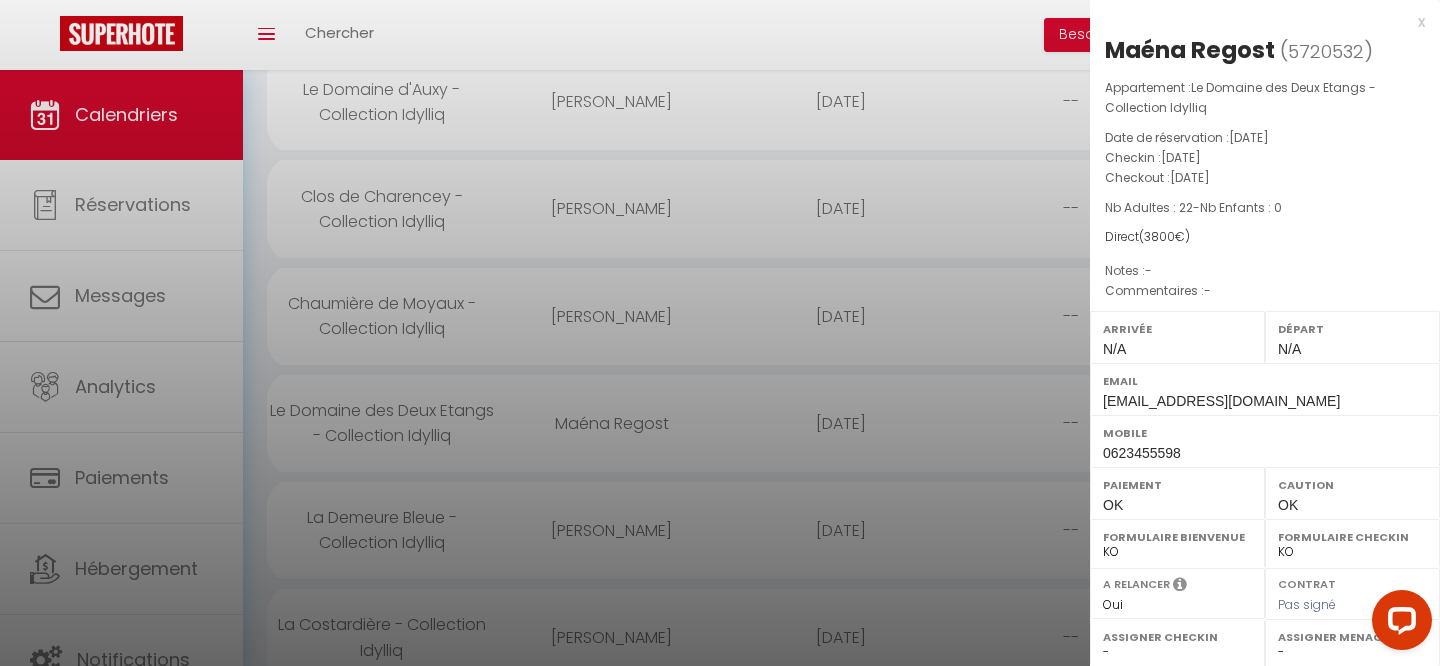 click at bounding box center [720, 333] 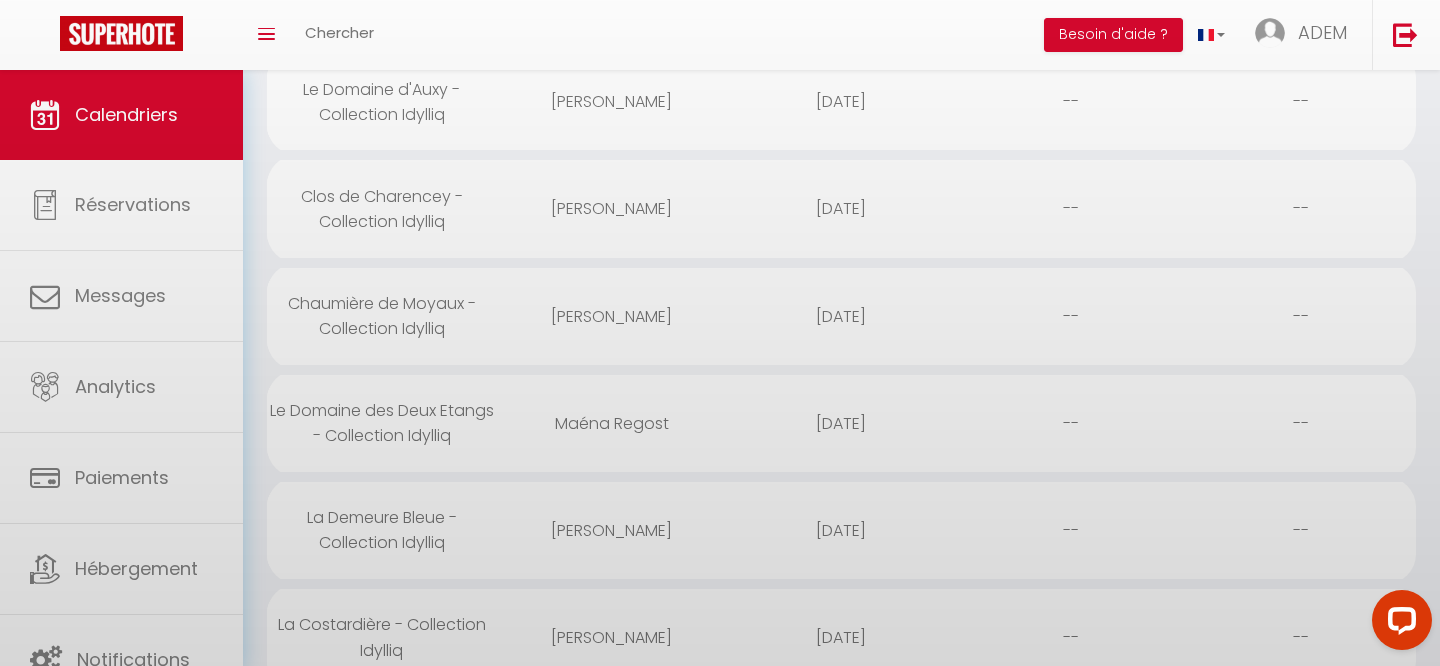 click at bounding box center (720, 333) 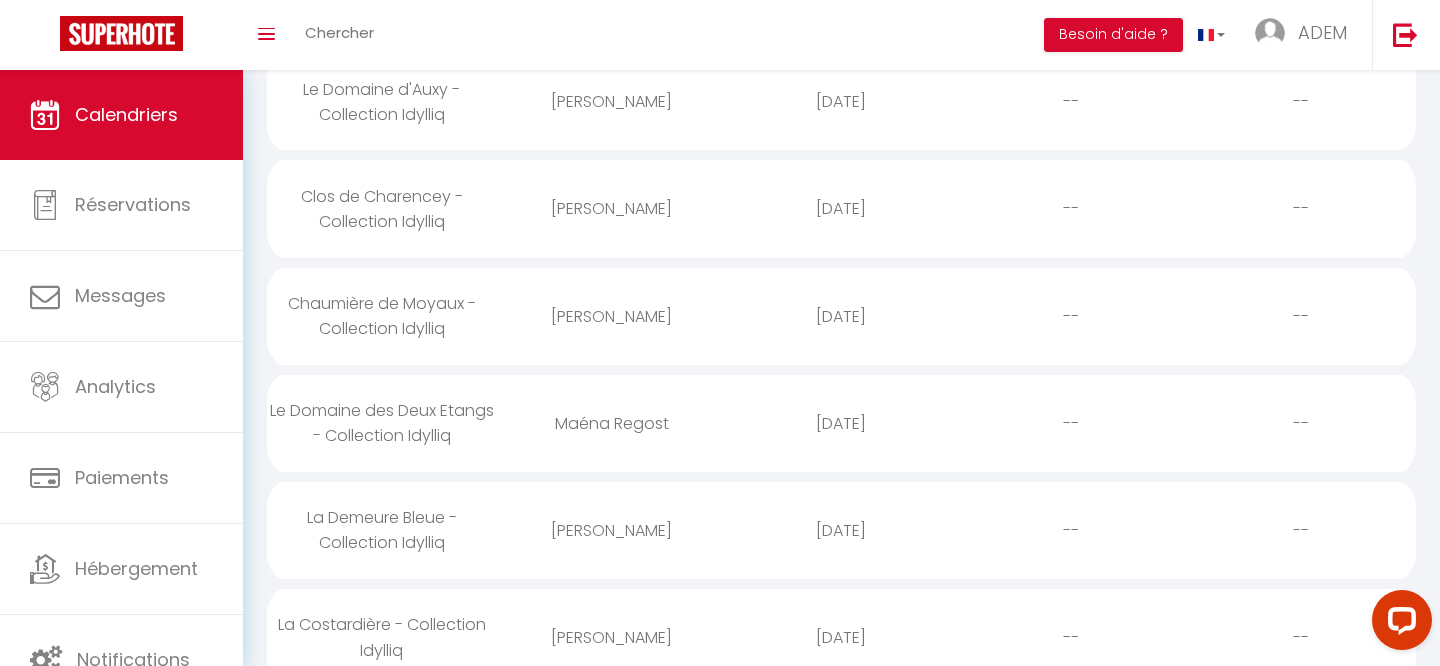 click on "[PERSON_NAME]" at bounding box center [612, 530] 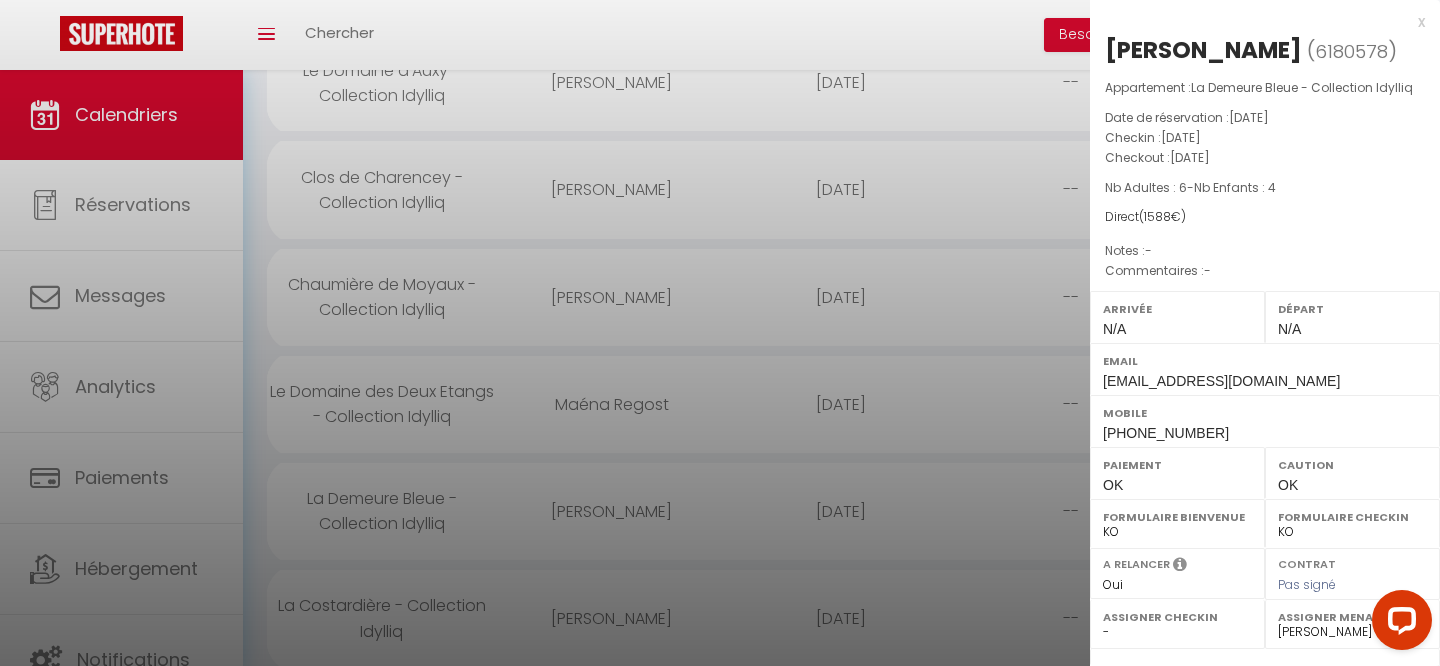 click at bounding box center (720, 333) 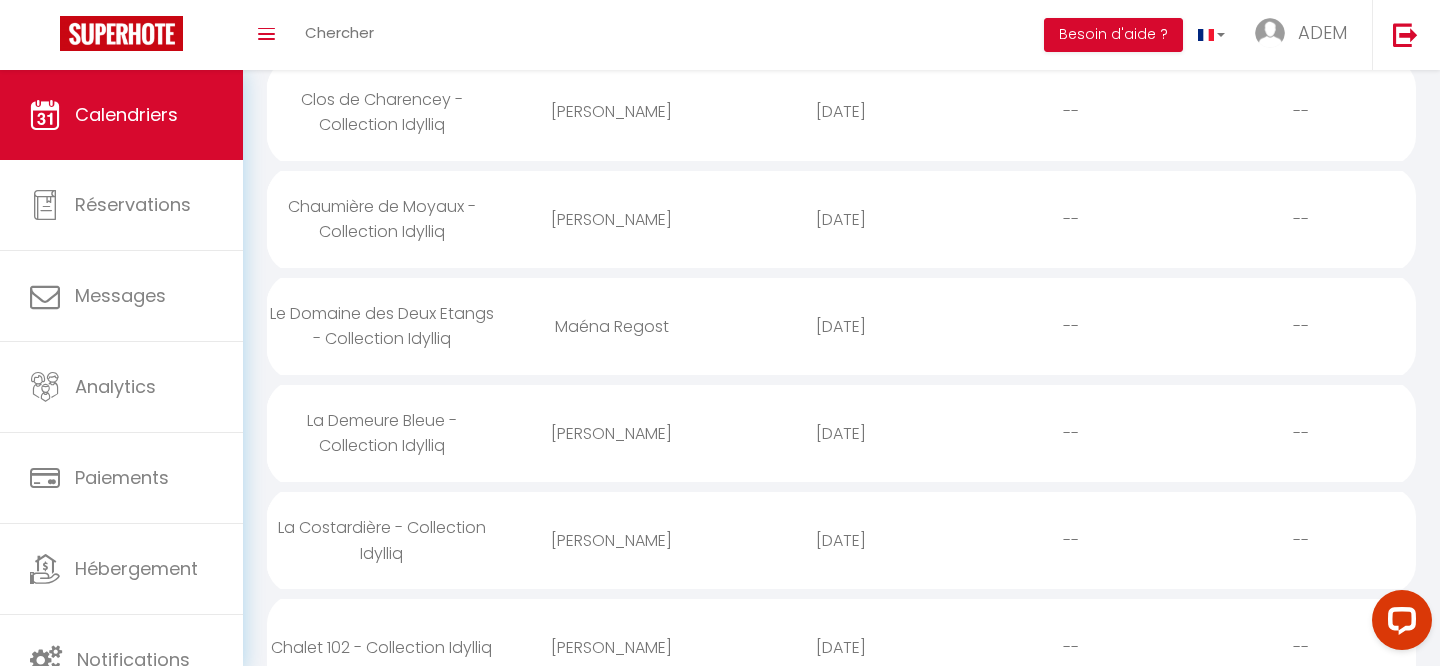 click on "[PERSON_NAME]" at bounding box center [612, 540] 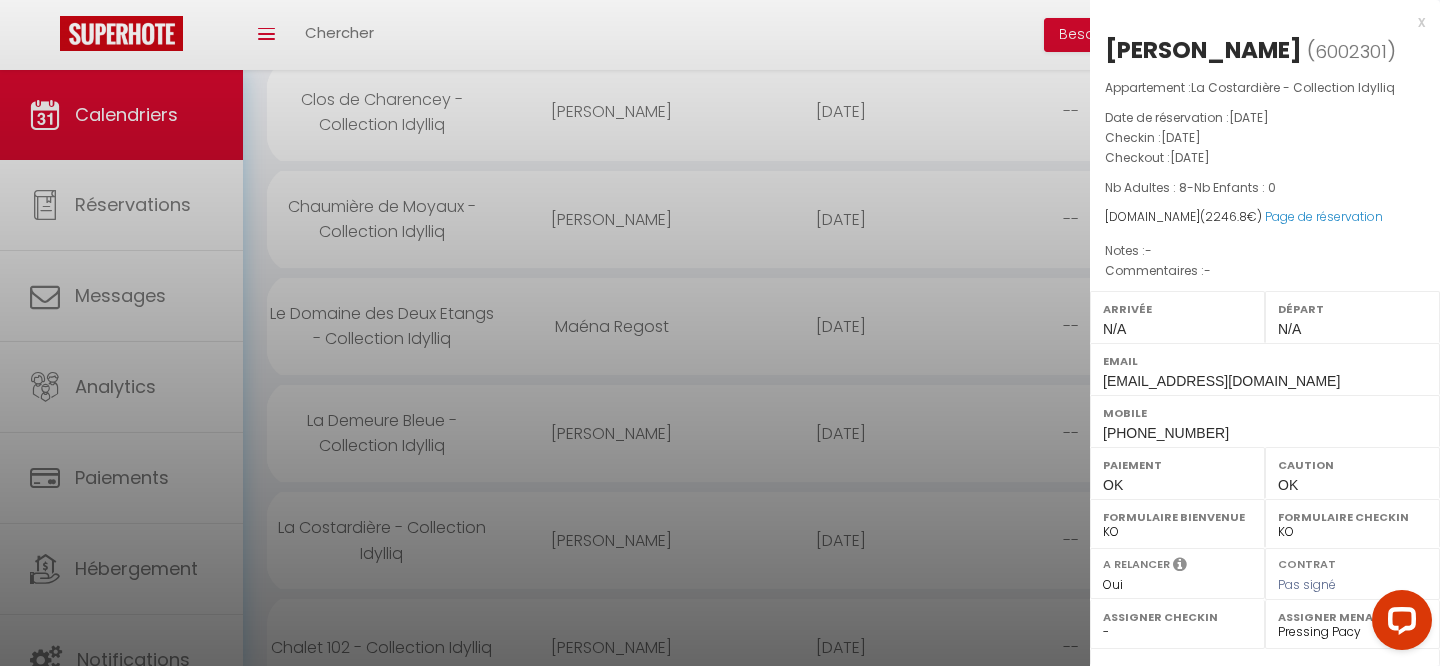 scroll, scrollTop: 1163, scrollLeft: 0, axis: vertical 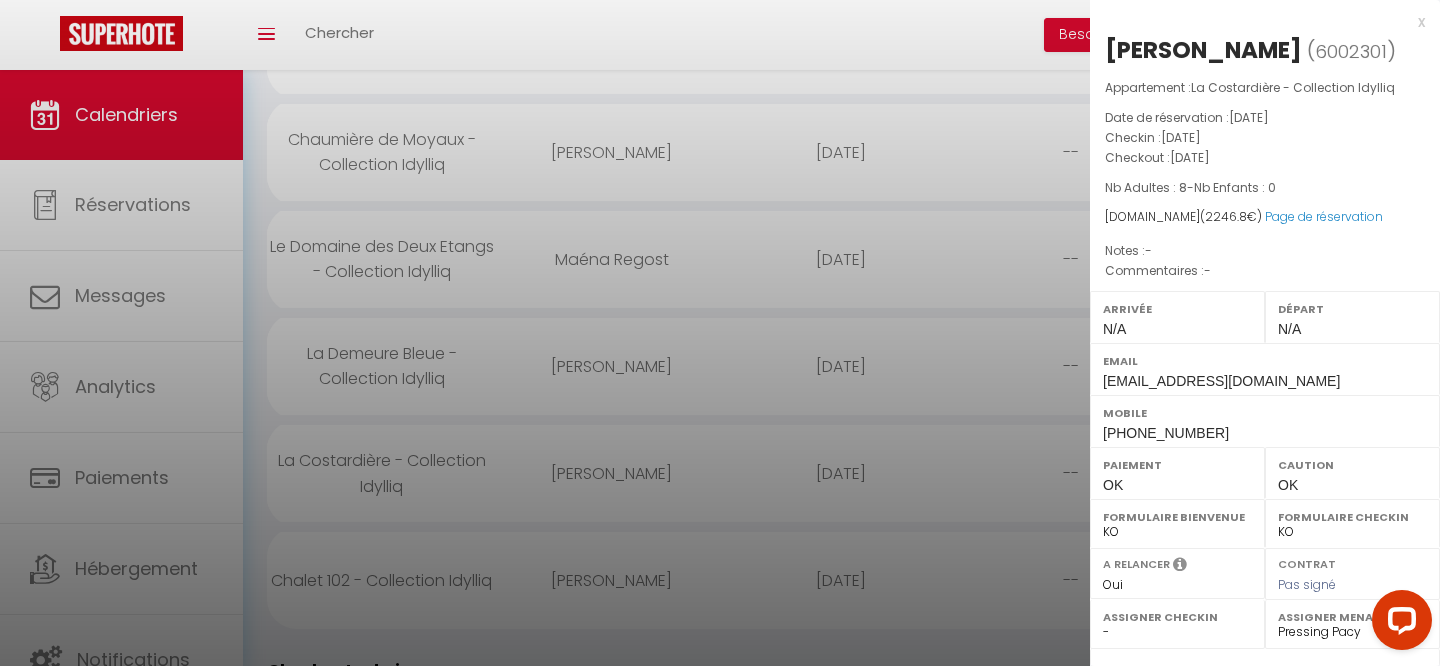 click at bounding box center (720, 333) 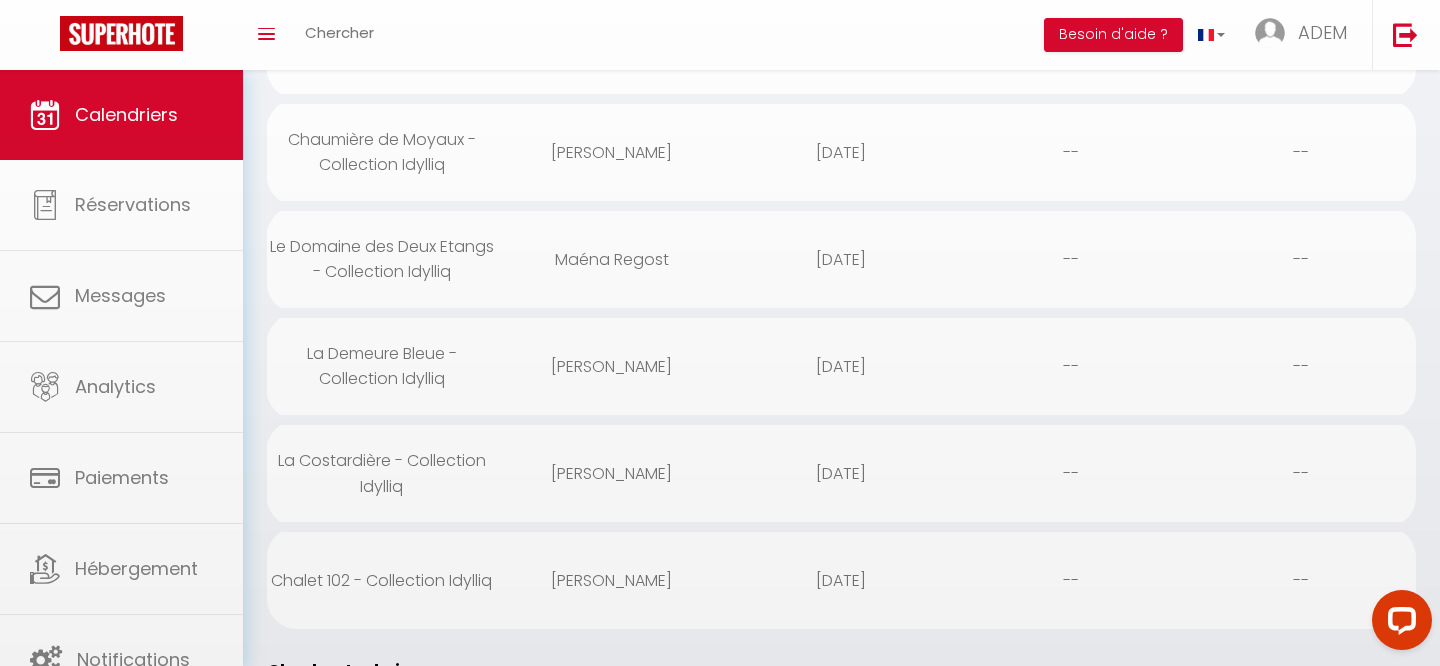 click at bounding box center (720, 333) 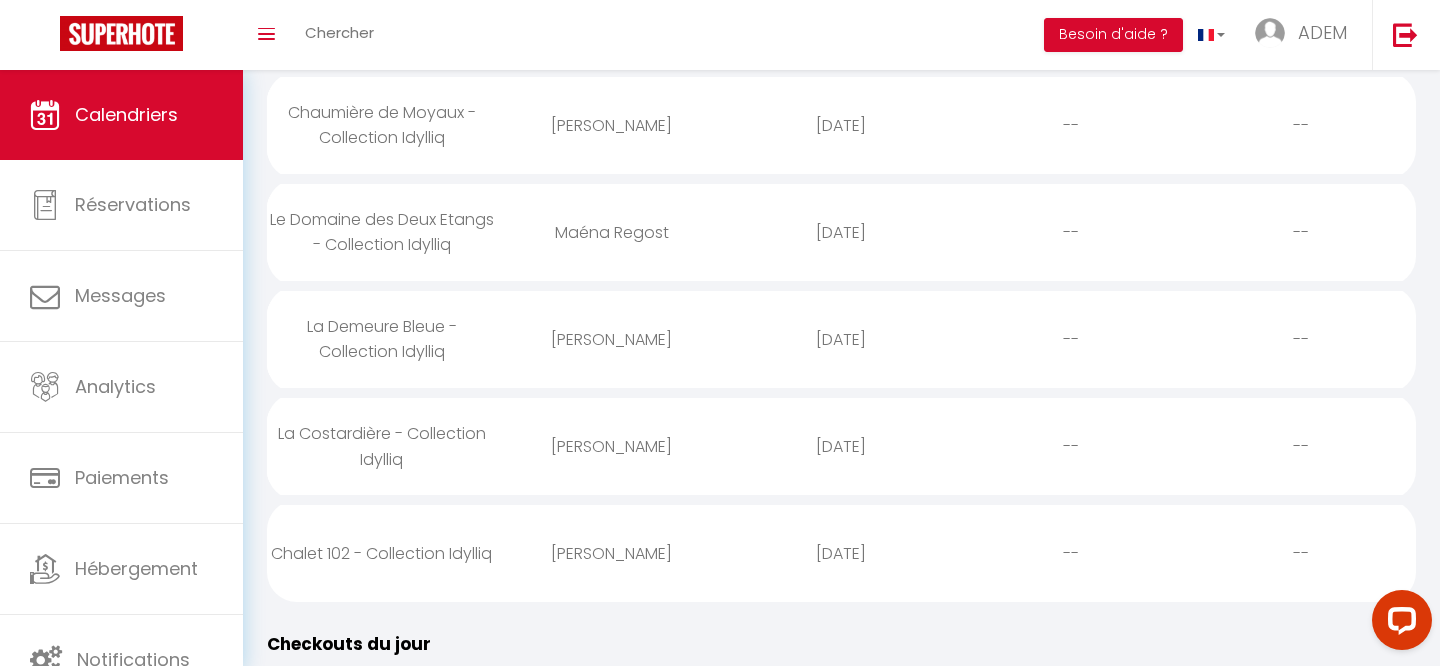 scroll, scrollTop: 1192, scrollLeft: 0, axis: vertical 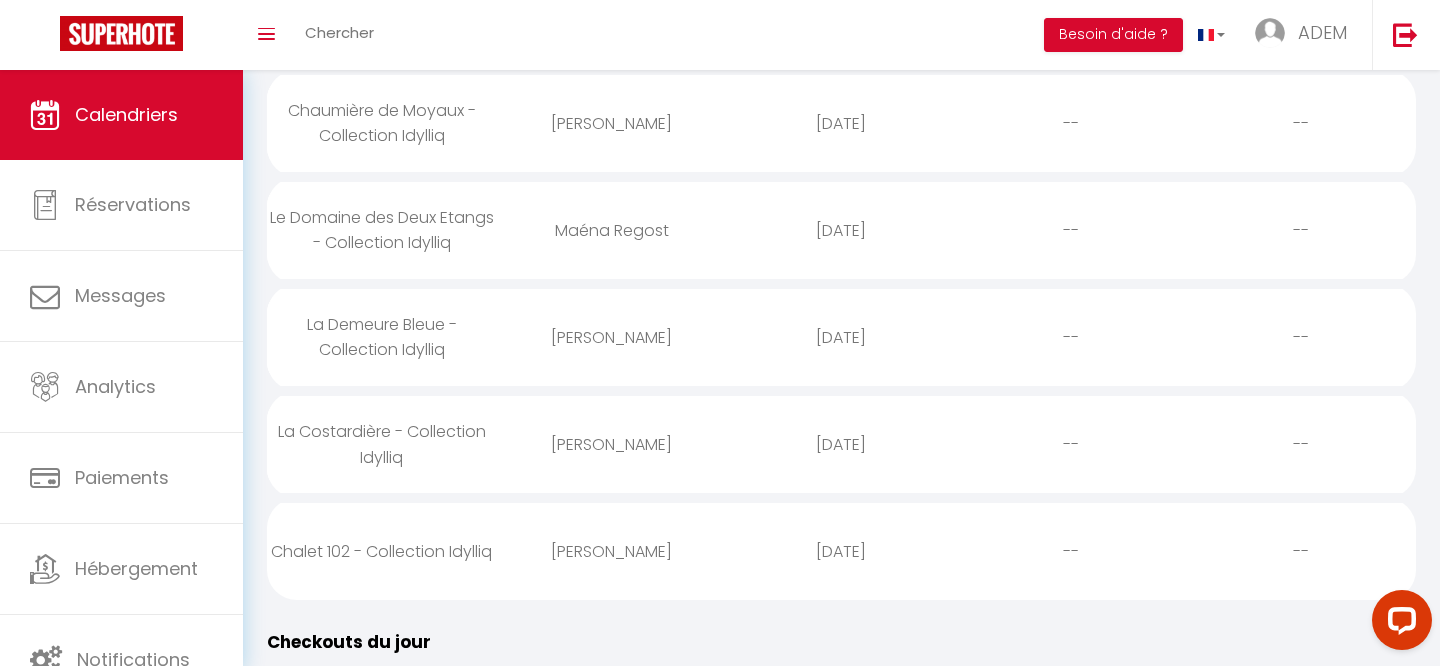 click on "[PERSON_NAME]" at bounding box center [612, 551] 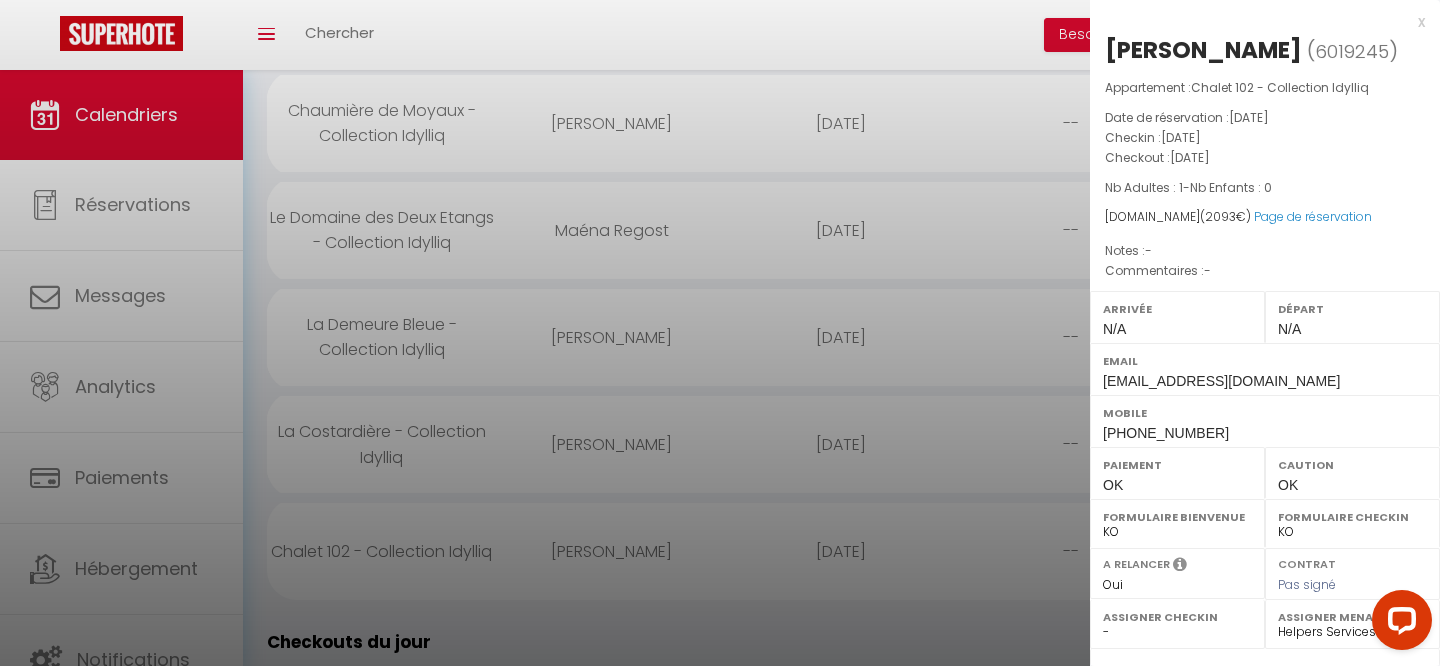scroll, scrollTop: 1169, scrollLeft: 0, axis: vertical 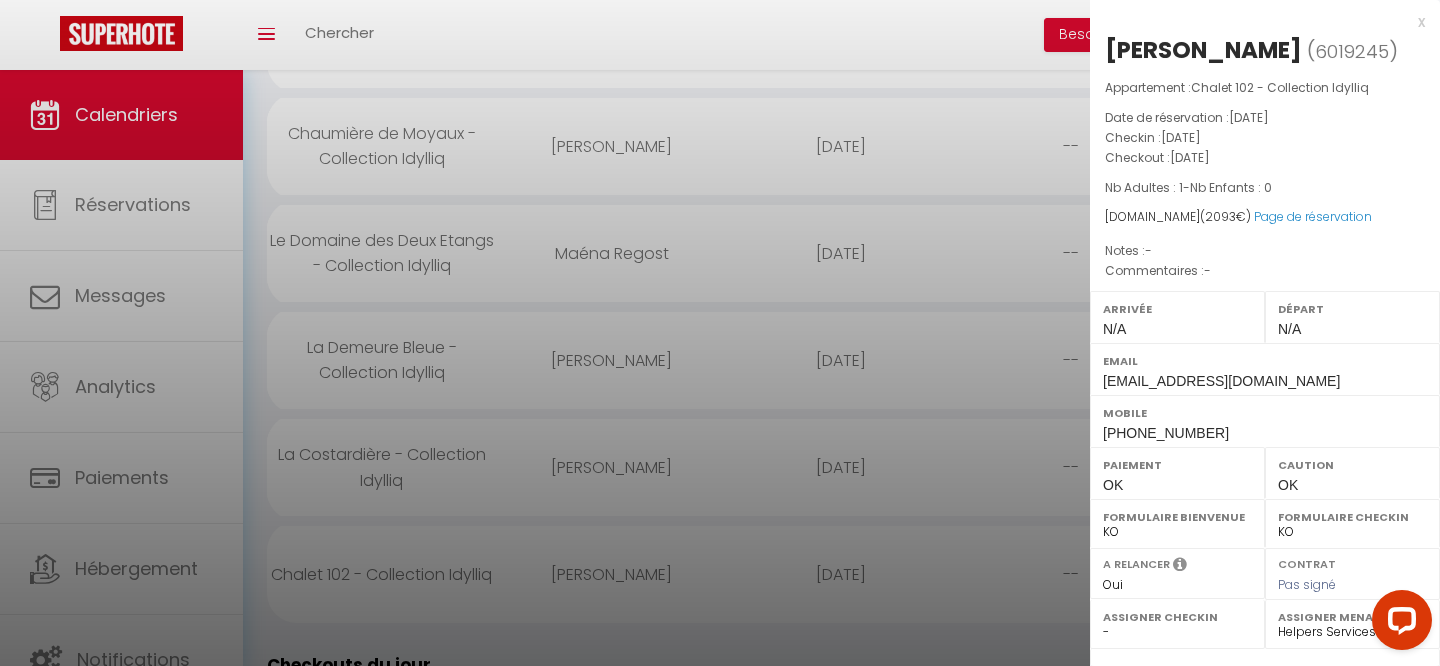 click on "x" at bounding box center [1257, 22] 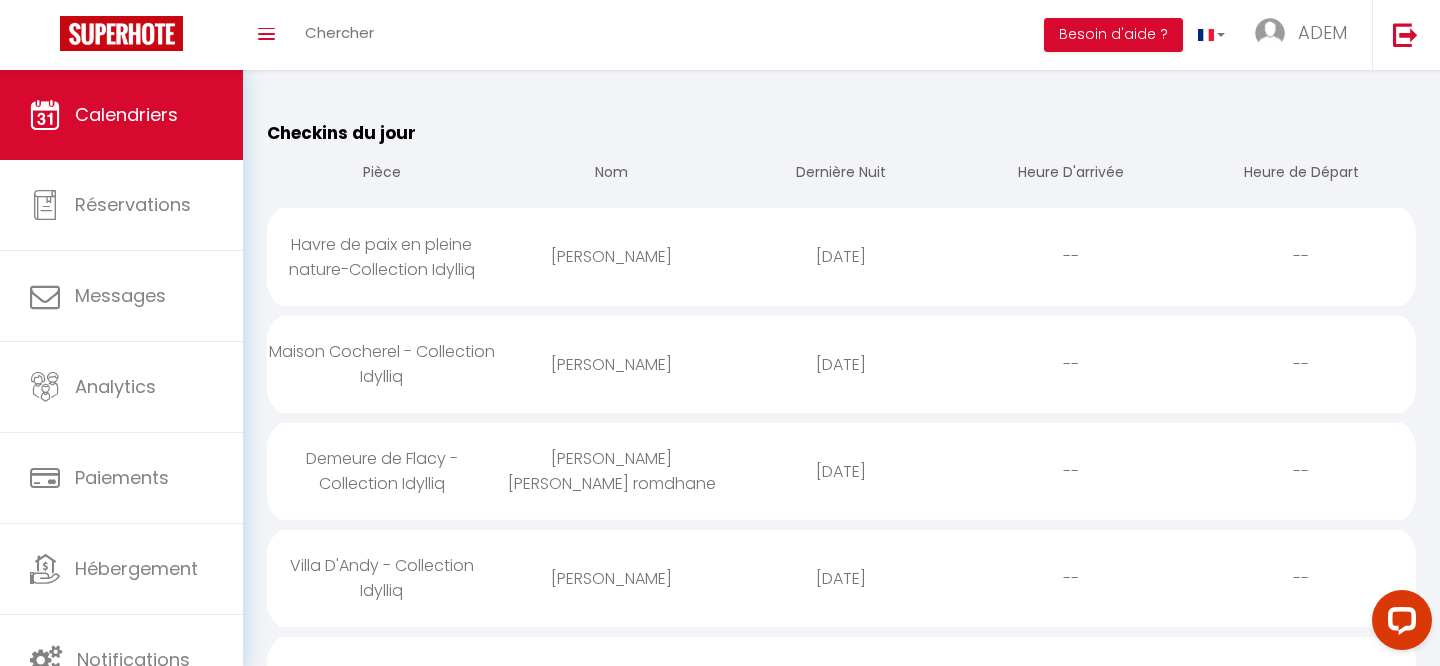 scroll, scrollTop: 0, scrollLeft: 0, axis: both 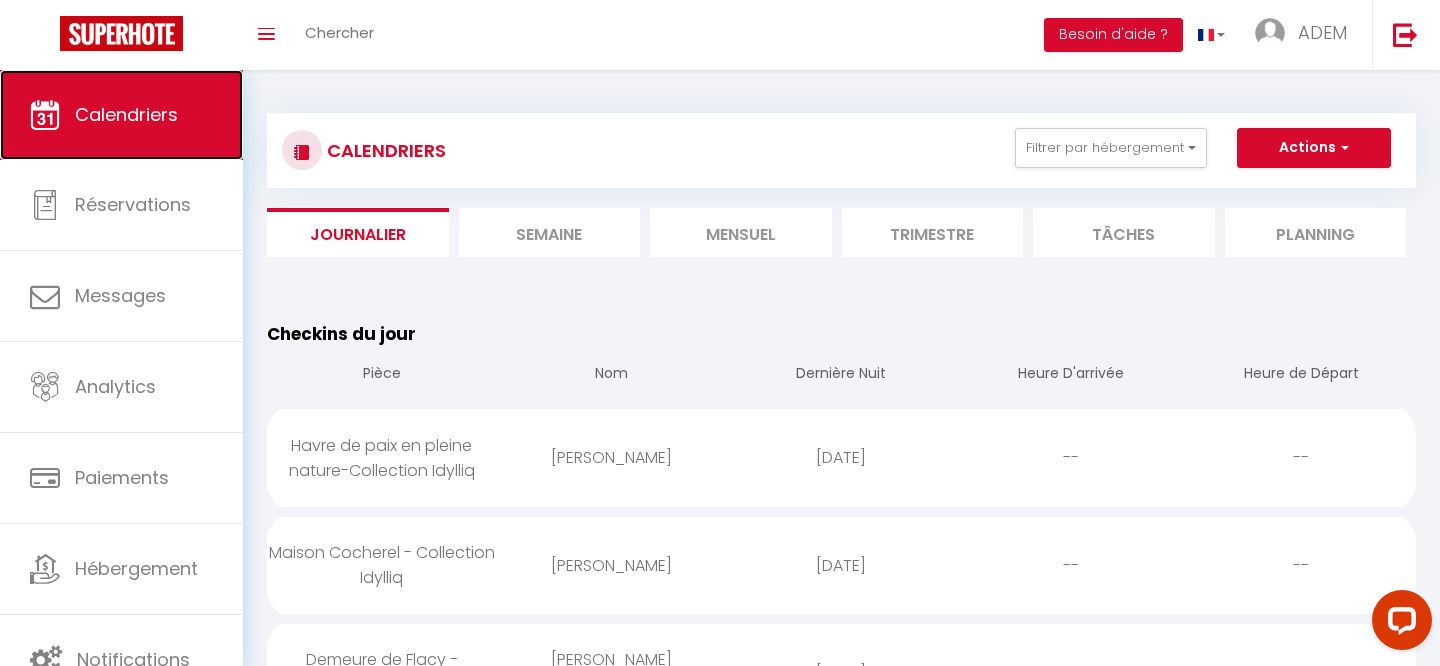 click on "Calendriers" at bounding box center (121, 115) 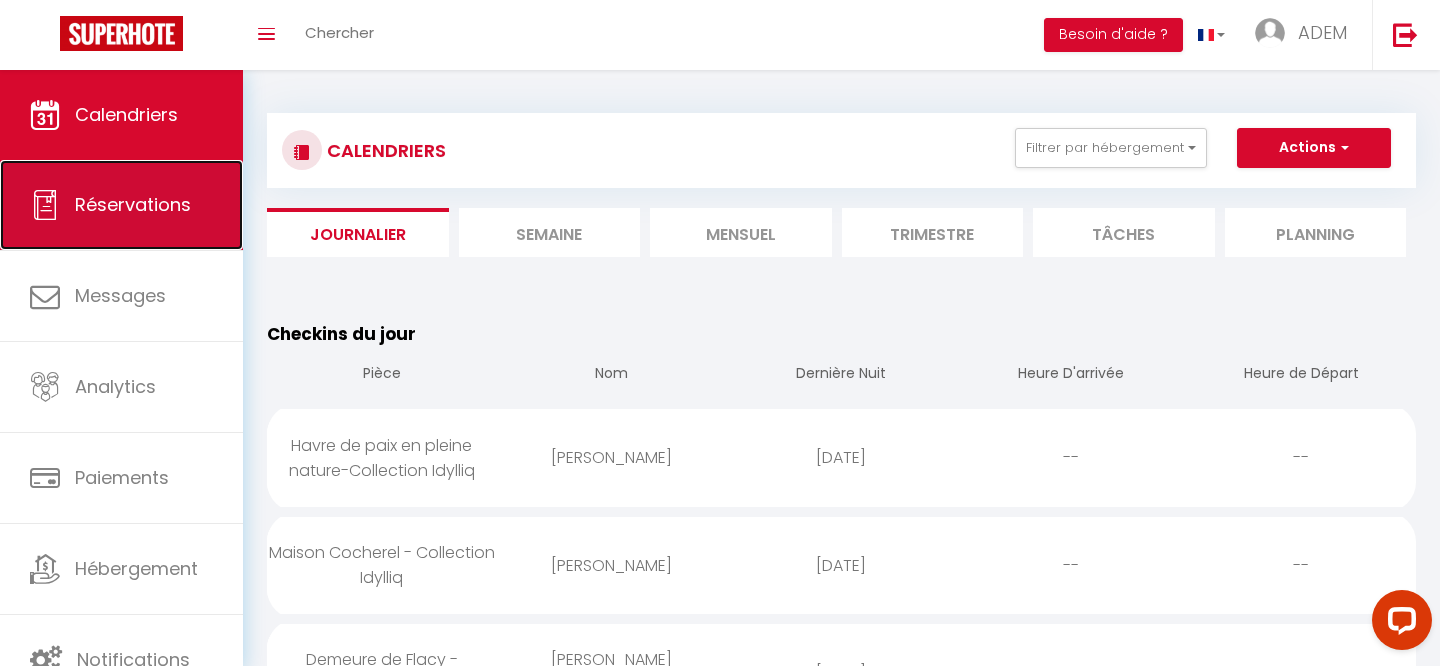 click on "Réservations" at bounding box center (121, 205) 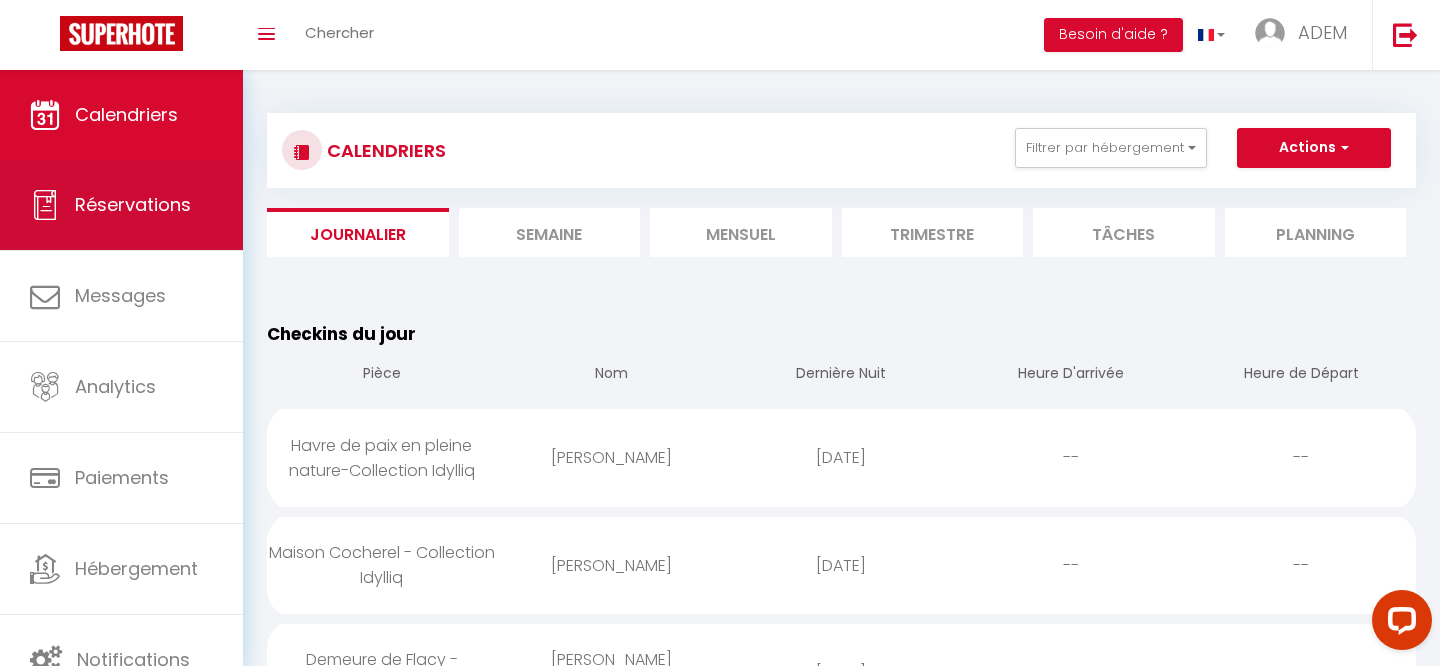 select on "not_cancelled" 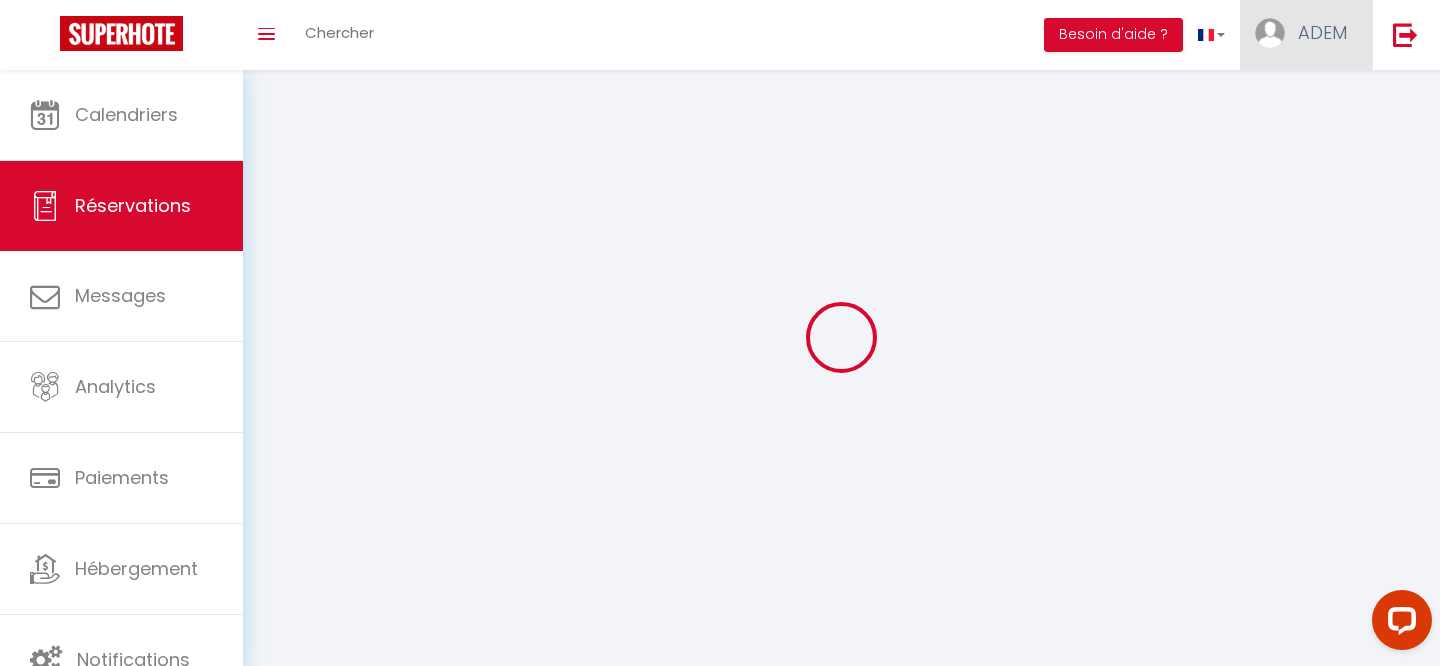 click on "ADEM" at bounding box center (1322, 32) 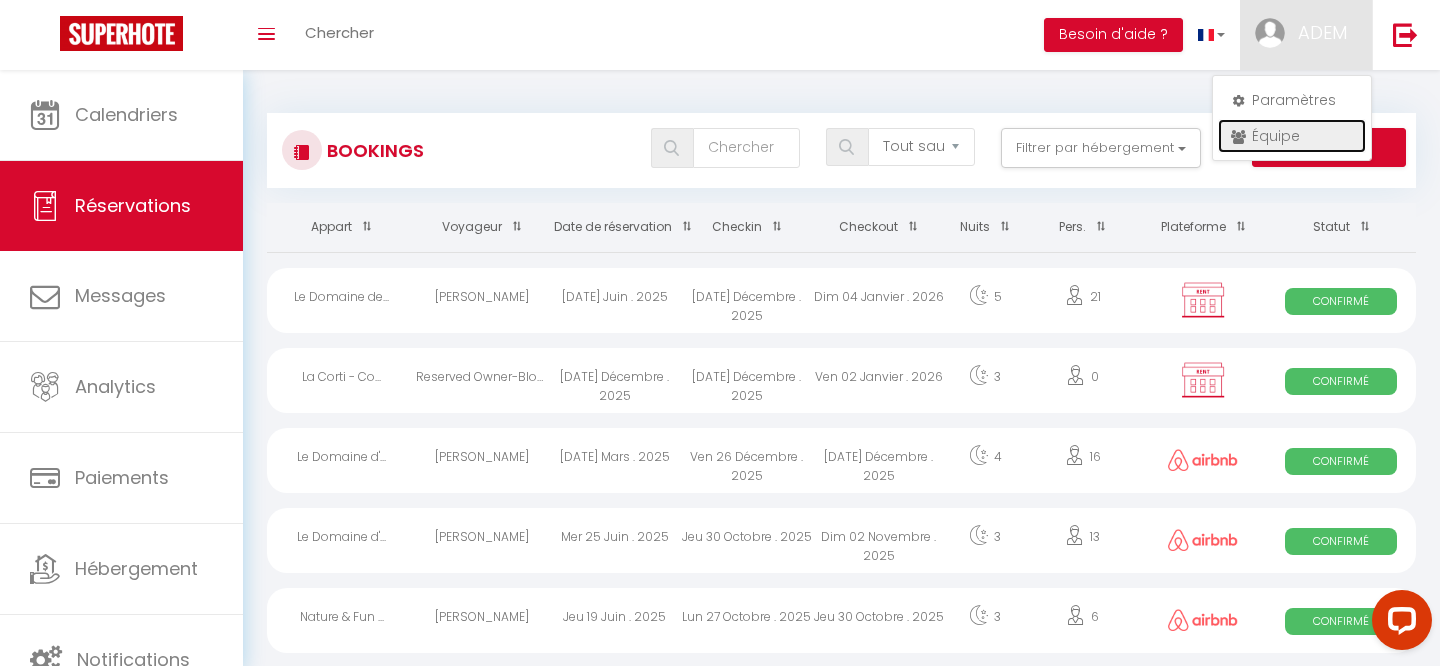 click on "Équipe" at bounding box center (1292, 136) 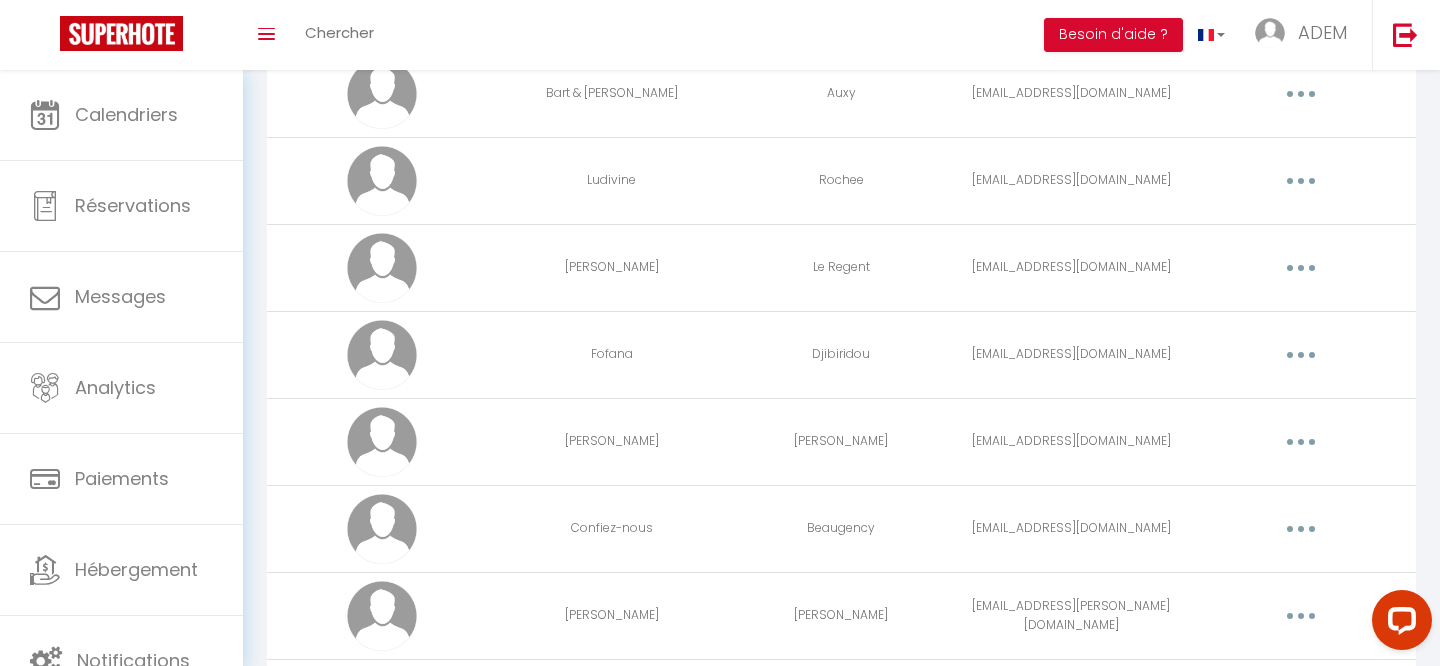 scroll, scrollTop: 5061, scrollLeft: 0, axis: vertical 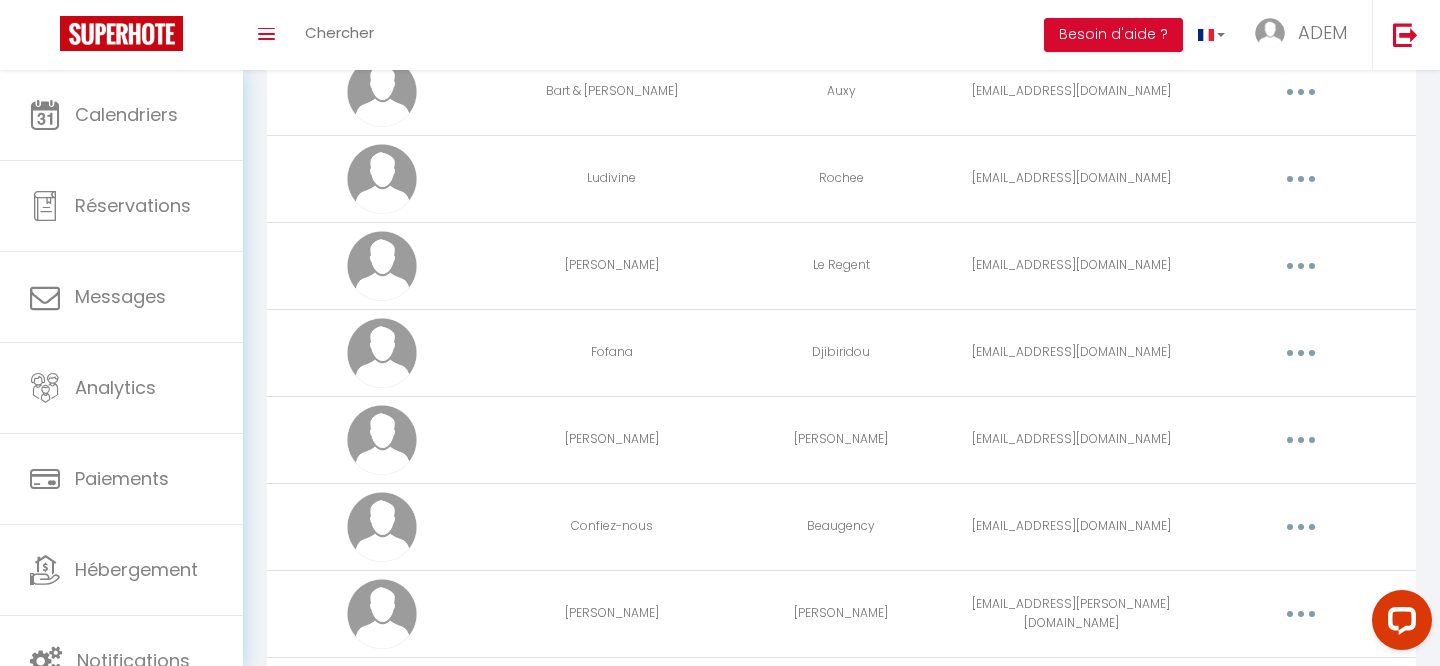 click on "[PERSON_NAME]" at bounding box center [612, 265] 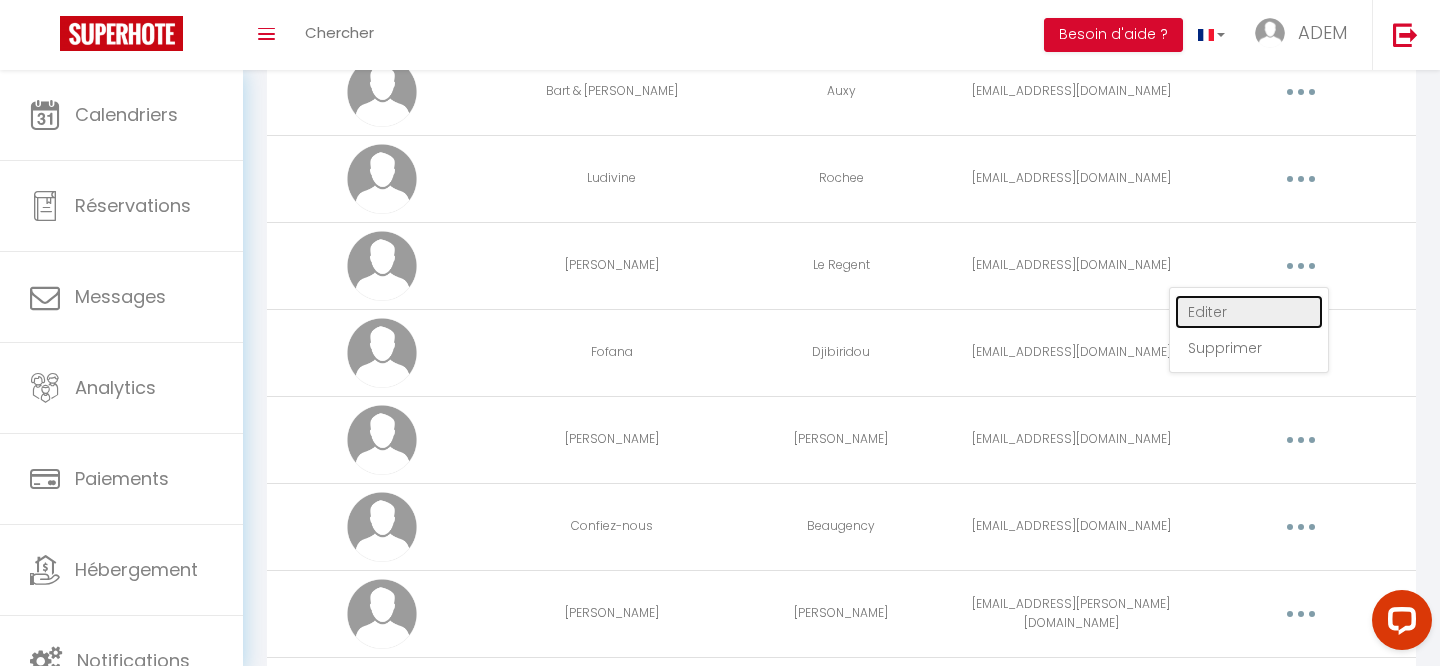 click on "Editer" at bounding box center (1249, 312) 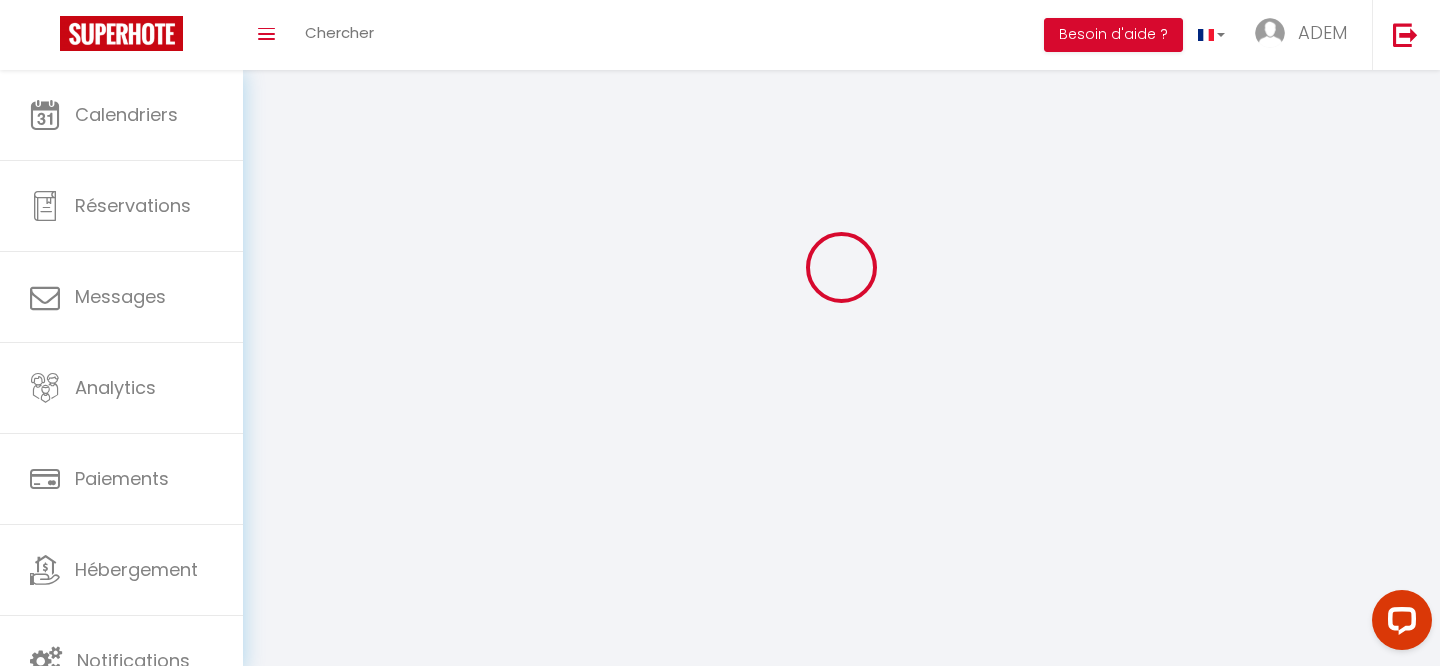 type on "[PERSON_NAME]" 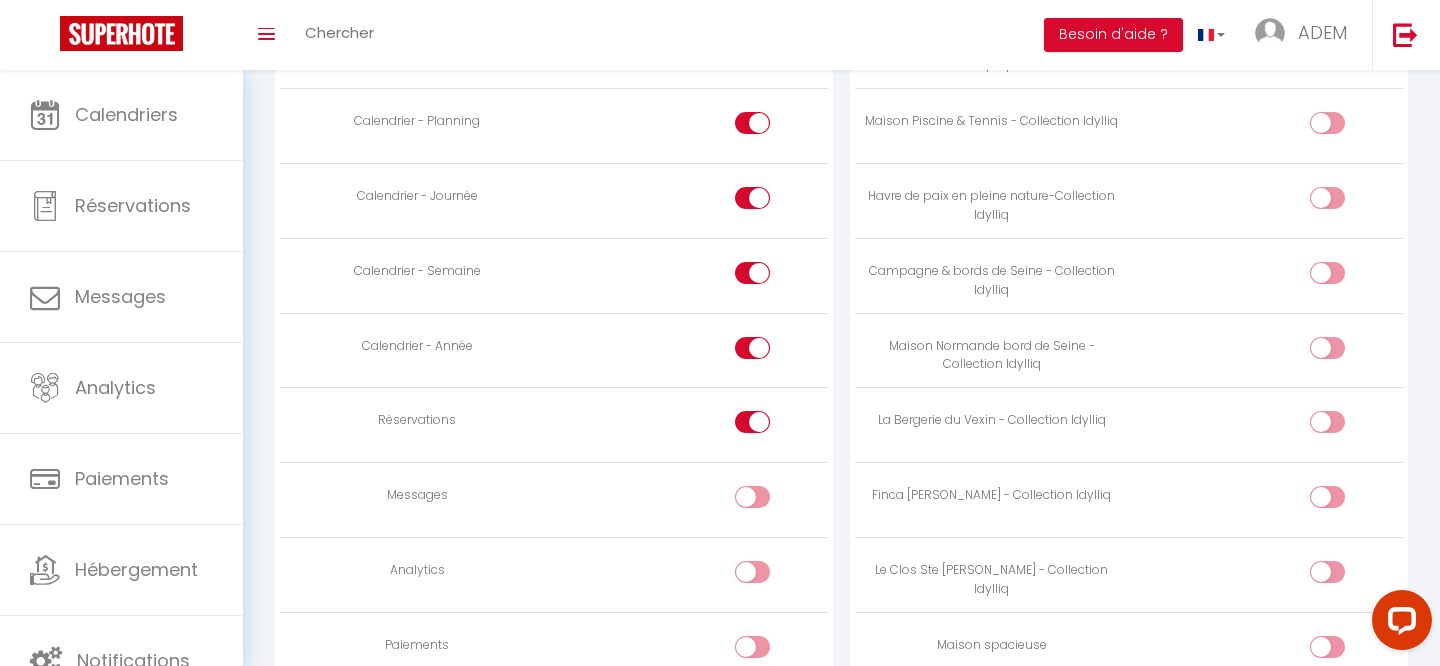scroll, scrollTop: 0, scrollLeft: 0, axis: both 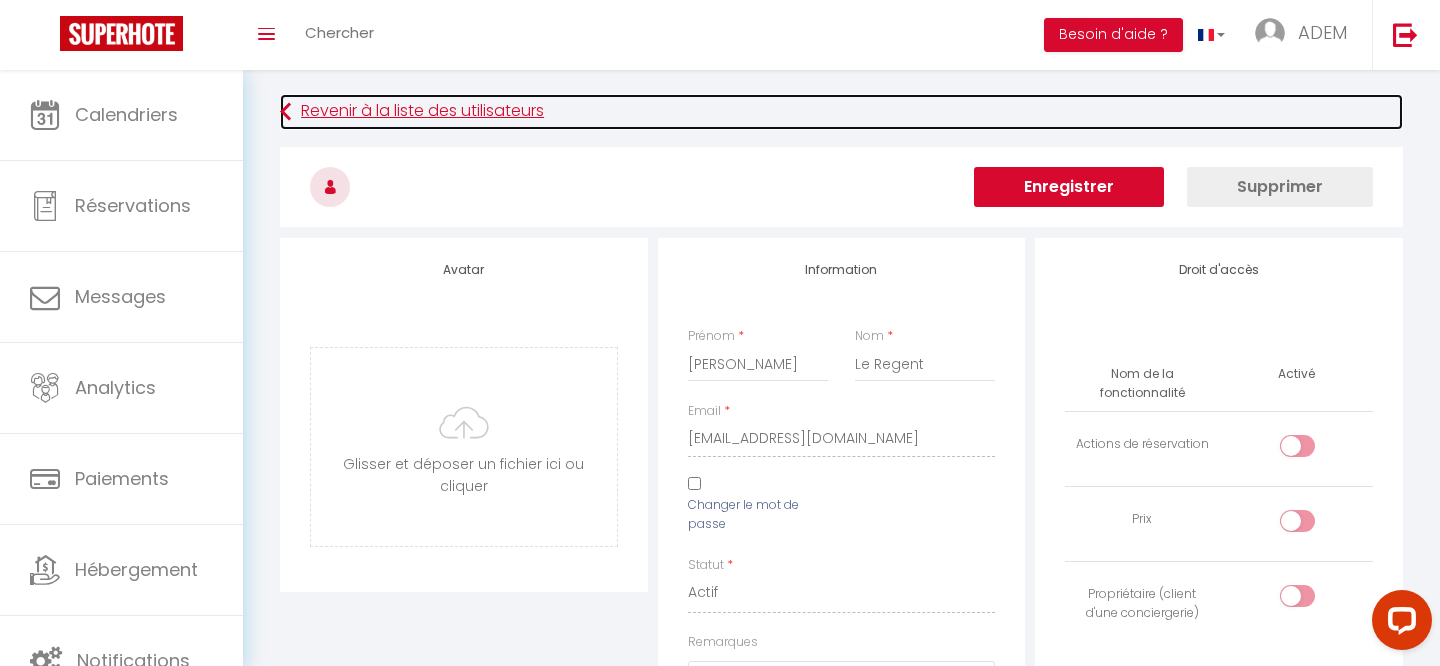click on "Revenir à la liste des utilisateurs" at bounding box center [841, 112] 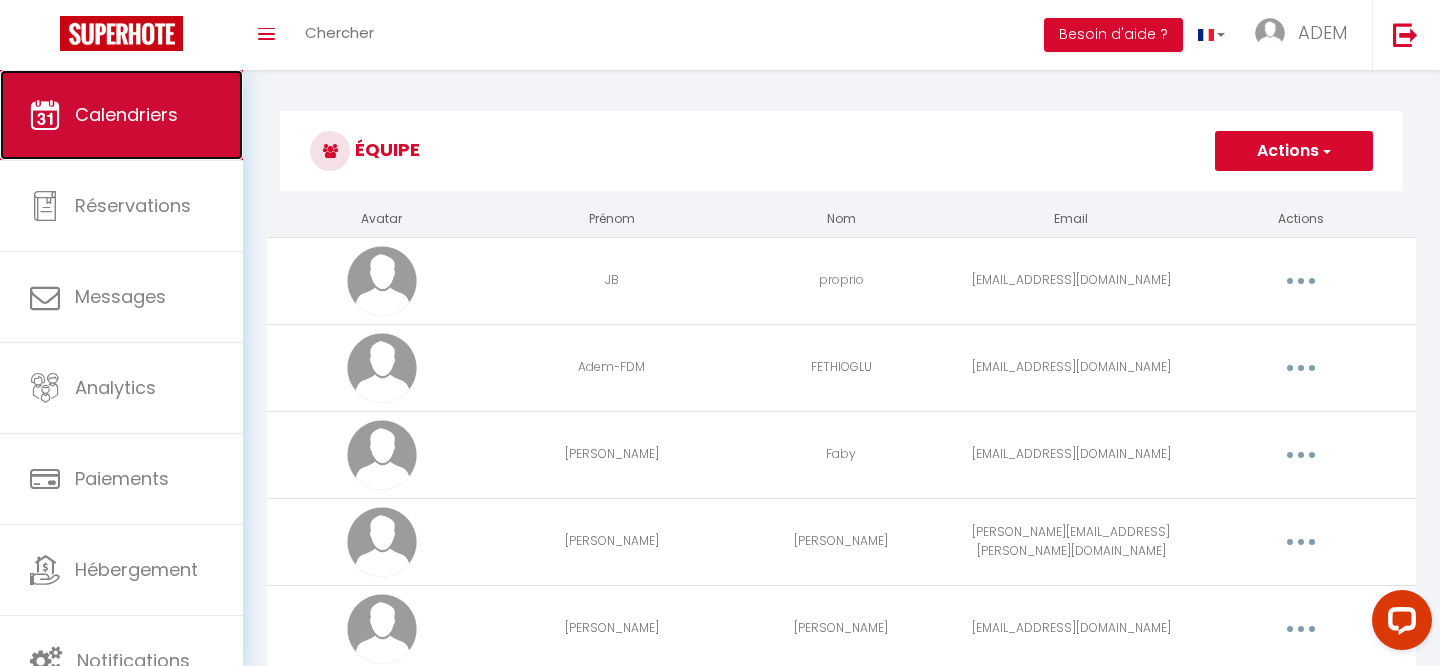 click on "Calendriers" at bounding box center [126, 114] 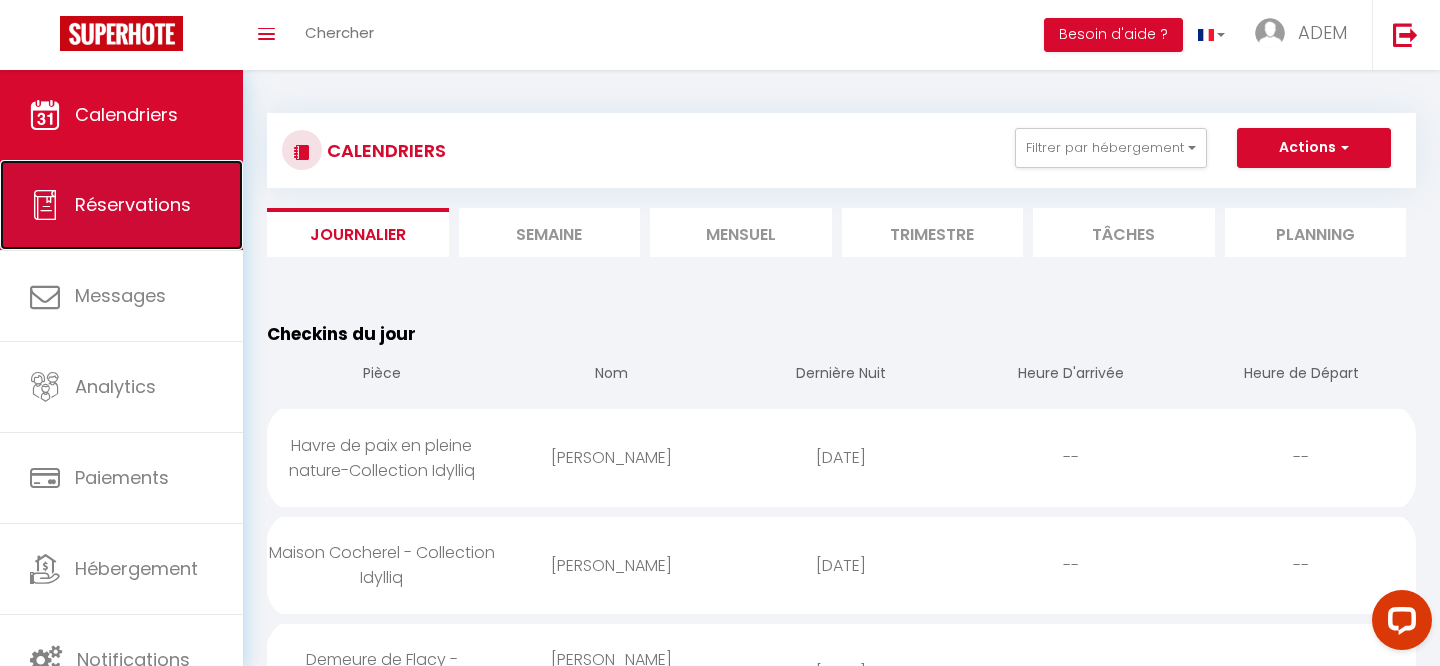 click on "Réservations" at bounding box center (133, 204) 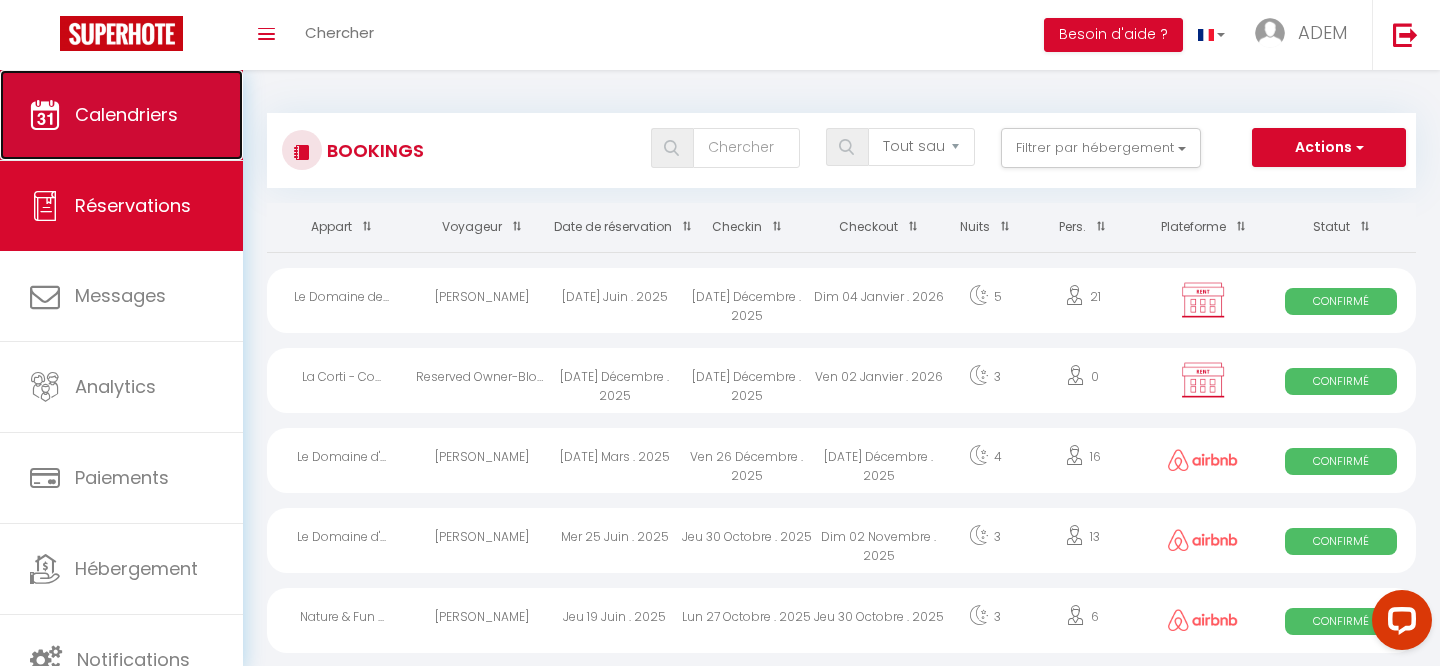 click on "Calendriers" at bounding box center (121, 115) 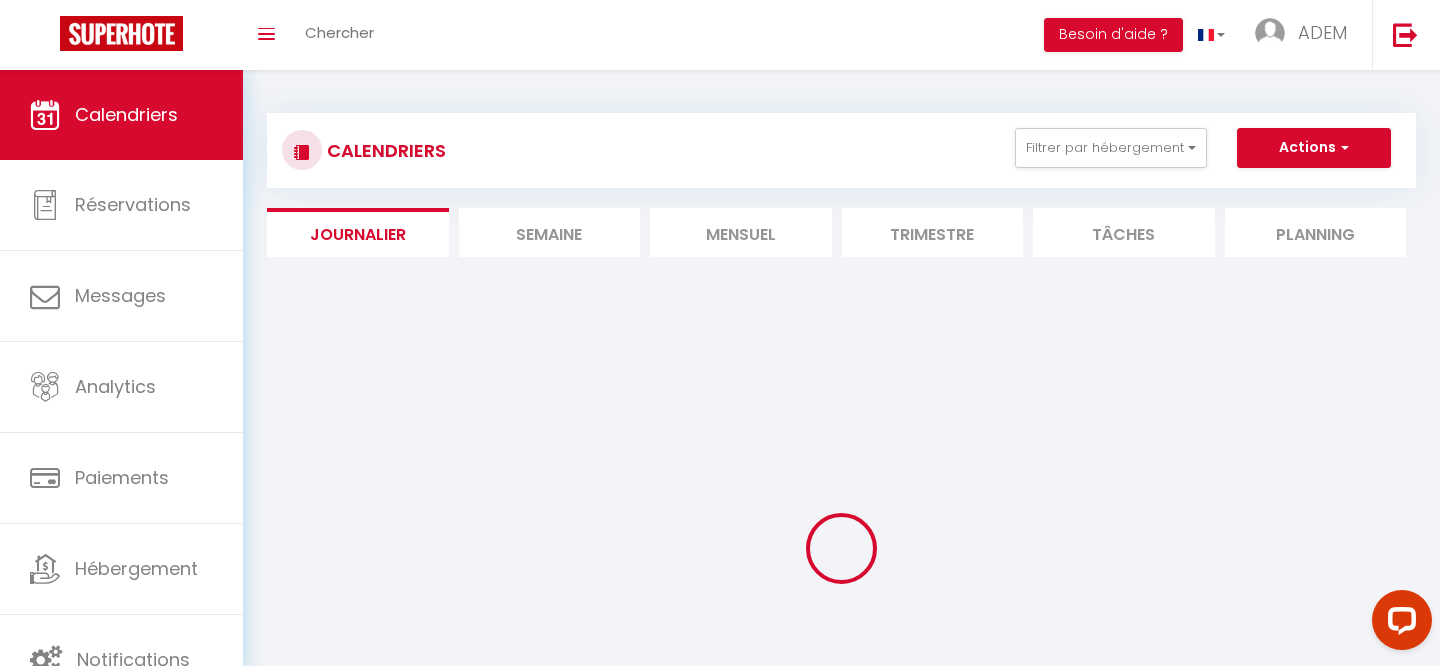 click on "Mensuel" at bounding box center [741, 232] 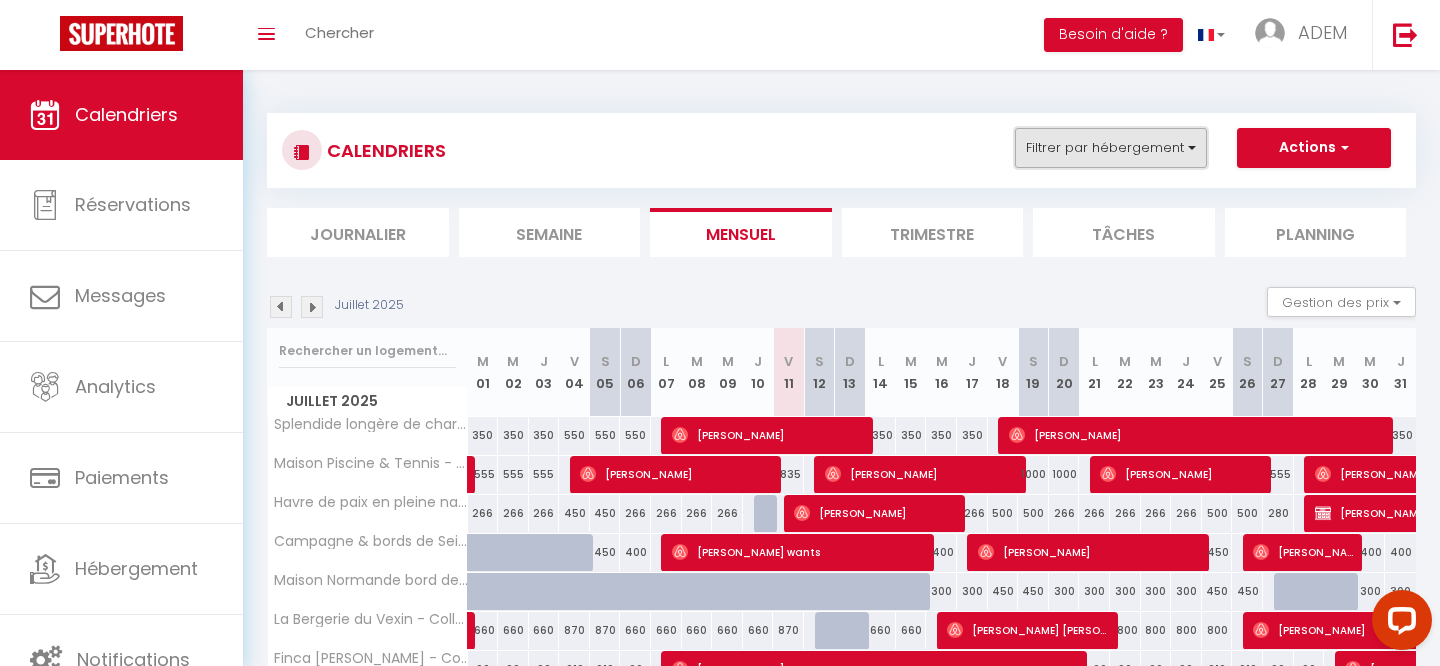 click on "Filtrer par hébergement" at bounding box center (1111, 148) 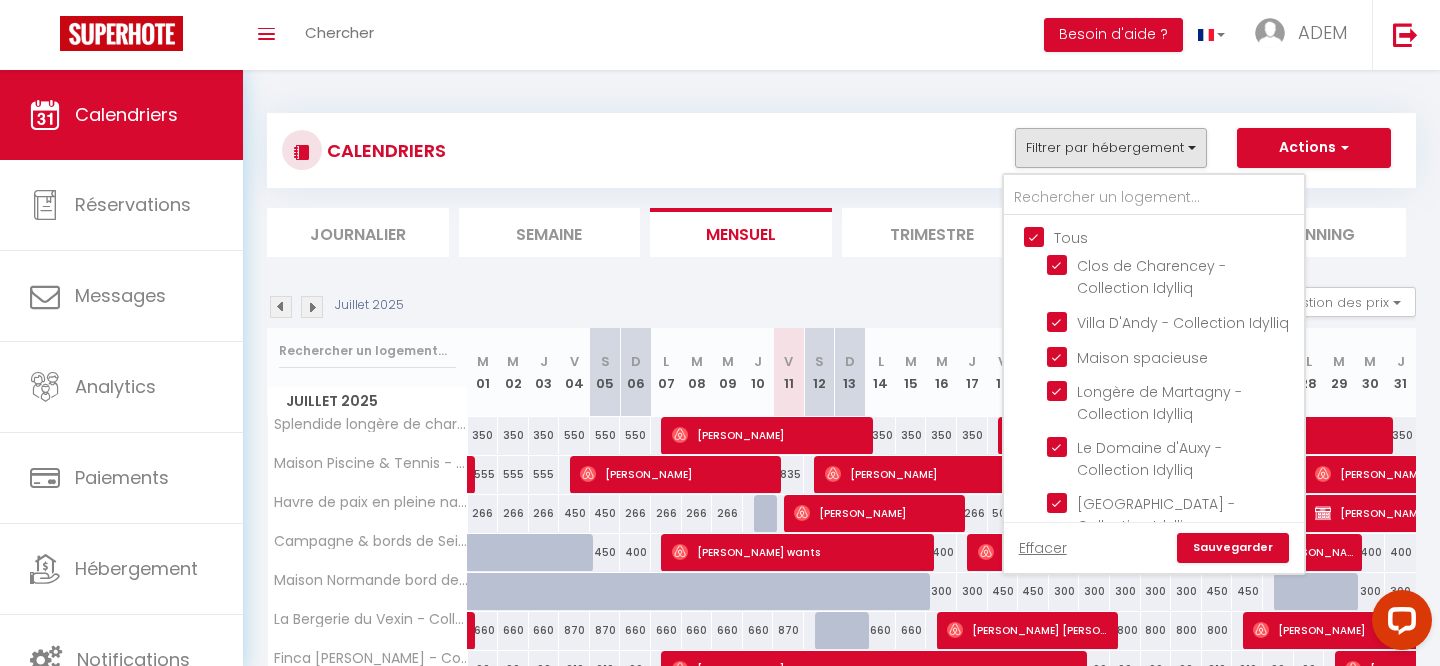 click on "Tous" at bounding box center (1174, 236) 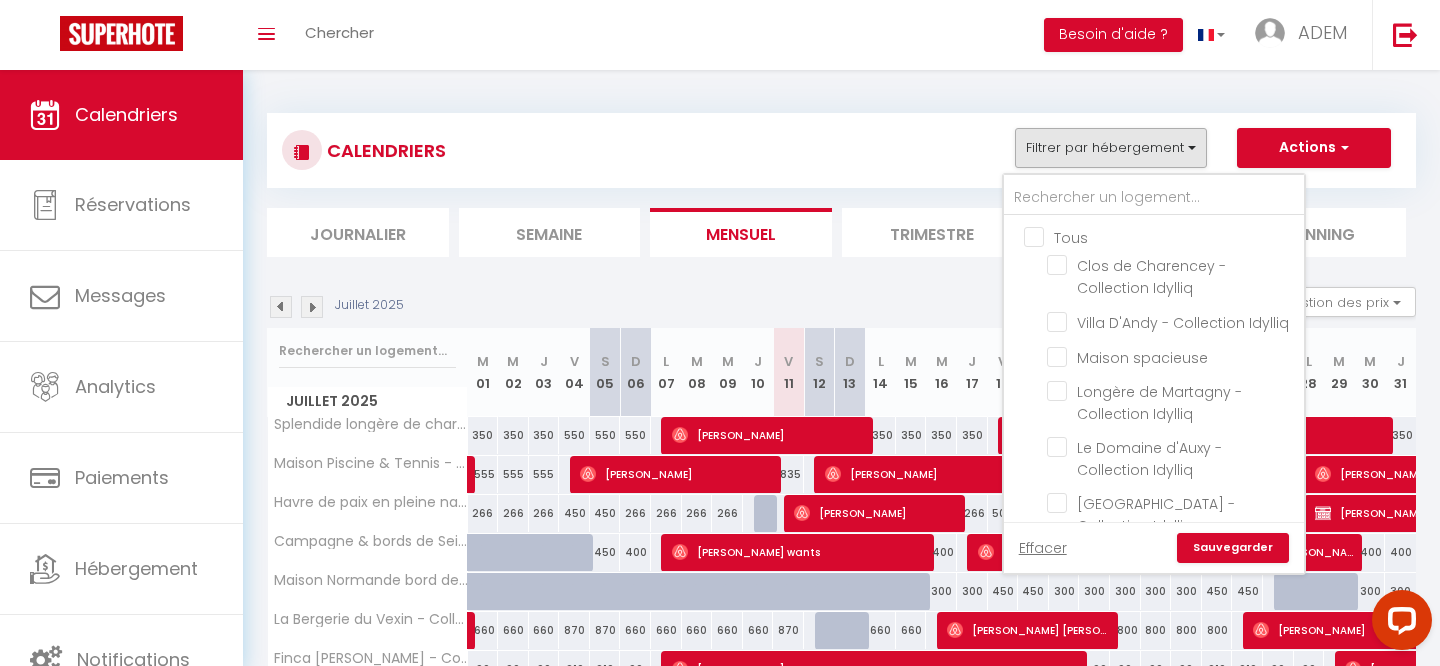 checkbox on "false" 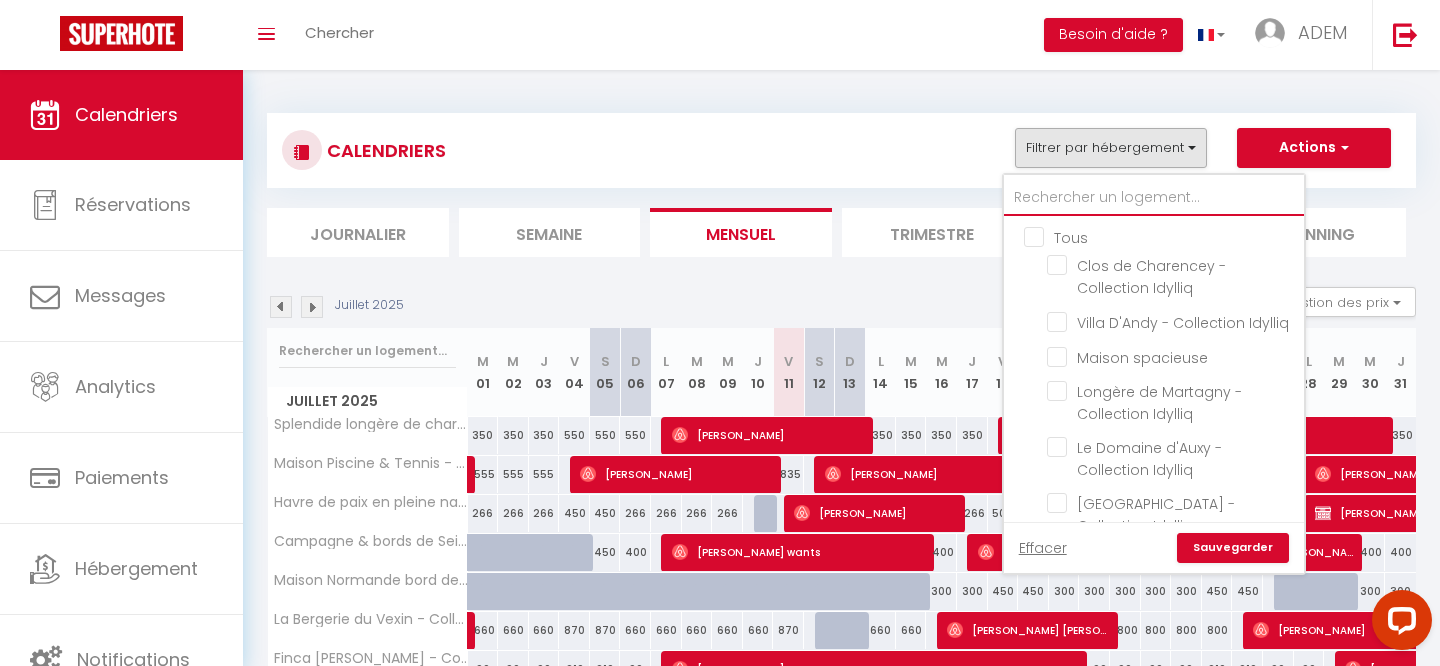 click at bounding box center [1154, 198] 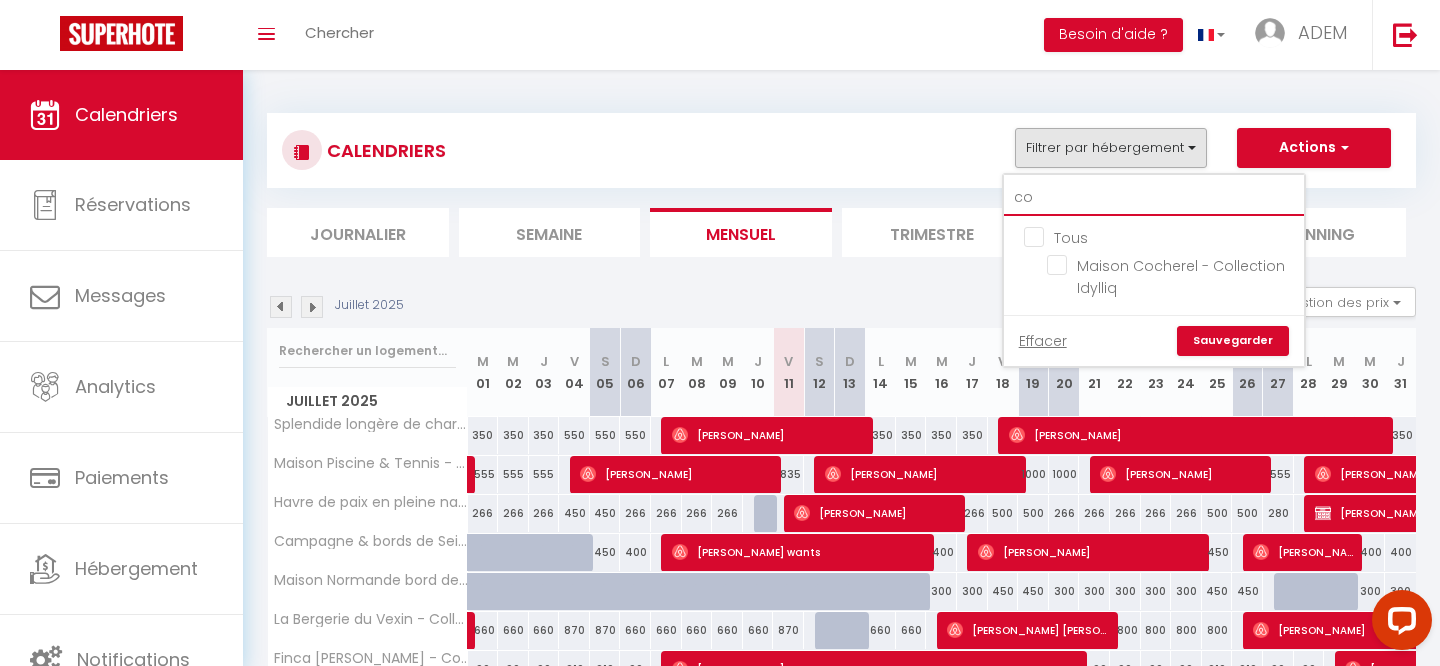 type on "c" 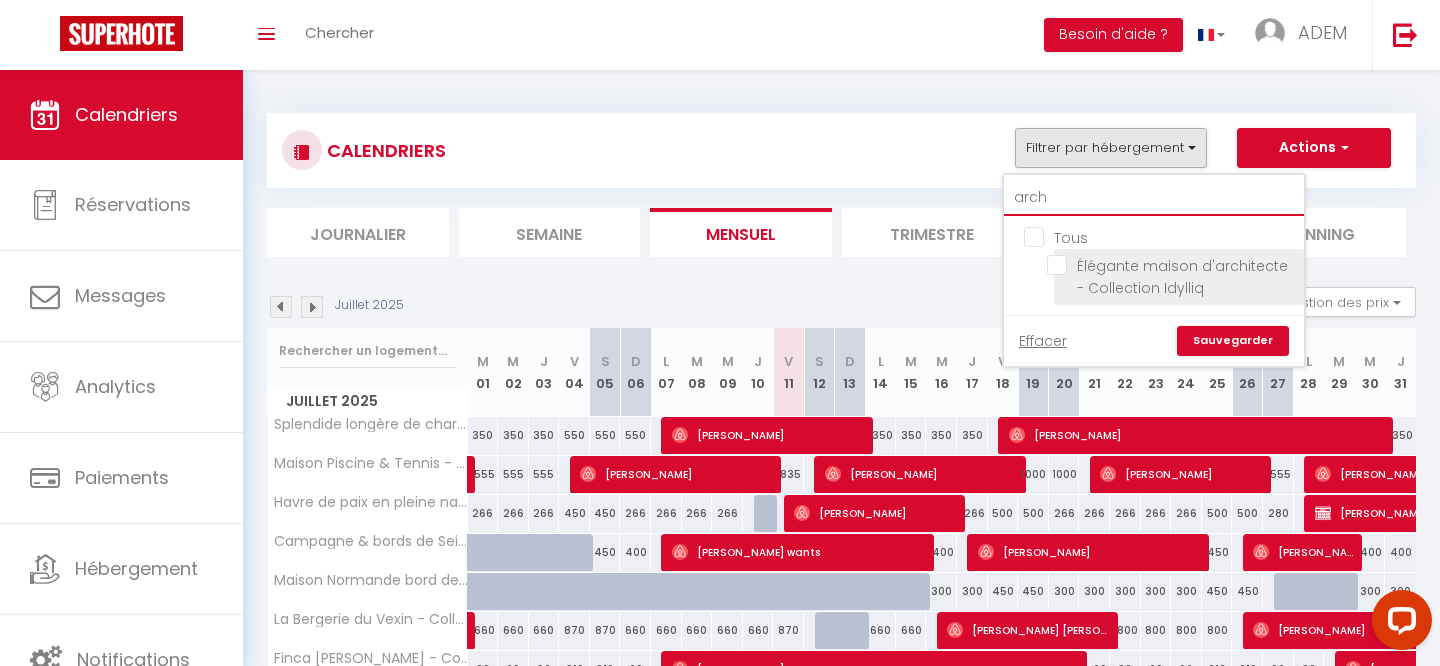 type on "arch" 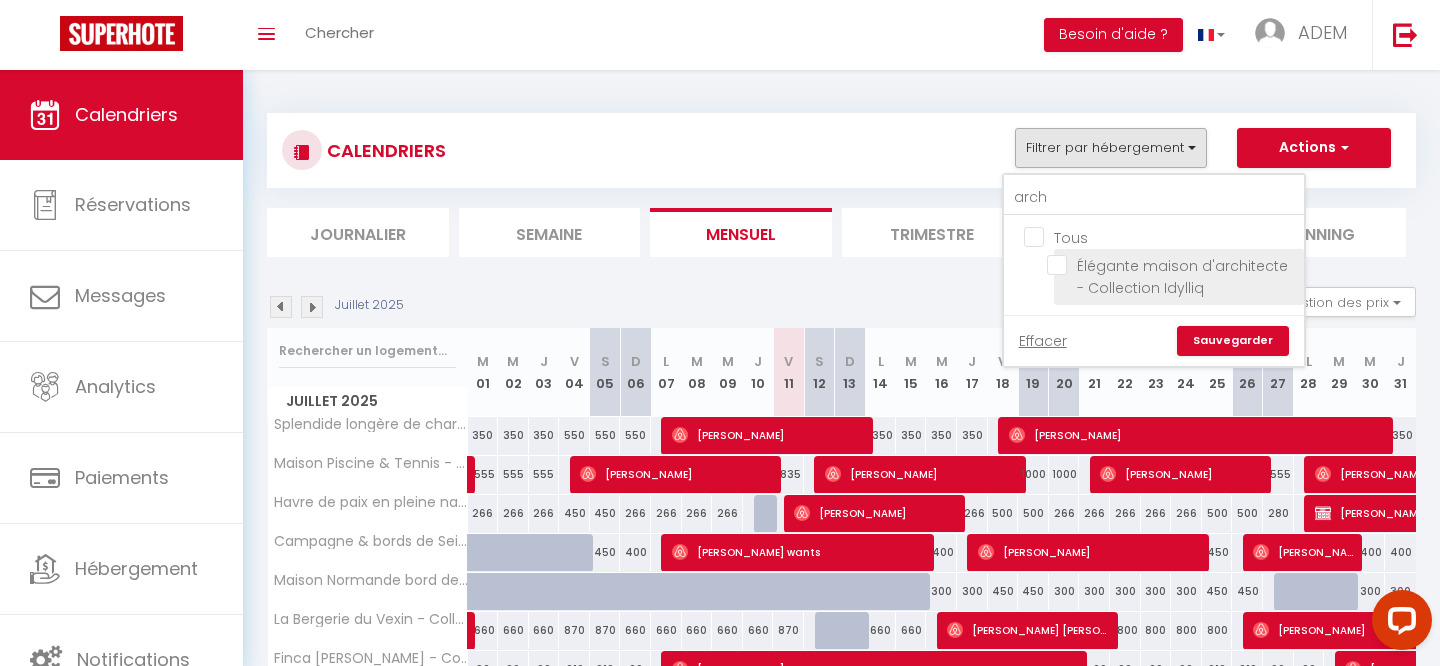 click on "Élégante maison d'architecte - Collection Idylliq" at bounding box center [1172, 265] 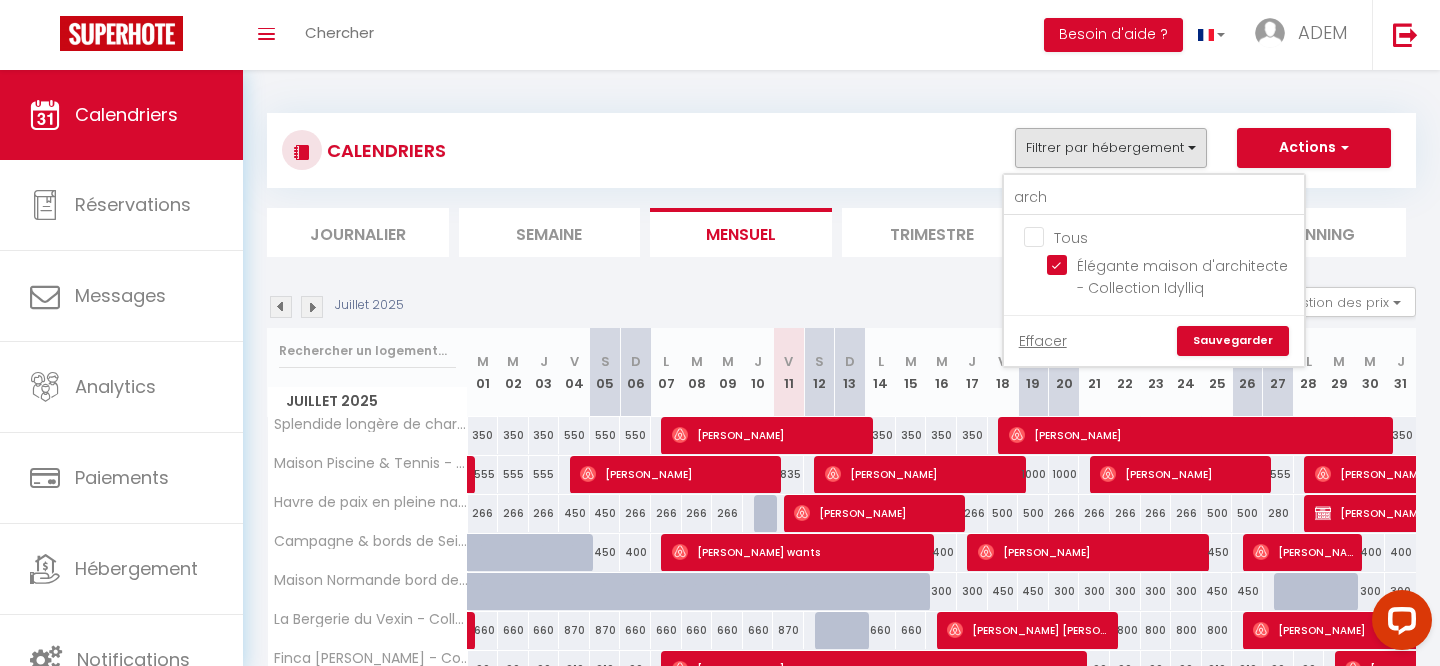 click on "Sauvegarder" at bounding box center [1233, 341] 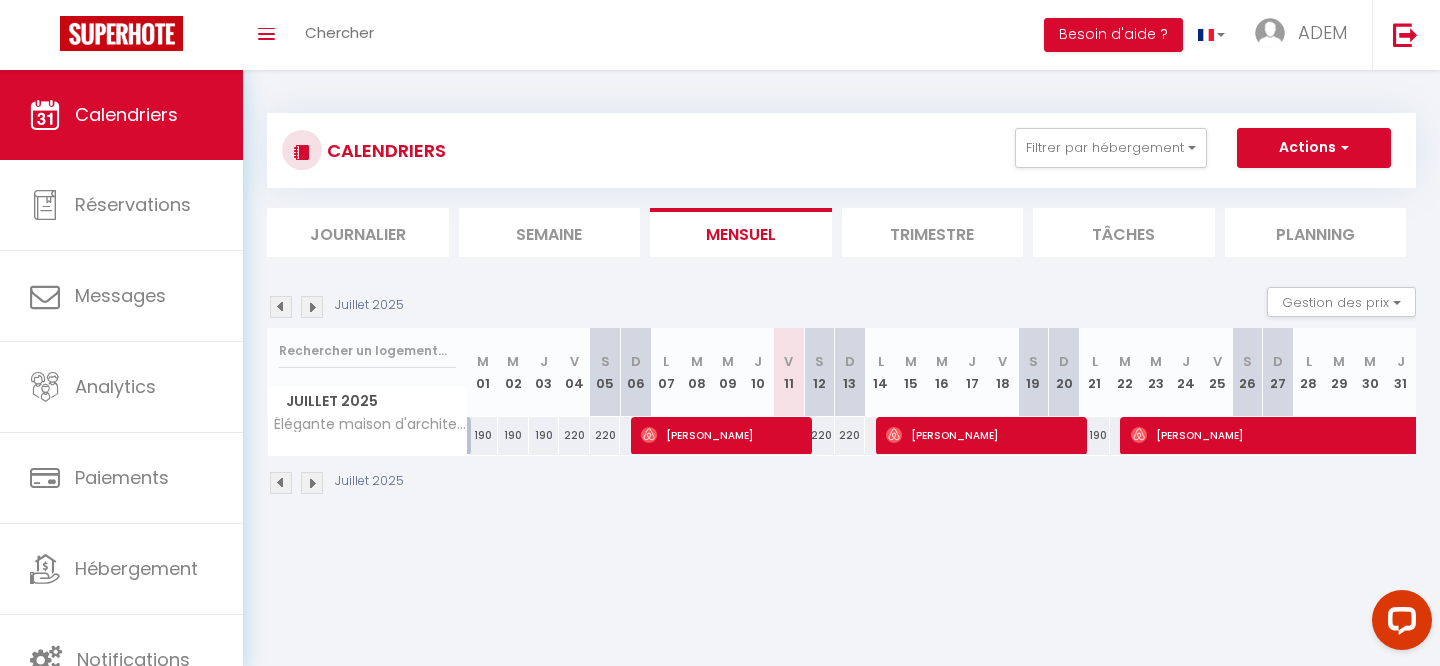 click at bounding box center (312, 483) 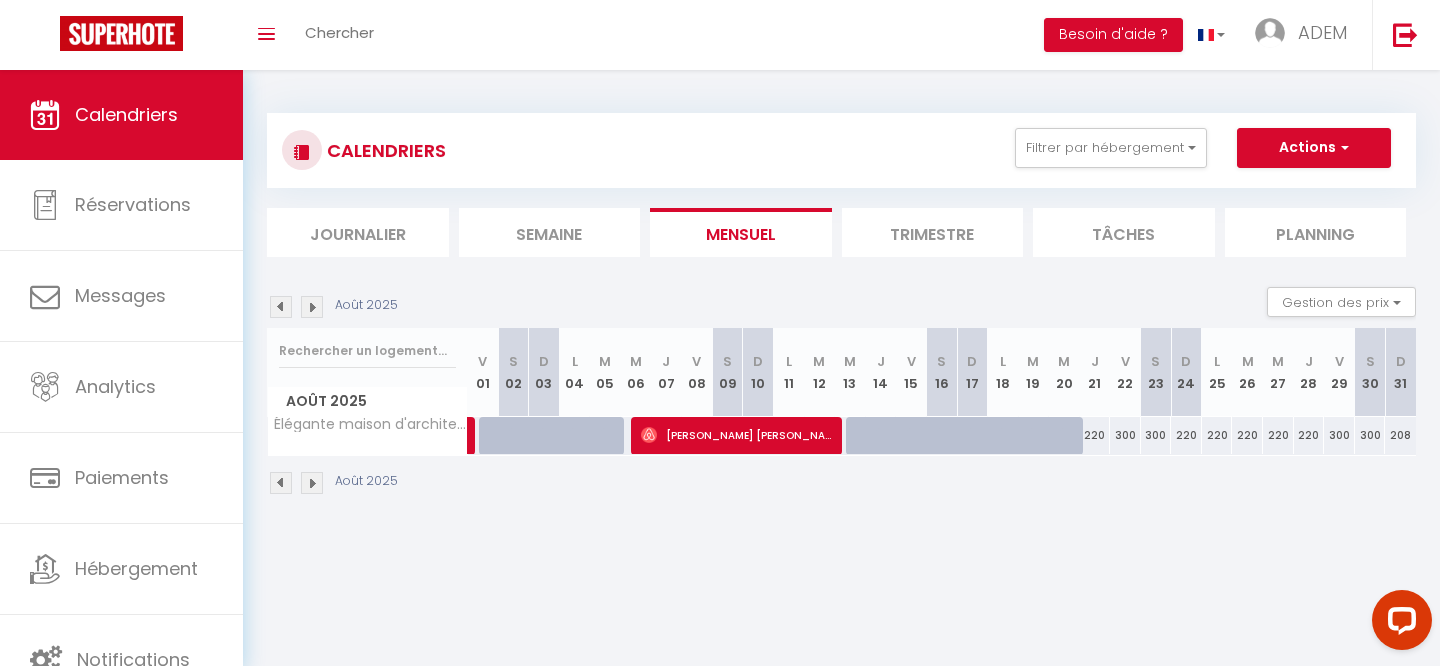 click at bounding box center (312, 483) 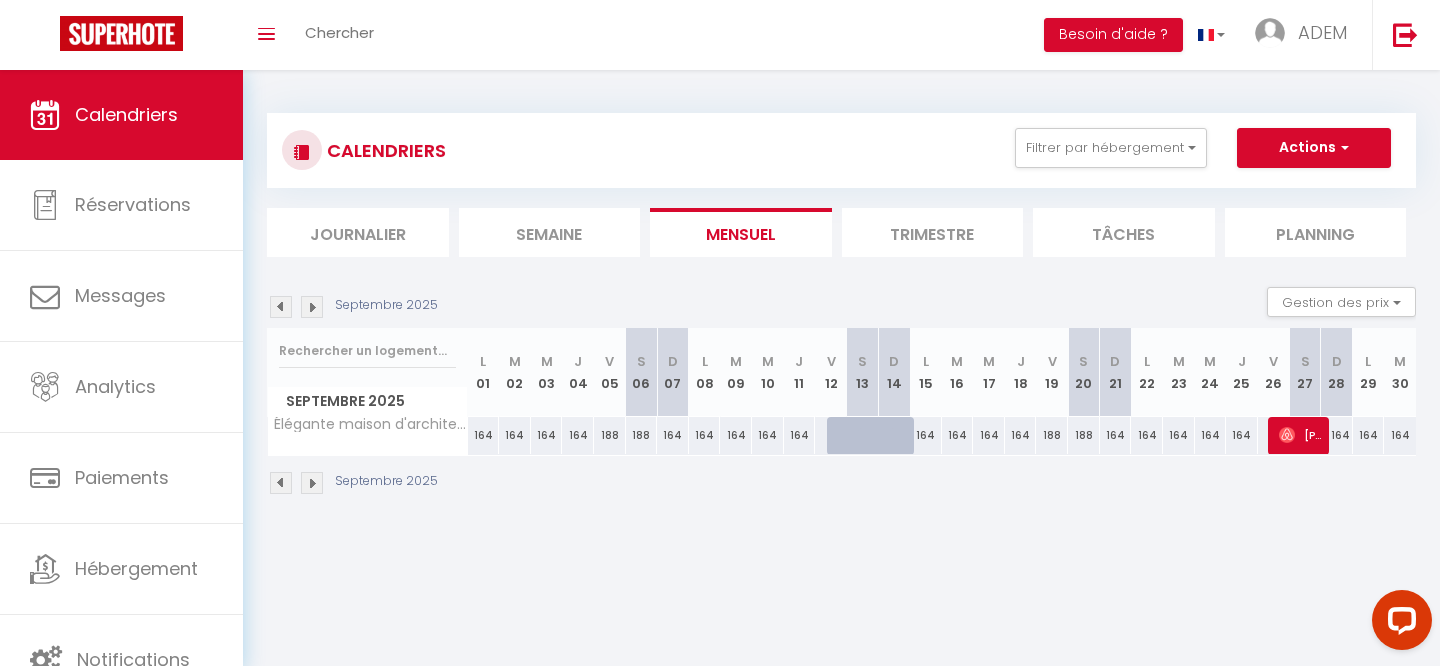 click at bounding box center (312, 483) 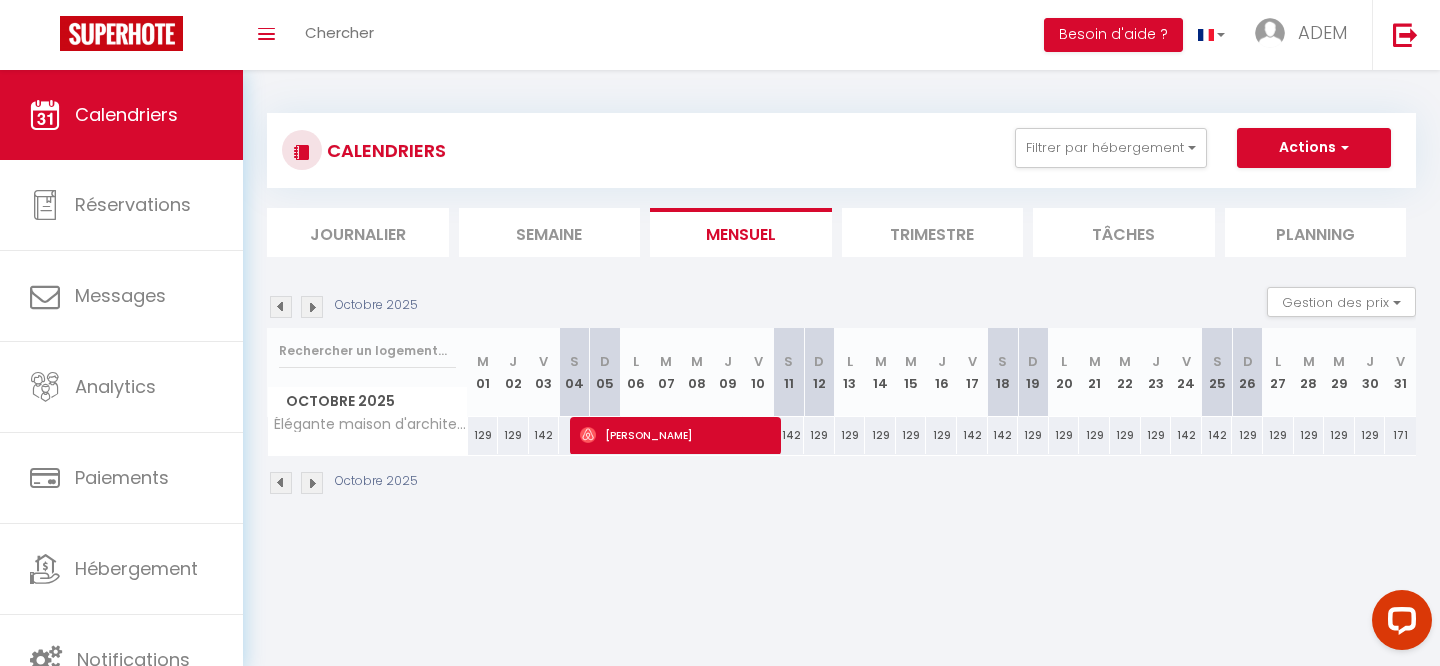 click at bounding box center (312, 483) 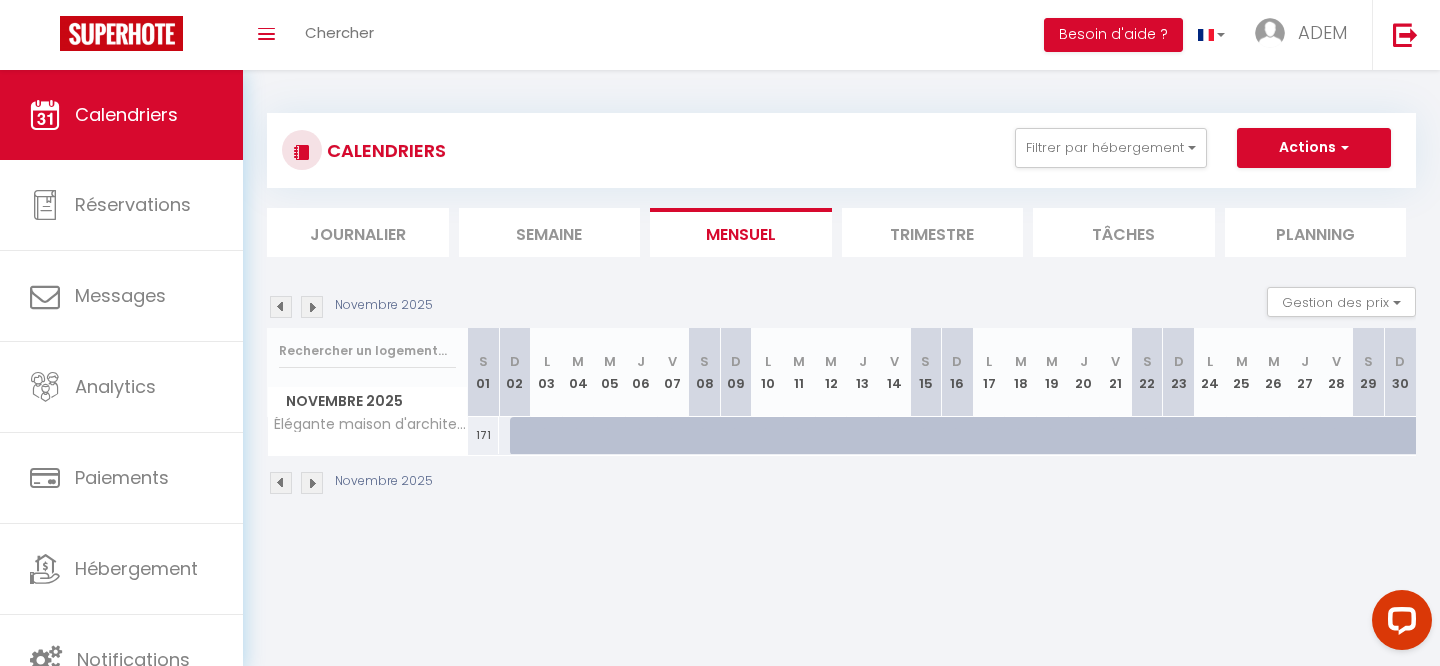 click at bounding box center [281, 483] 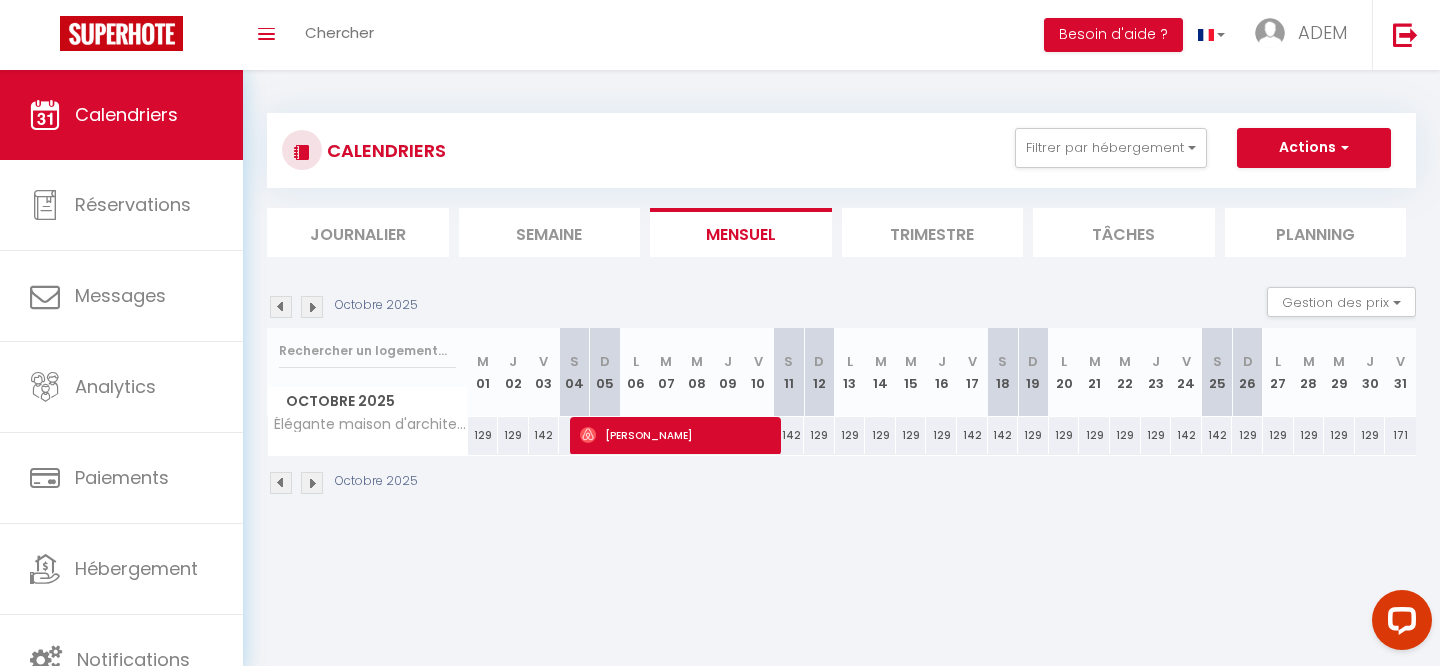 click at bounding box center [281, 483] 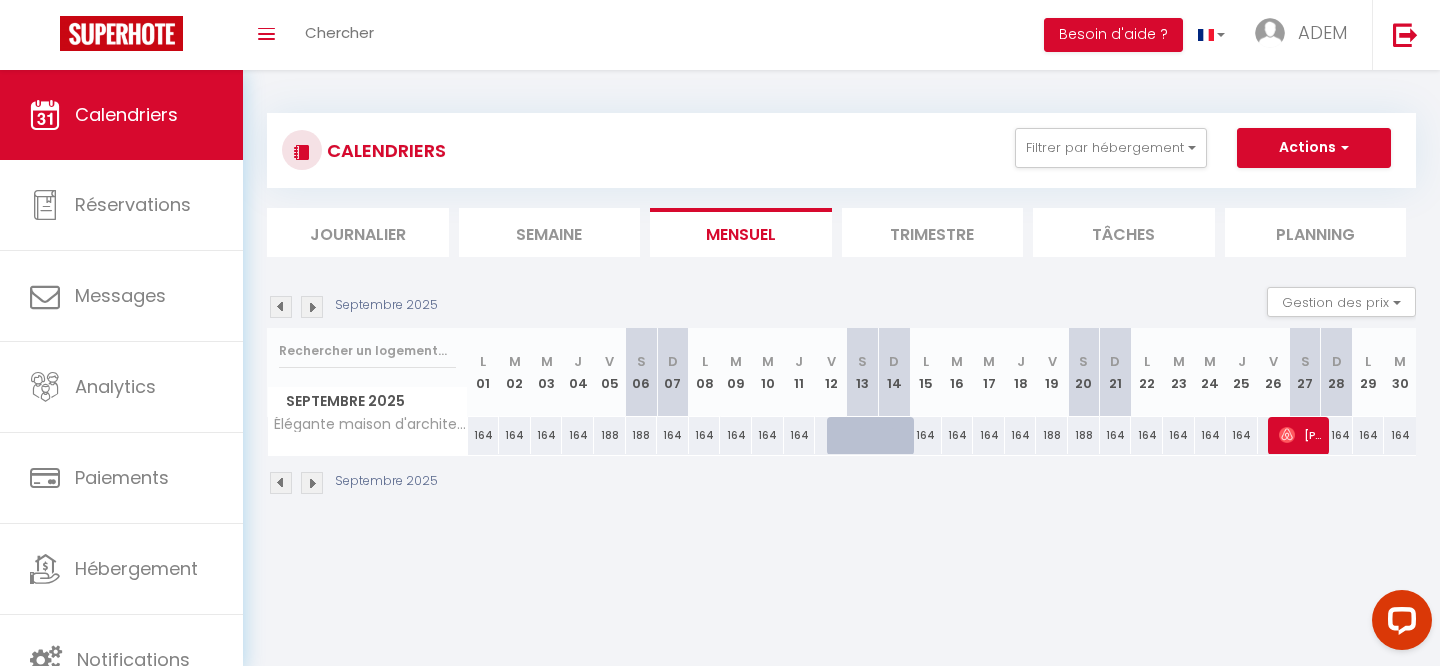 click at bounding box center [312, 483] 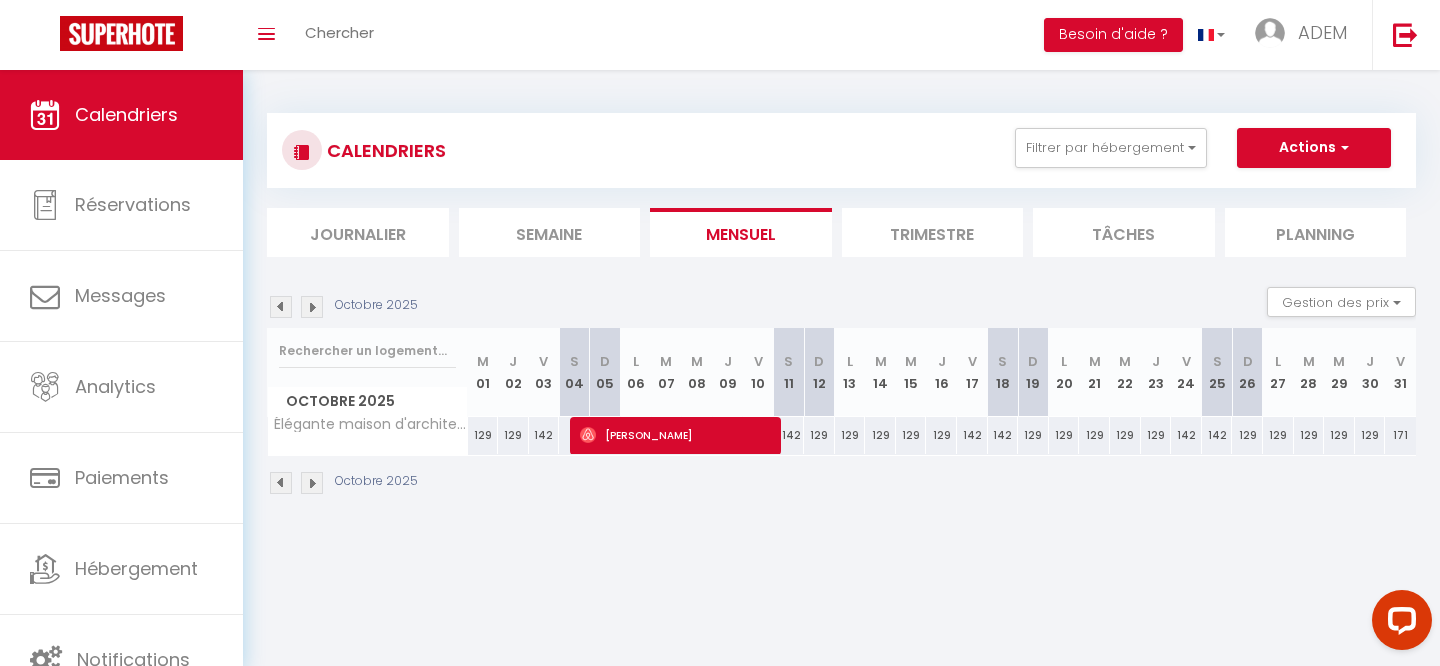 click at bounding box center (281, 483) 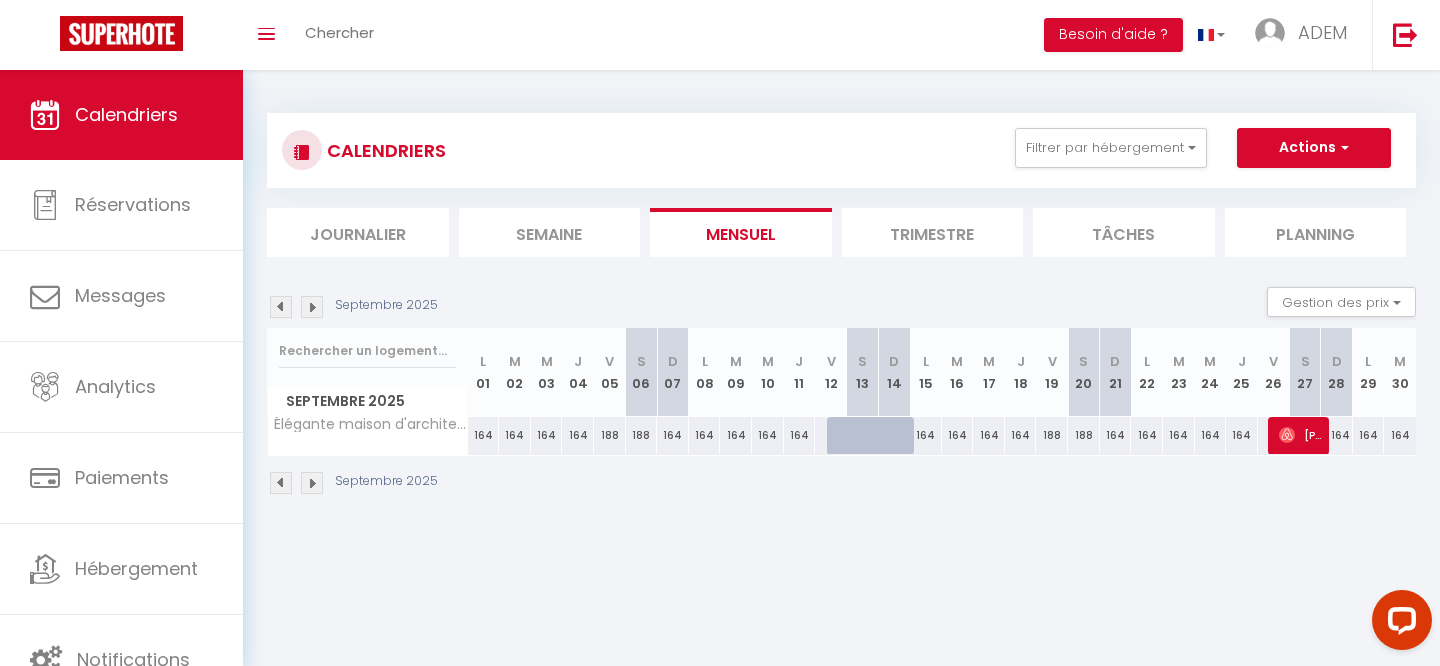 click at bounding box center (312, 483) 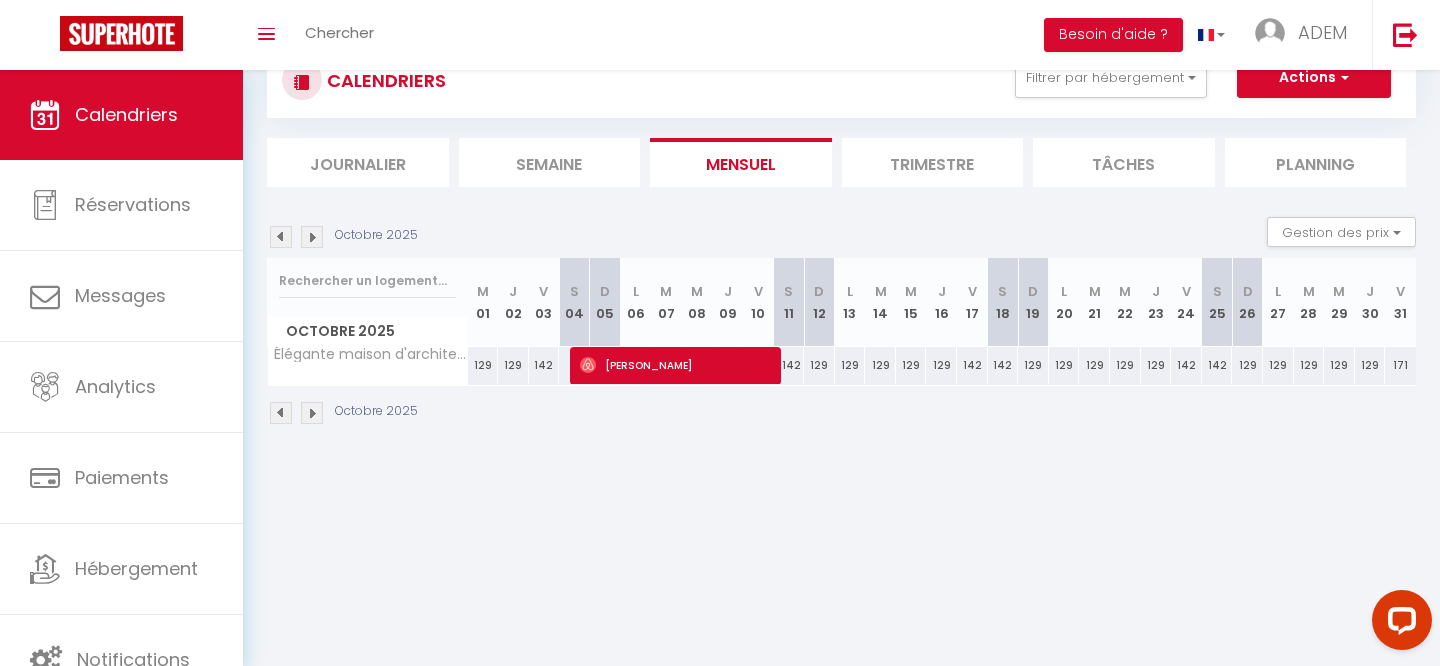scroll, scrollTop: 0, scrollLeft: 0, axis: both 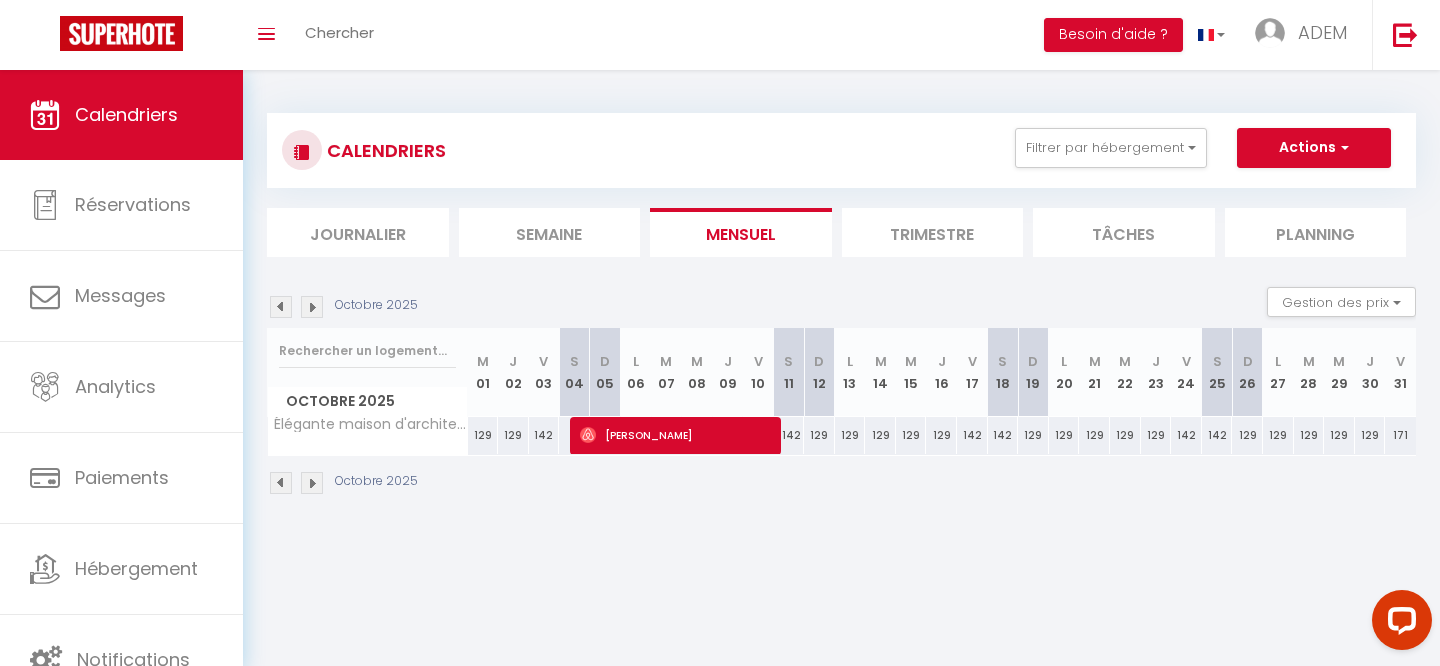 click on "Coaching SuperHote ce soir à 18h00, pour participer:  [URL][DOMAIN_NAME][SECURITY_DATA]   ×     Toggle navigation       Toggle Search     Toggle menubar     Chercher   BUTTON
Besoin d'aide ?
ADEM   Paramètres        Équipe     Résultat de la recherche   Aucun résultat     Calendriers     Réservations     Messages     Analytics      Paiements     Hébergement     Notifications                 Résultat de la recherche   Id   Appart   Voyageur    Checkin   Checkout   Nuits   Pers.   Plateforme   Statut     Résultat de la recherche   Aucun résultat           CALENDRIERS
Filtrer par hébergement
arch      Tous       Élégante maison d'architecte - Collection Idylliq    Effacer   Sauvegarder
Actions
Nouvelle réservation   Exporter les réservations   Importer les réservations" at bounding box center [720, 403] 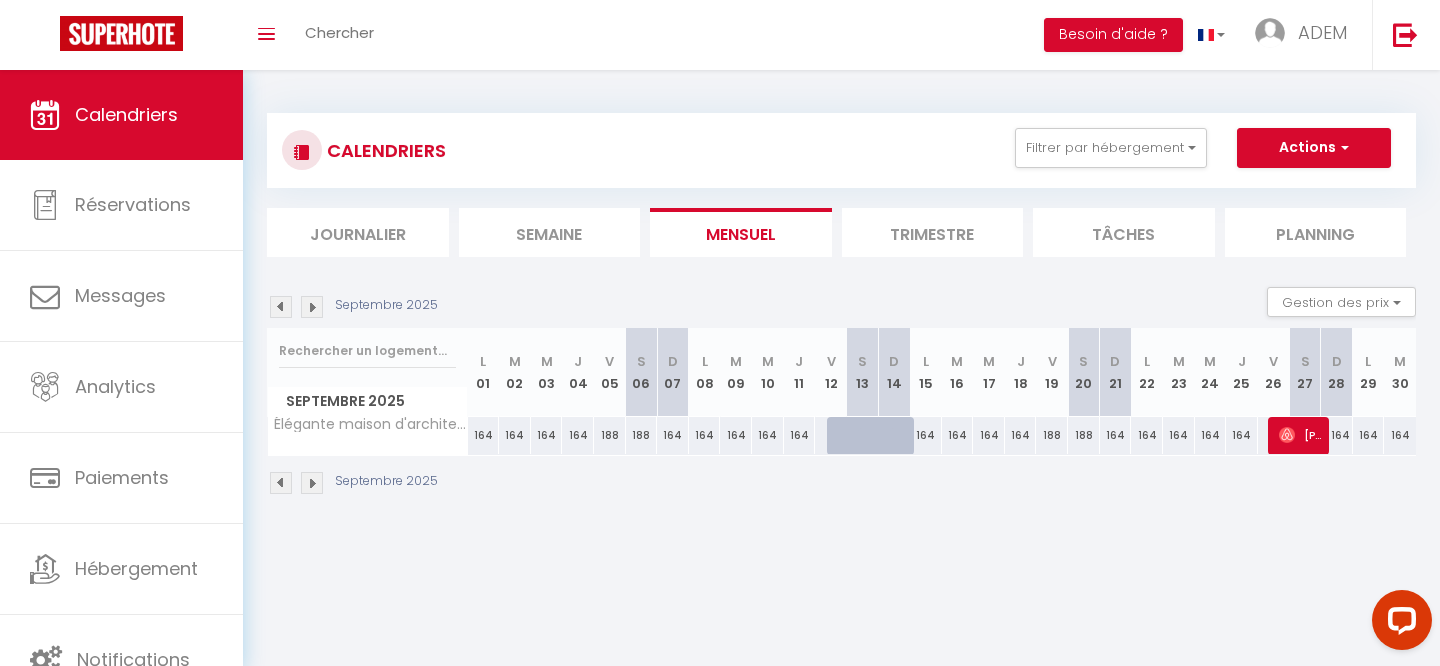 click at bounding box center (312, 483) 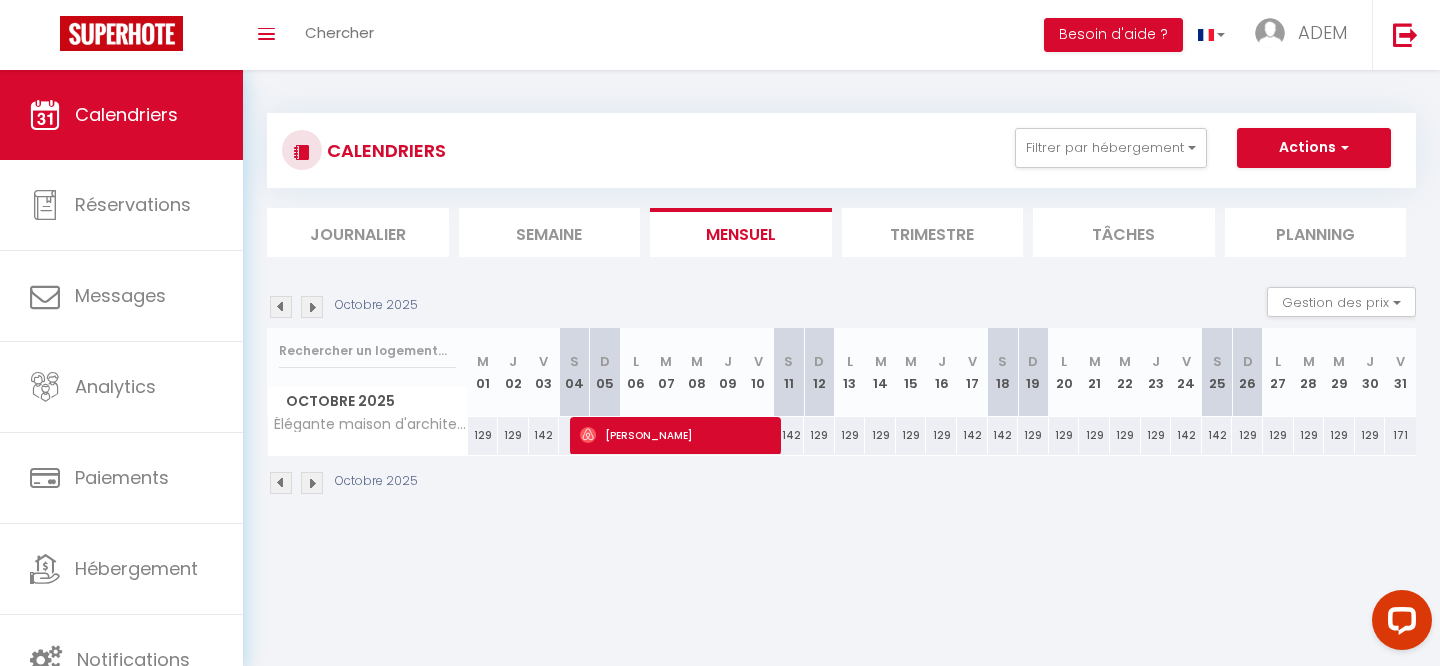 click on "129" at bounding box center (483, 435) 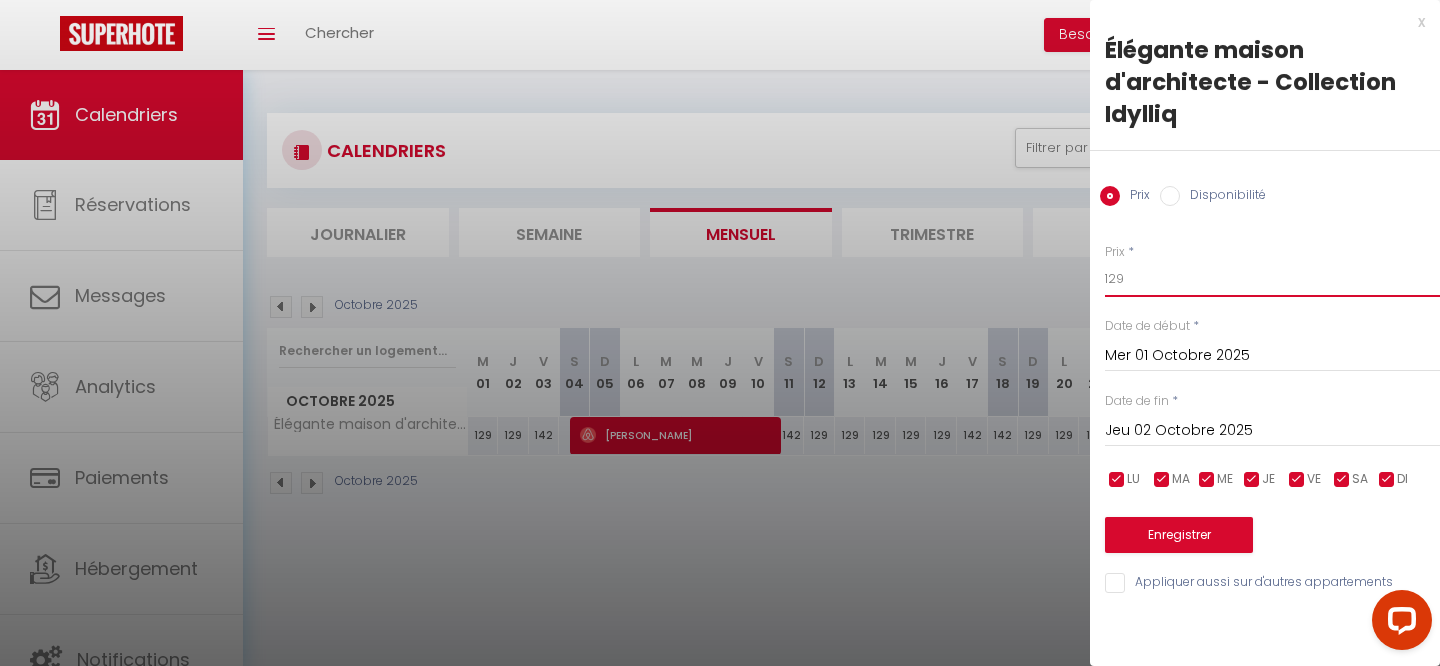 click on "129" at bounding box center [1272, 279] 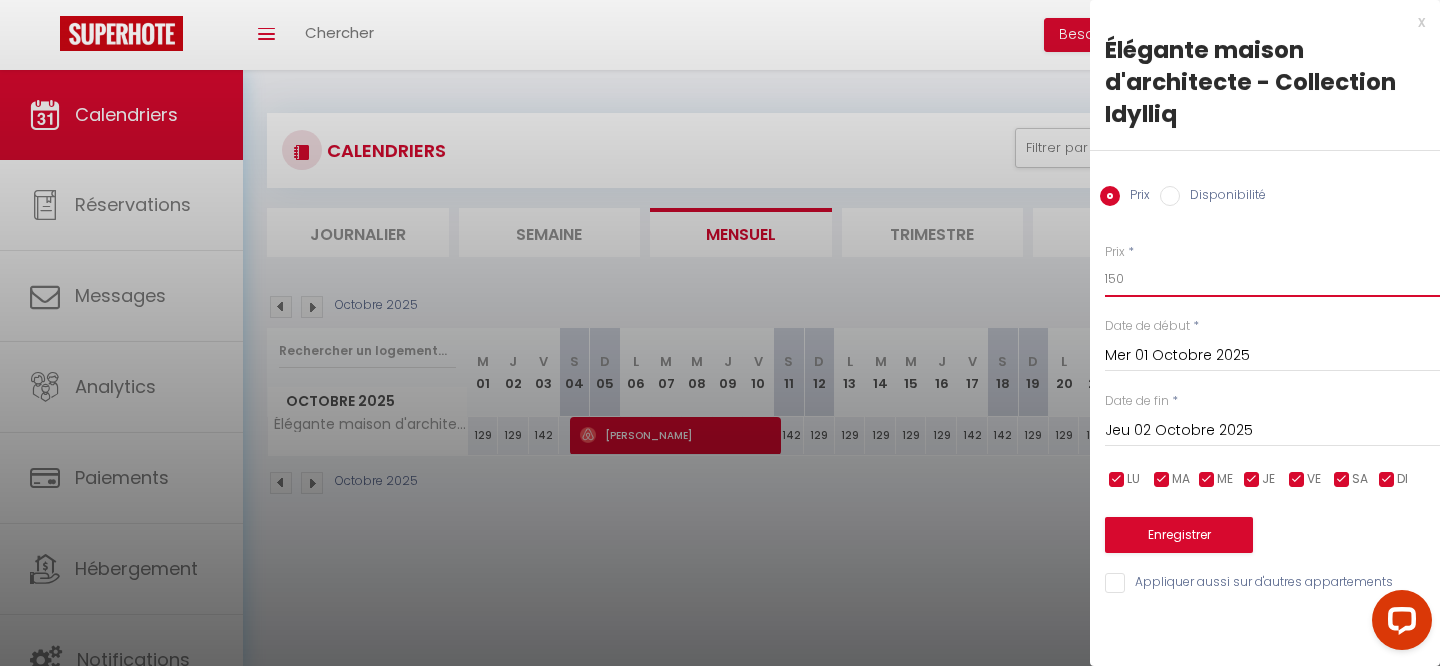 type on "150" 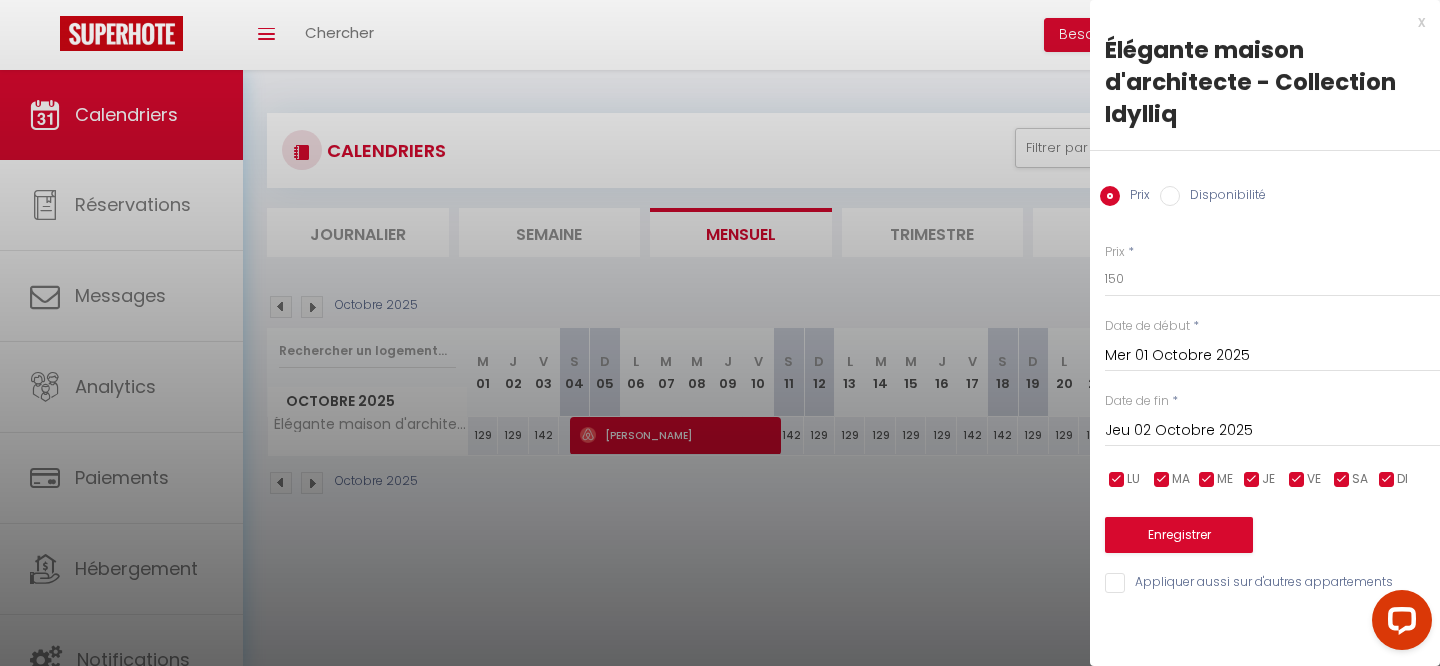 click on "Jeu 02 Octobre 2025" at bounding box center [1272, 431] 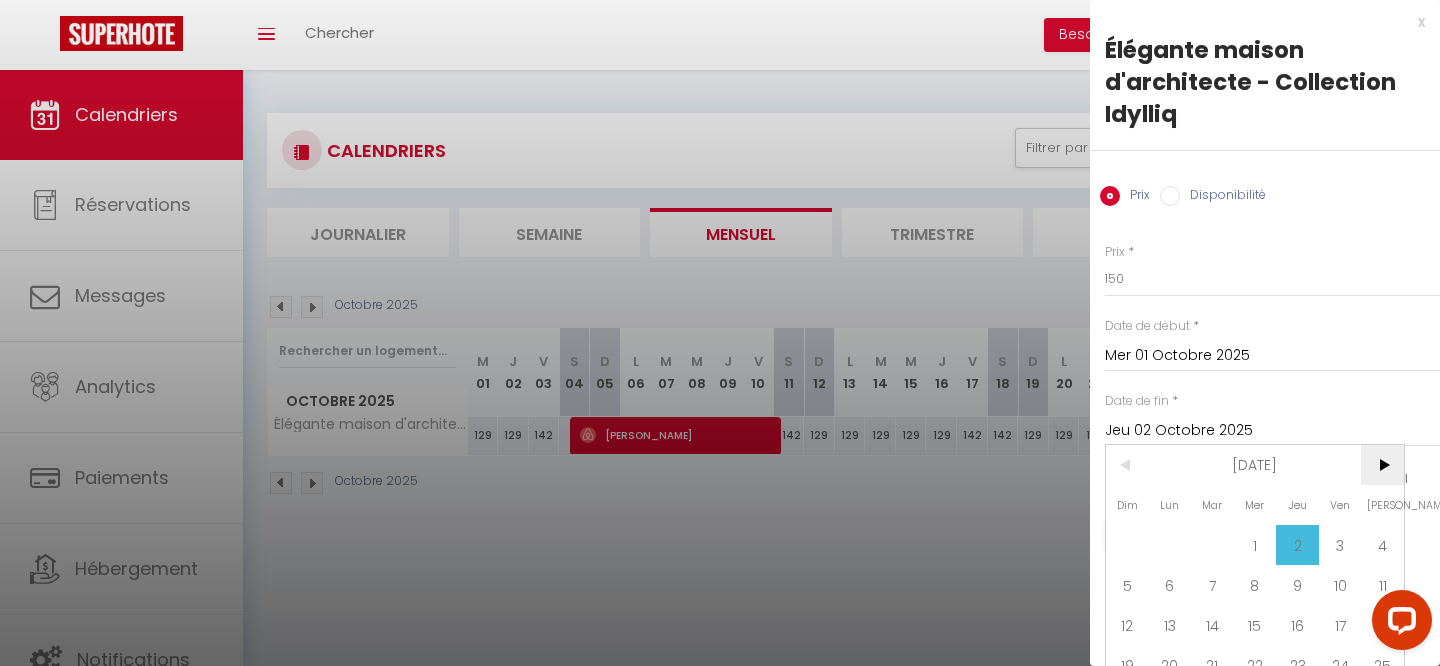 click on ">" at bounding box center (1382, 465) 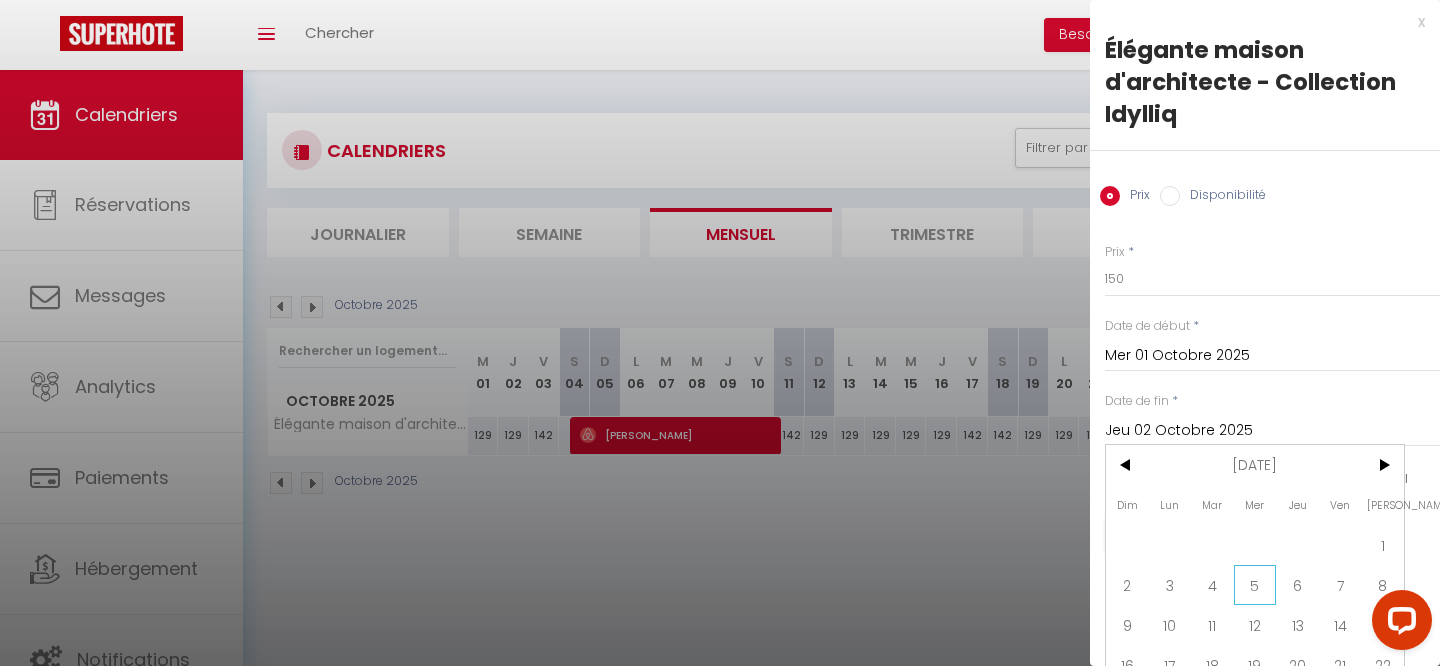 click on "5" at bounding box center [1255, 585] 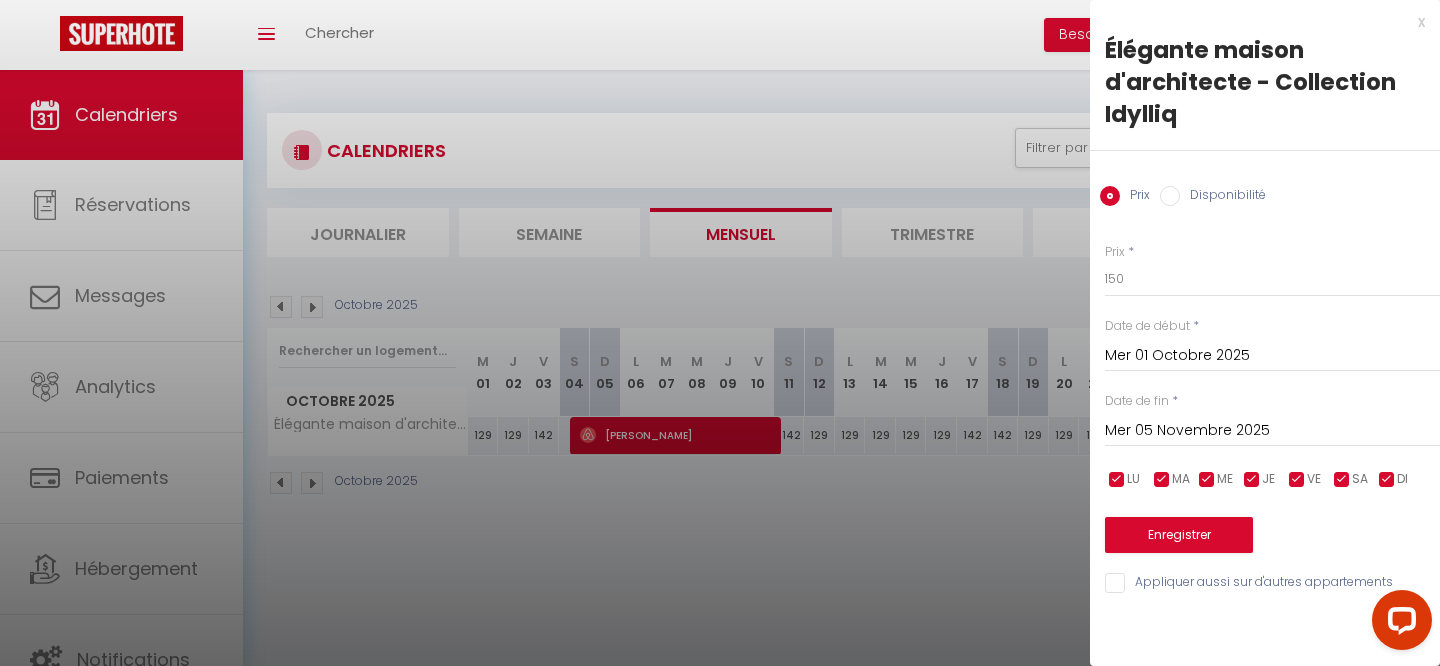 click at bounding box center (1342, 480) 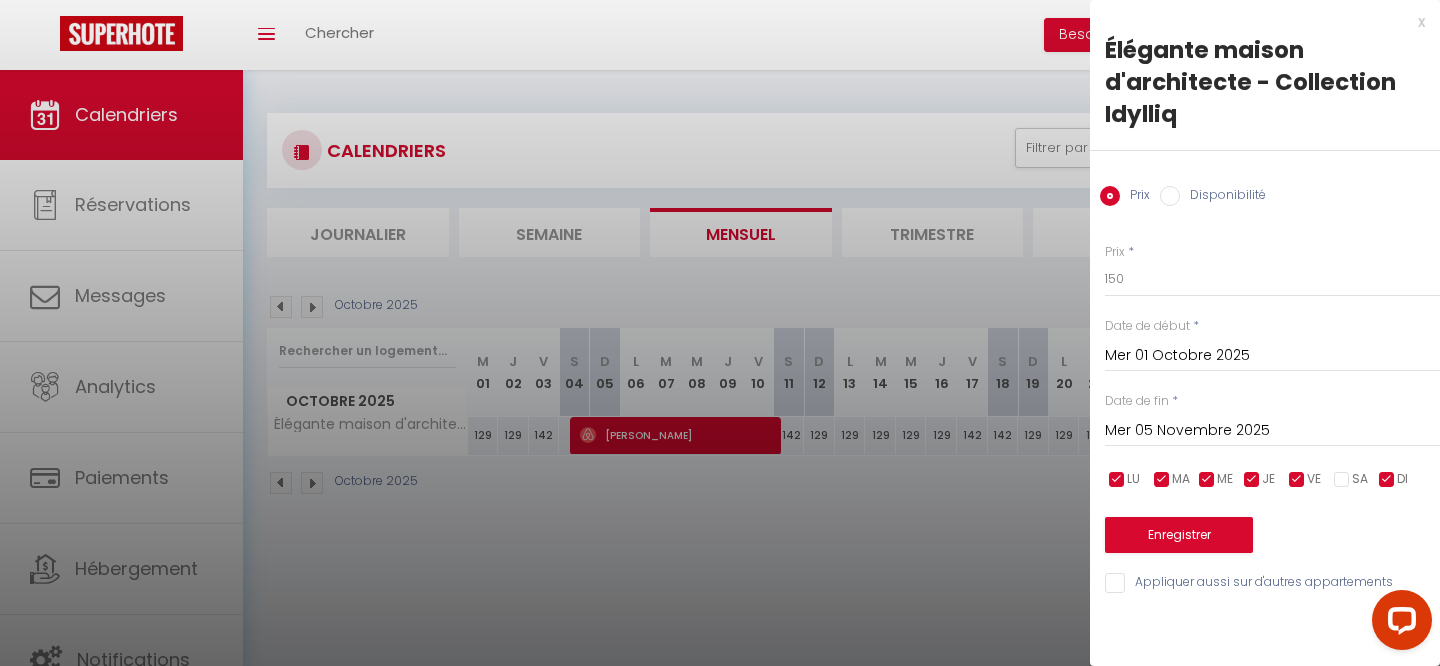 click at bounding box center [1297, 480] 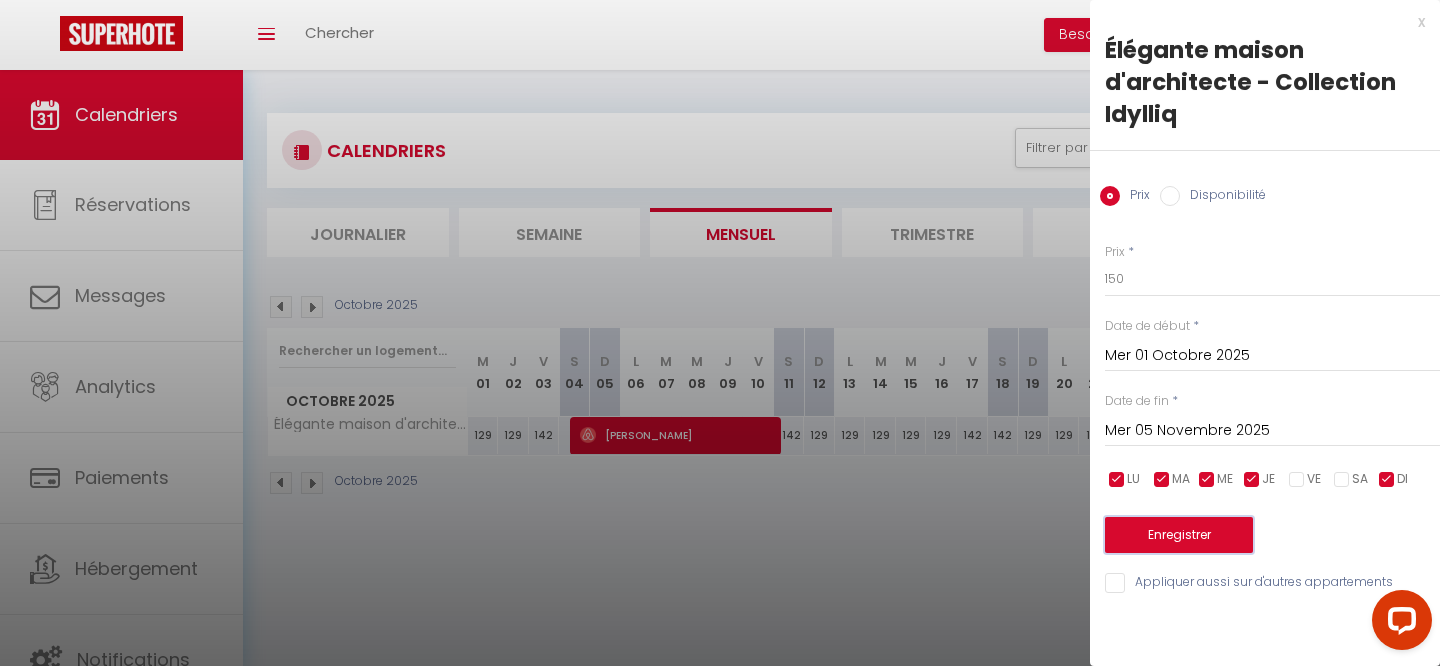 click on "Enregistrer" at bounding box center (1179, 535) 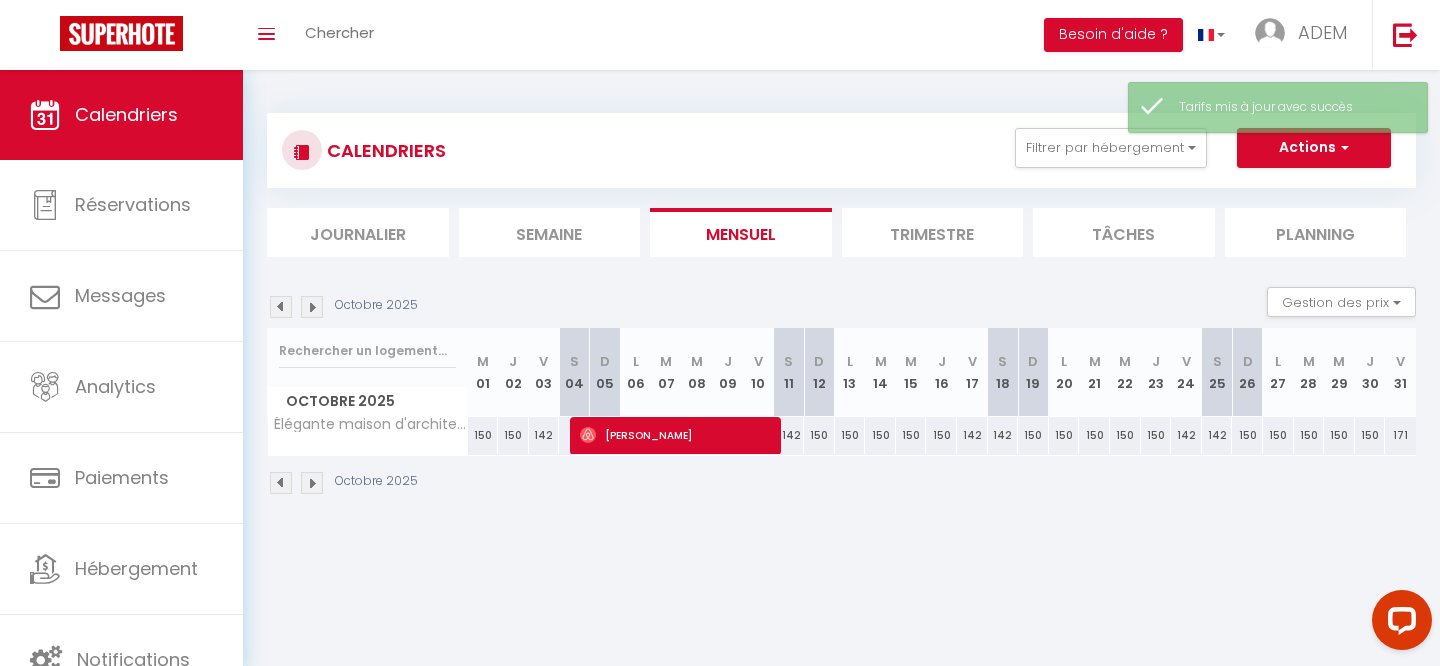 click on "Coaching SuperHote ce soir à 18h00, pour participer:  [URL][DOMAIN_NAME][SECURITY_DATA]   ×     Toggle navigation       Toggle Search     Toggle menubar     Chercher   BUTTON
Besoin d'aide ?
ADEM   Paramètres        Équipe     Résultat de la recherche   Aucun résultat     Calendriers     Réservations     Messages     Analytics      Paiements     Hébergement     Notifications                 Résultat de la recherche   Id   Appart   Voyageur    Checkin   Checkout   Nuits   Pers.   Plateforme   Statut     Résultat de la recherche   Aucun résultat           CALENDRIERS
Filtrer par hébergement
arch      Tous       Élégante maison d'architecte - Collection Idylliq    Effacer   Sauvegarder
Actions
Nouvelle réservation   Exporter les réservations   Importer les réservations" at bounding box center (720, 403) 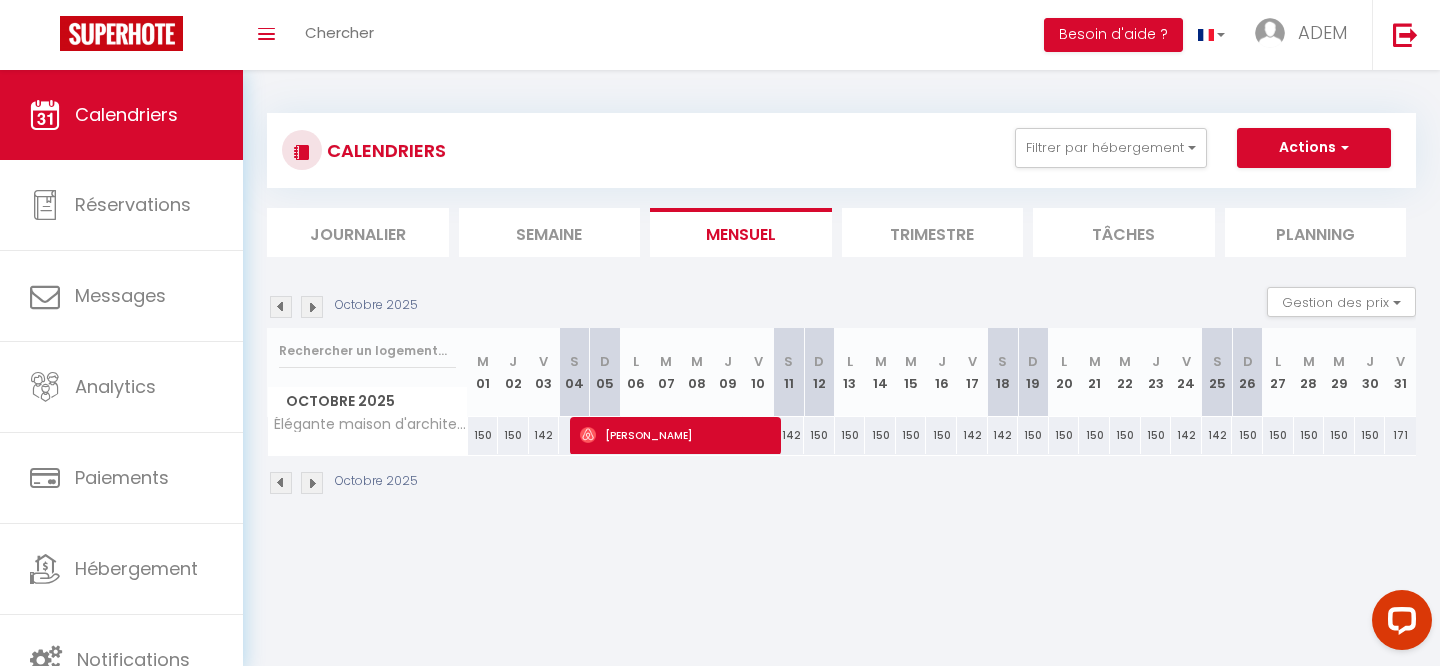 click on "142" at bounding box center (544, 435) 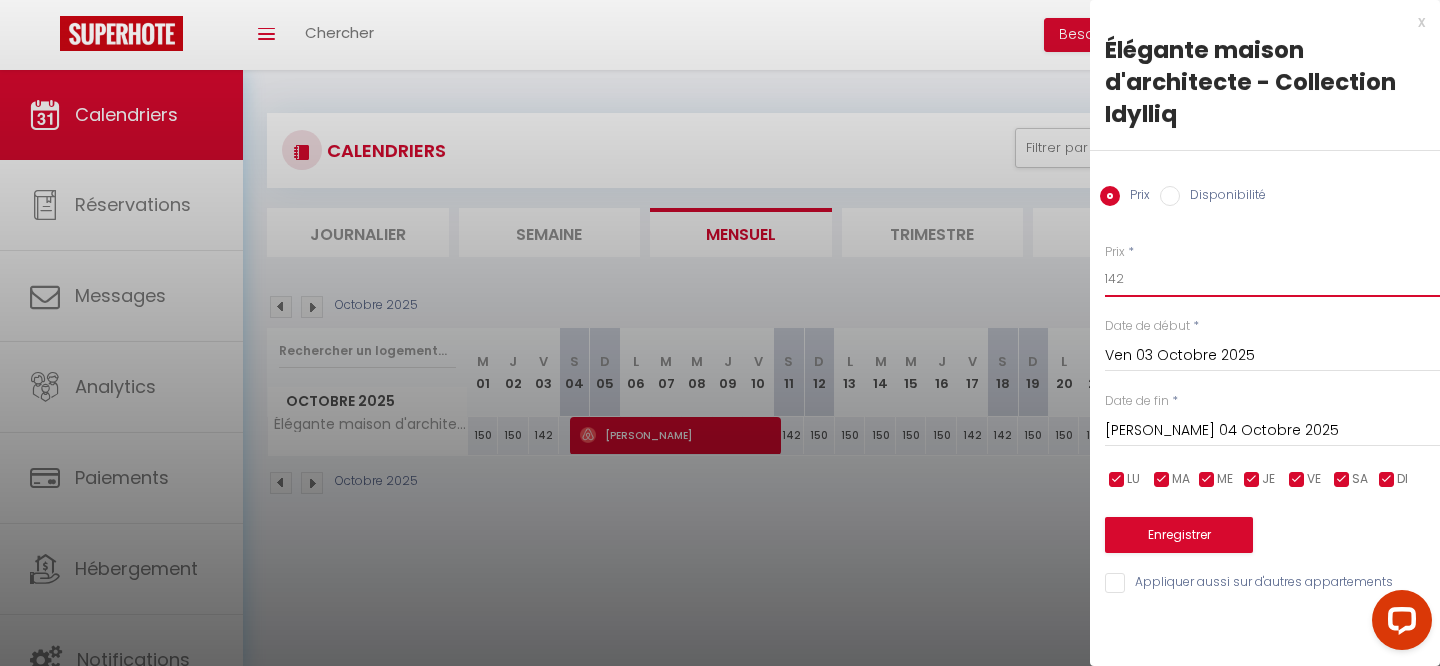 click on "142" at bounding box center (1272, 279) 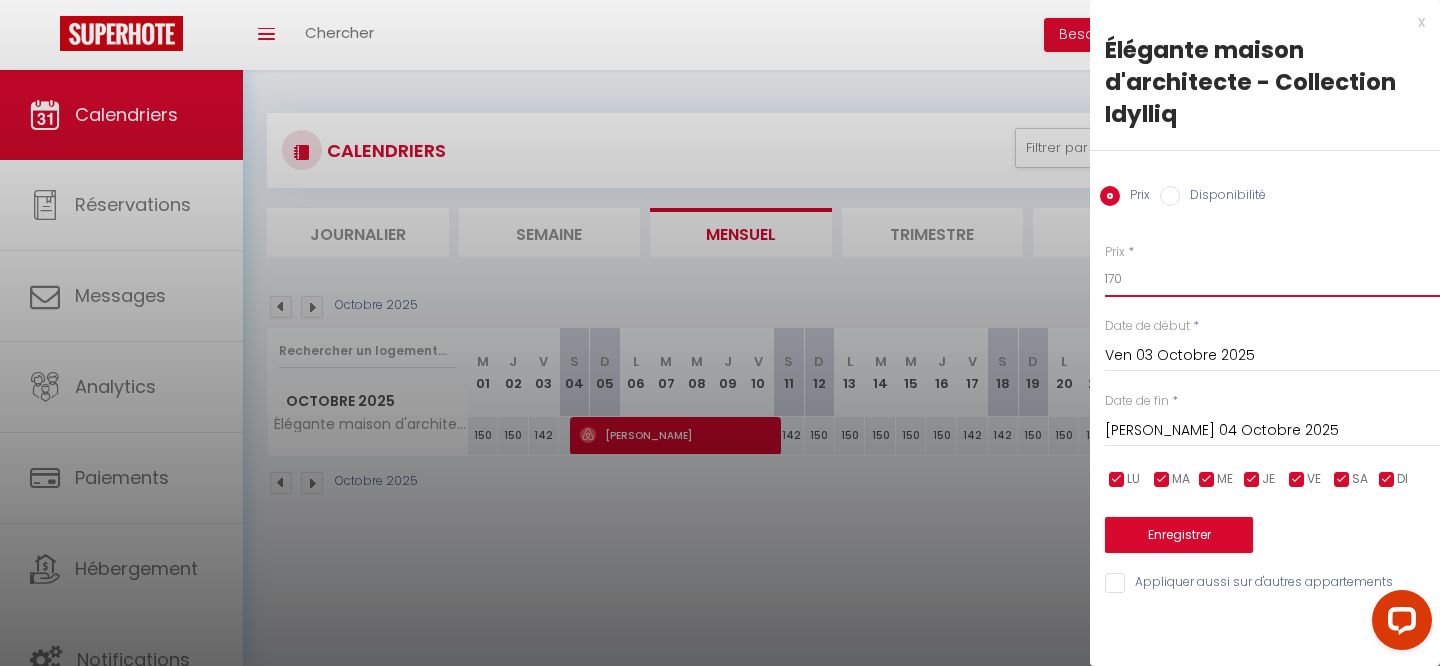 type on "170" 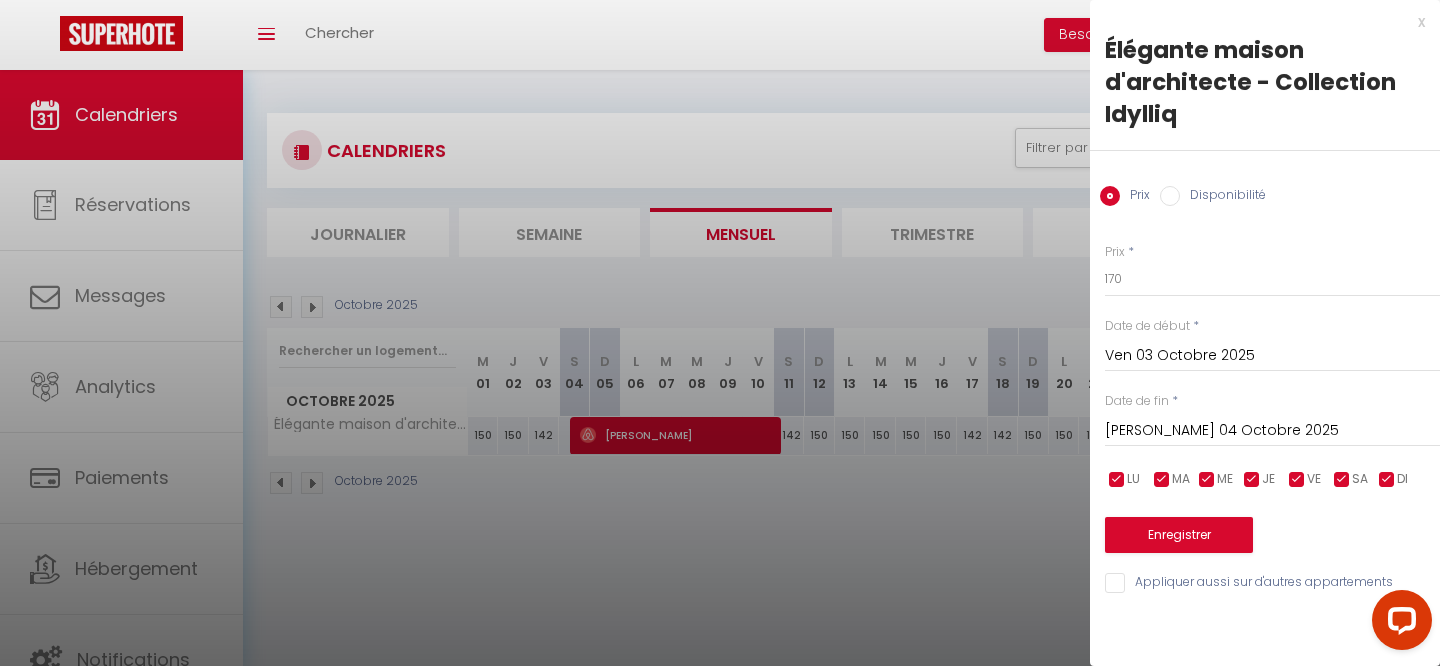 click on "[PERSON_NAME] 04 Octobre 2025" at bounding box center (1272, 431) 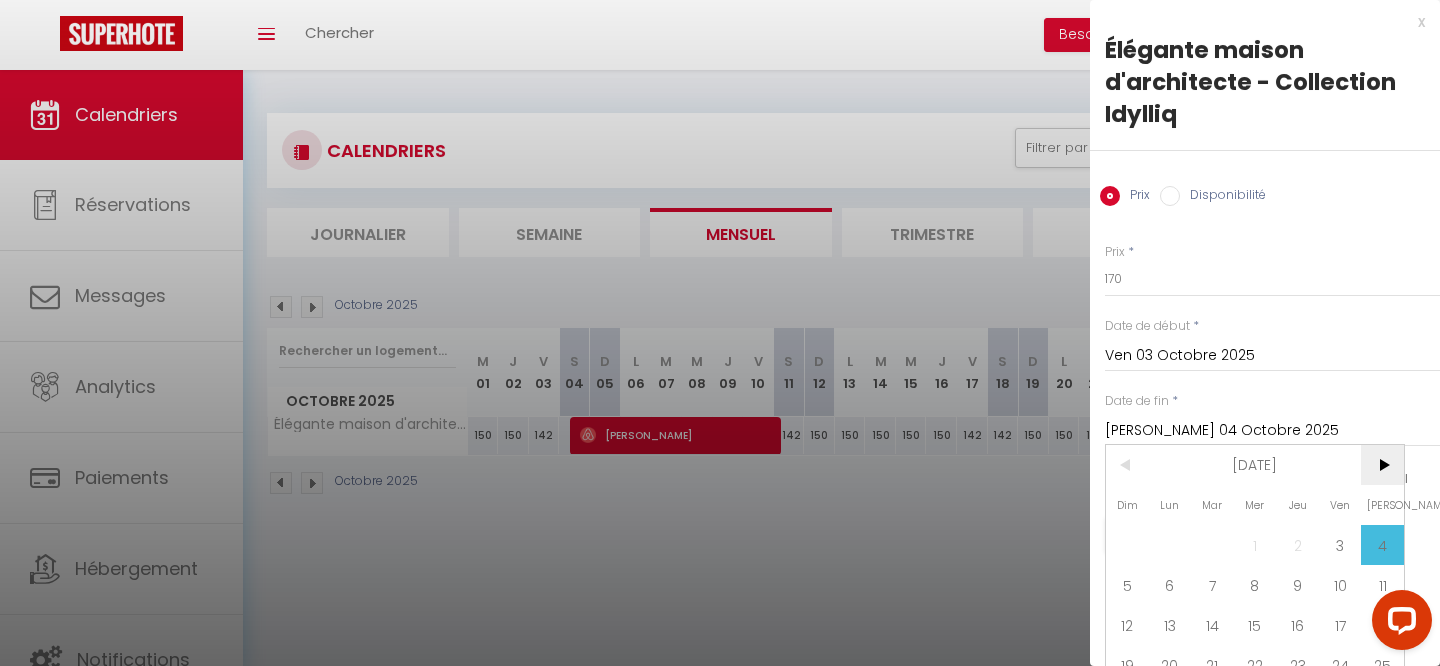 click on ">" at bounding box center [1382, 465] 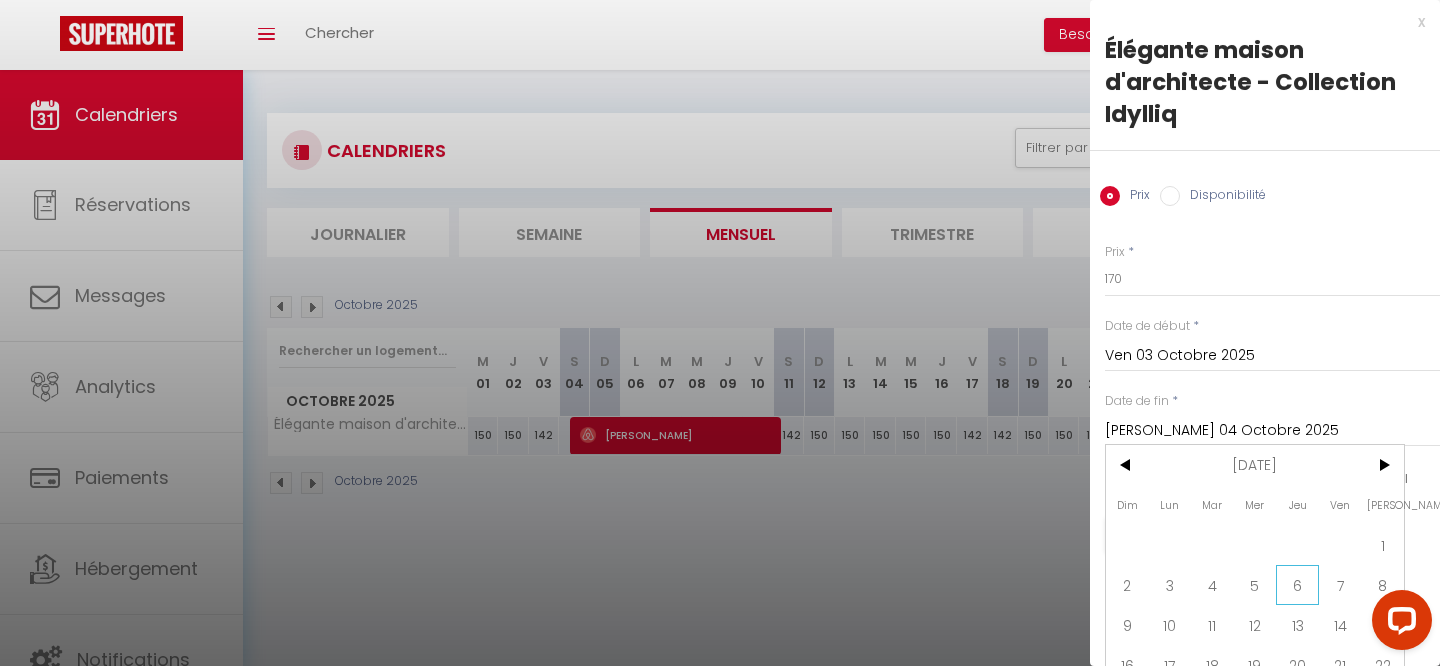 click on "6" at bounding box center [1297, 585] 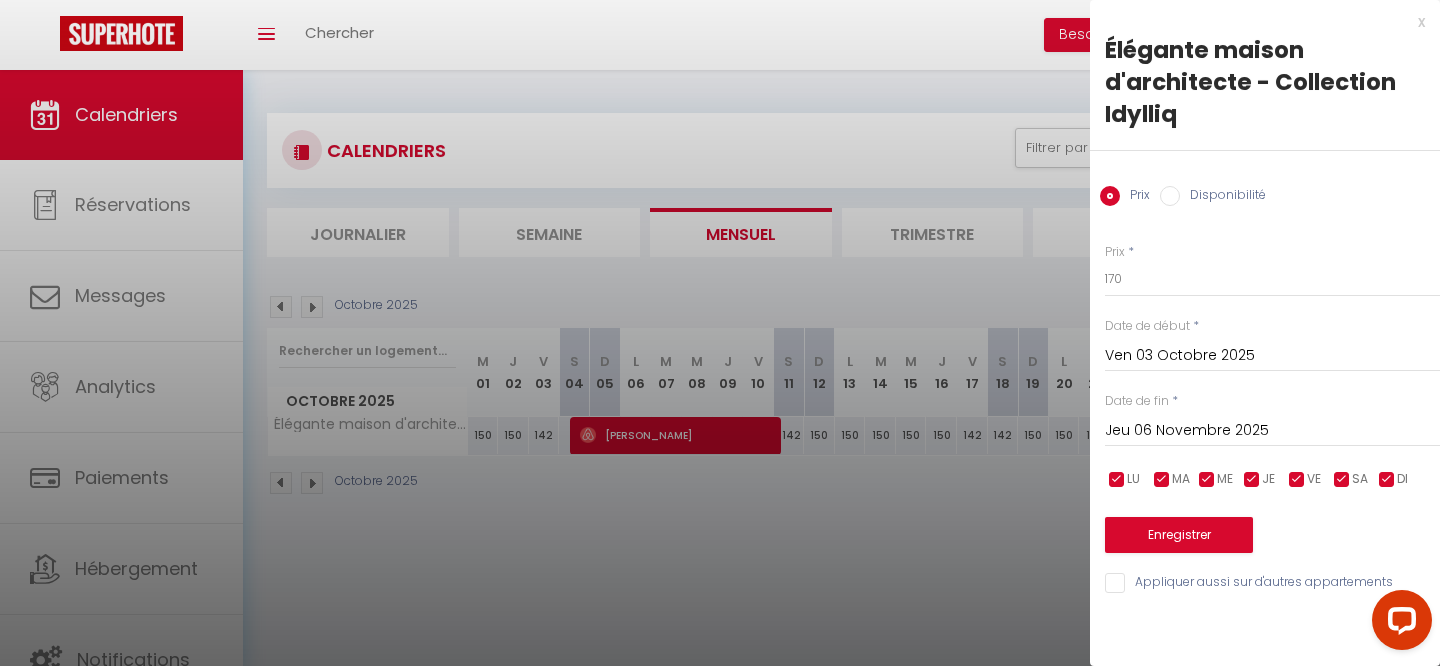 click at bounding box center (1387, 480) 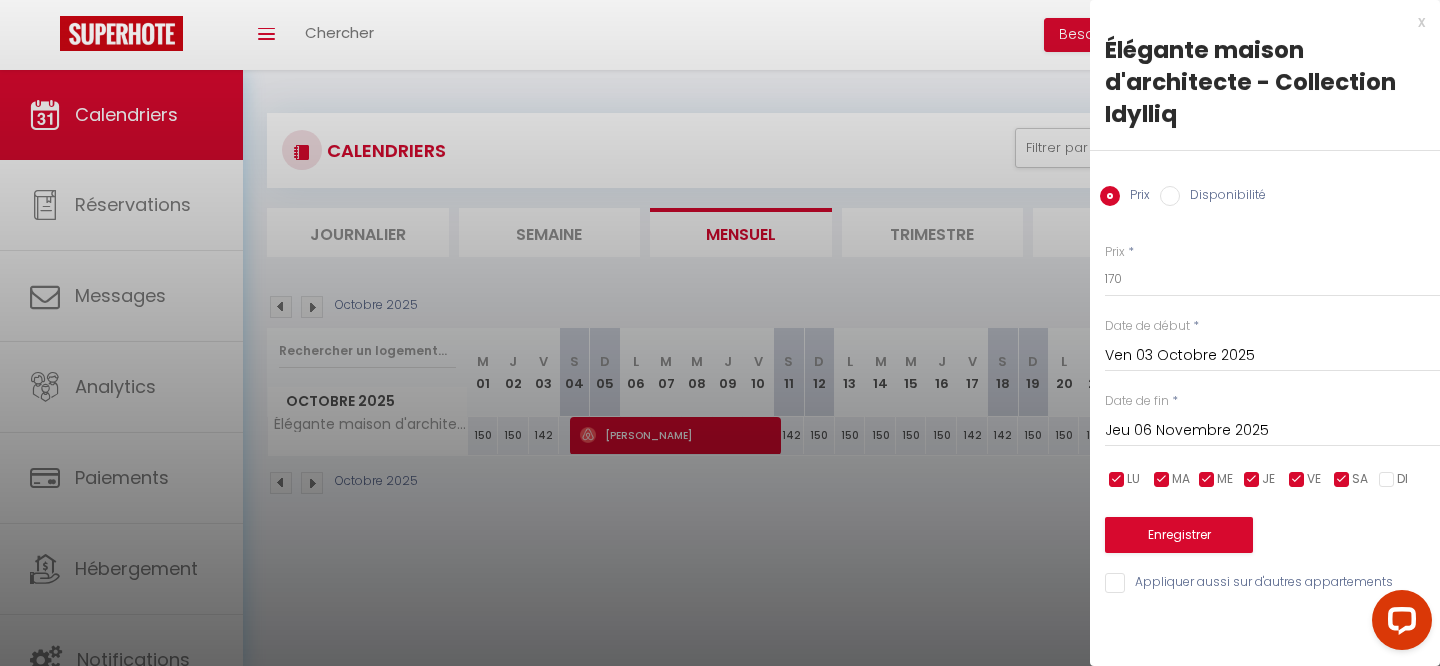click at bounding box center (1252, 480) 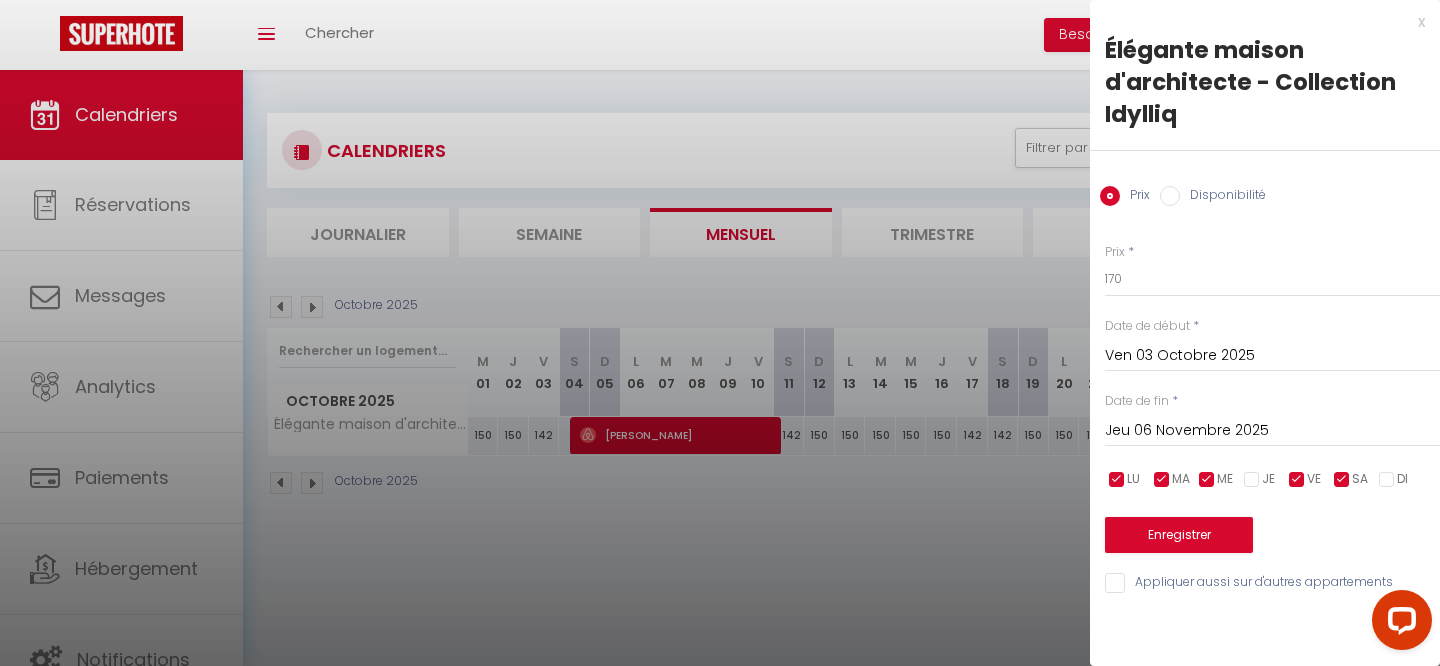 click at bounding box center [1207, 480] 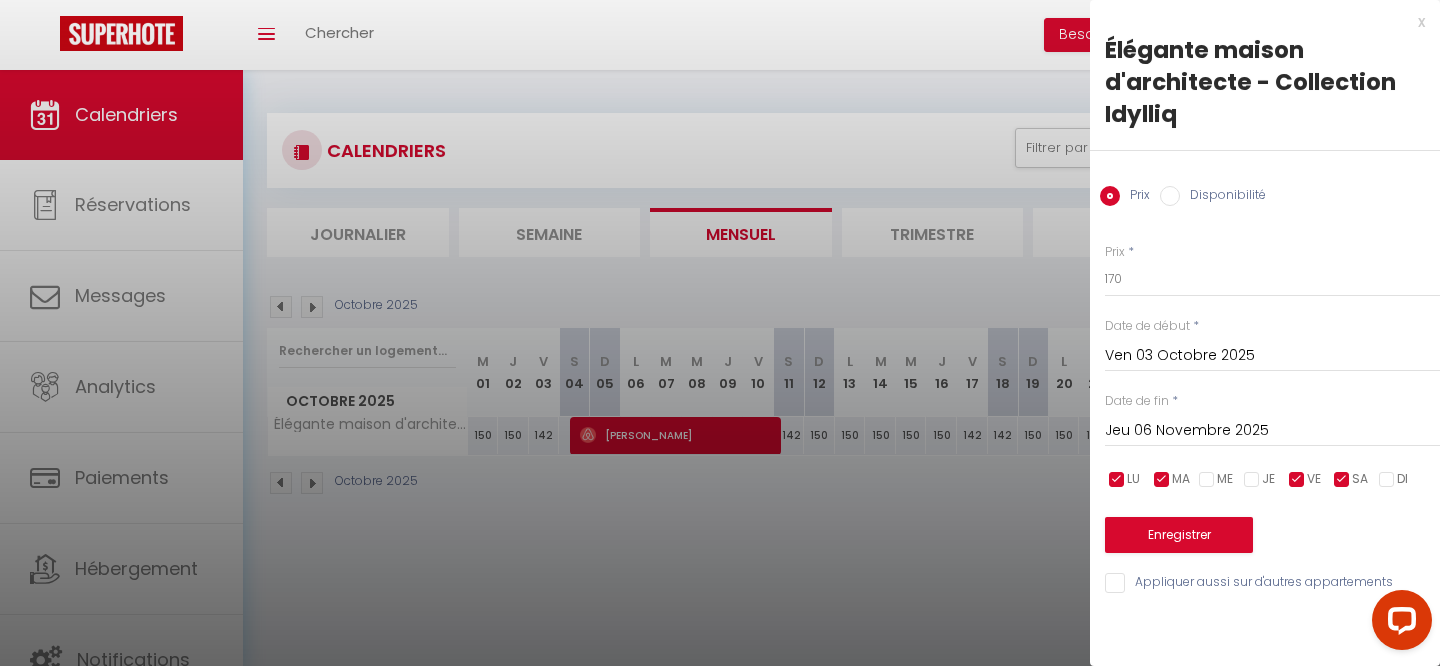 click on "MA" at bounding box center [1181, 479] 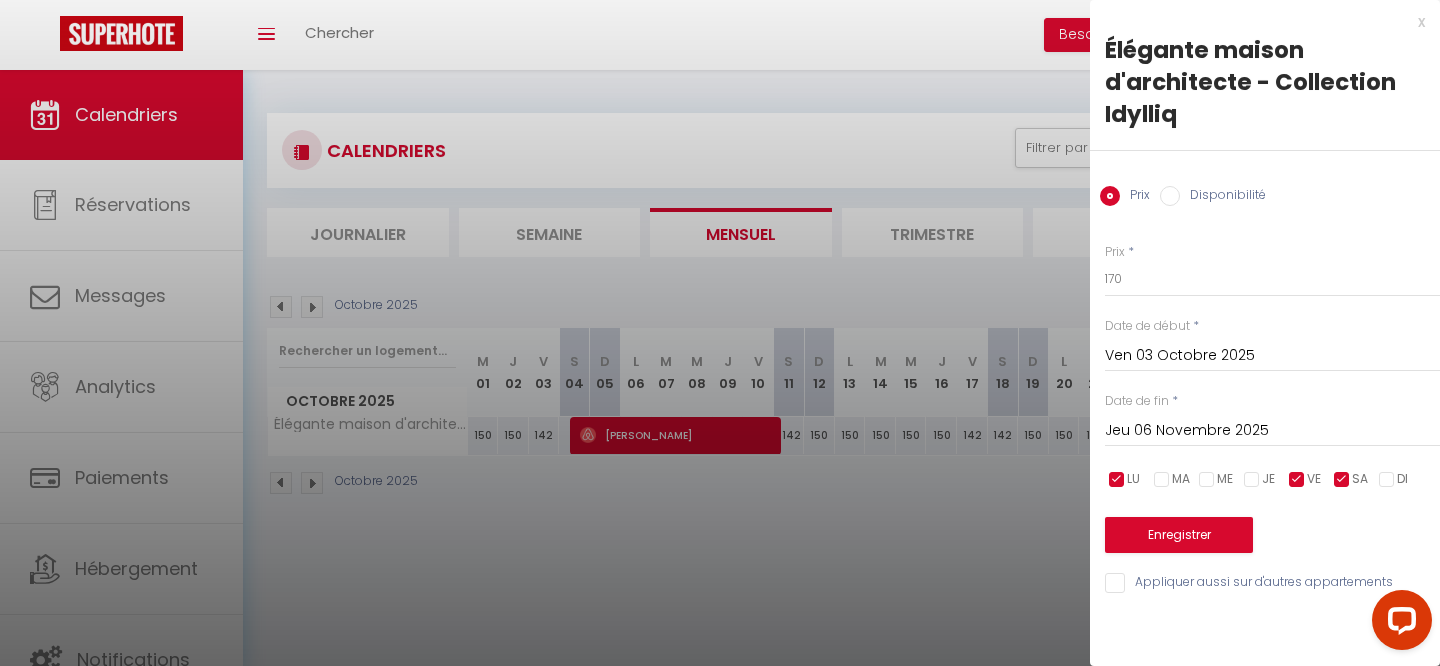 checkbox on "false" 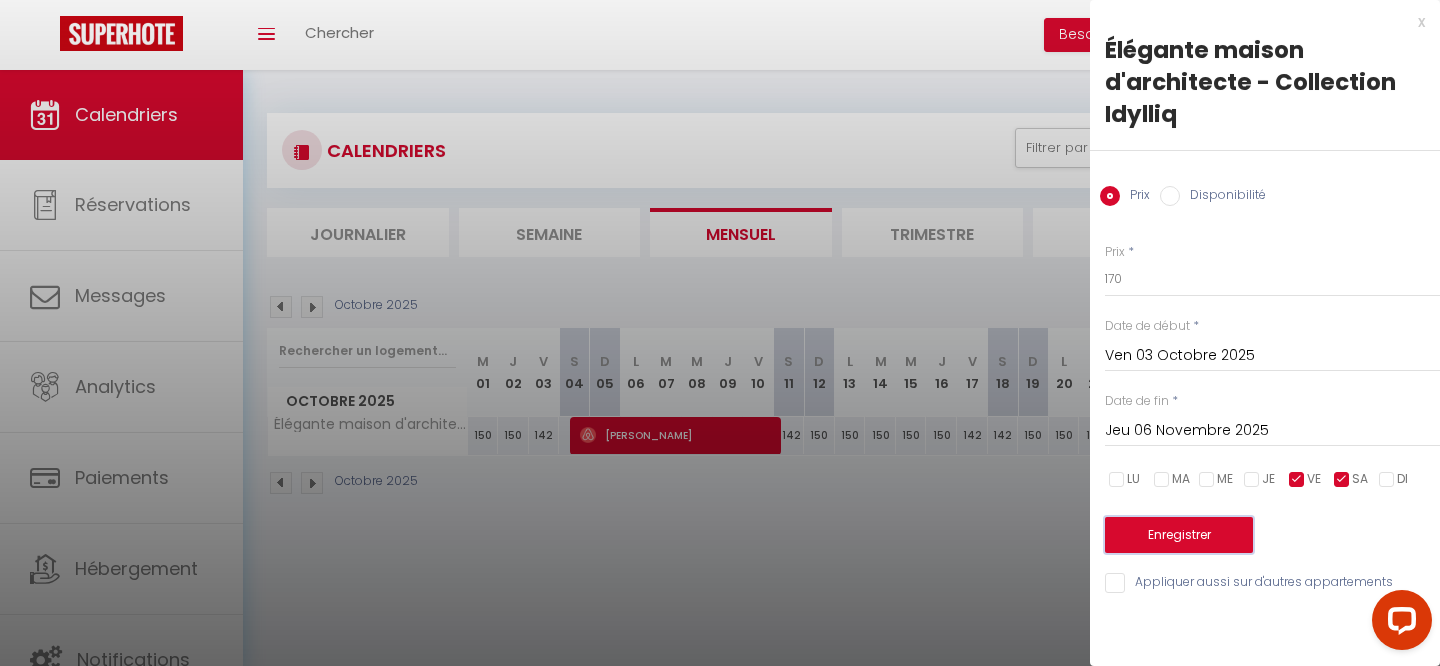 click on "Enregistrer" at bounding box center (1179, 535) 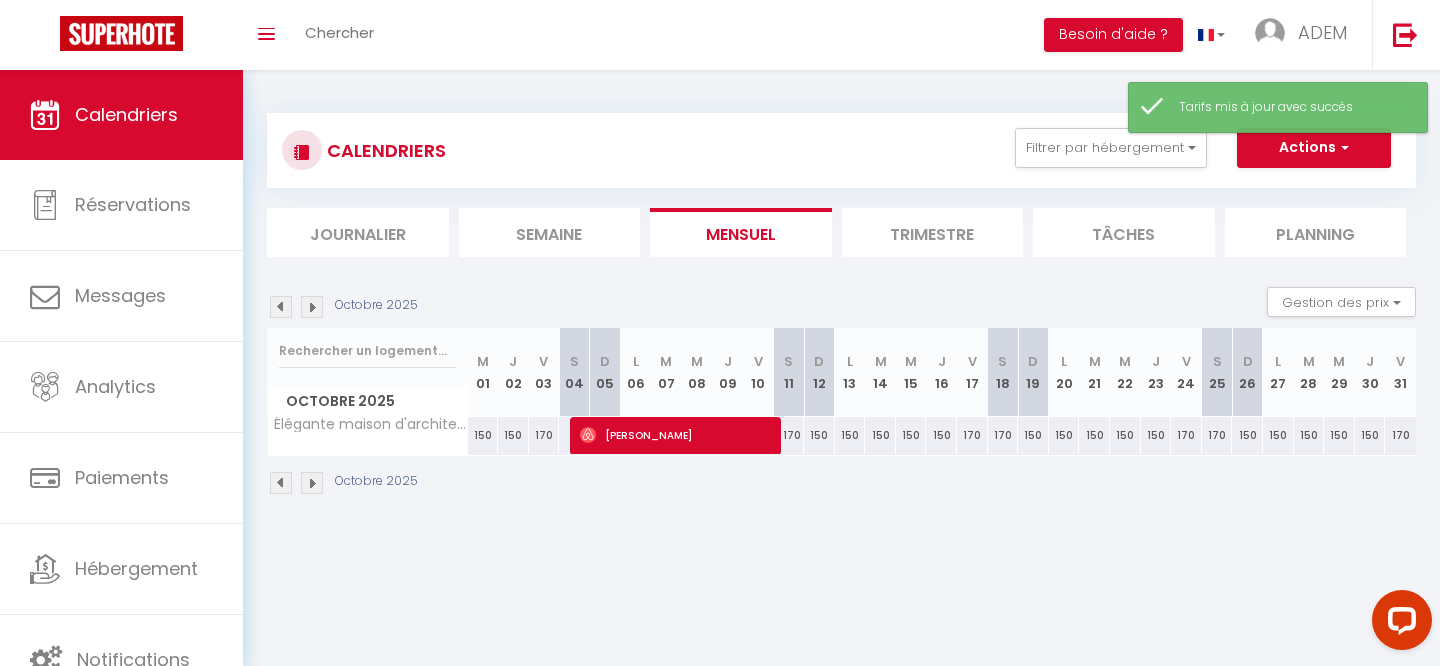 click on "Coaching SuperHote ce soir à 18h00, pour participer:  [URL][DOMAIN_NAME][SECURITY_DATA]   ×     Toggle navigation       Toggle Search     Toggle menubar     Chercher   BUTTON
Besoin d'aide ?
ADEM   Paramètres        Équipe     Résultat de la recherche   Aucun résultat     Calendriers     Réservations     Messages     Analytics      Paiements     Hébergement     Notifications                 Résultat de la recherche   Id   Appart   Voyageur    Checkin   Checkout   Nuits   Pers.   Plateforme   Statut     Résultat de la recherche   Aucun résultat           CALENDRIERS
Filtrer par hébergement
arch      Tous       Élégante maison d'architecte - Collection Idylliq    Effacer   Sauvegarder
Actions
Nouvelle réservation   Exporter les réservations   Importer les réservations" at bounding box center (720, 403) 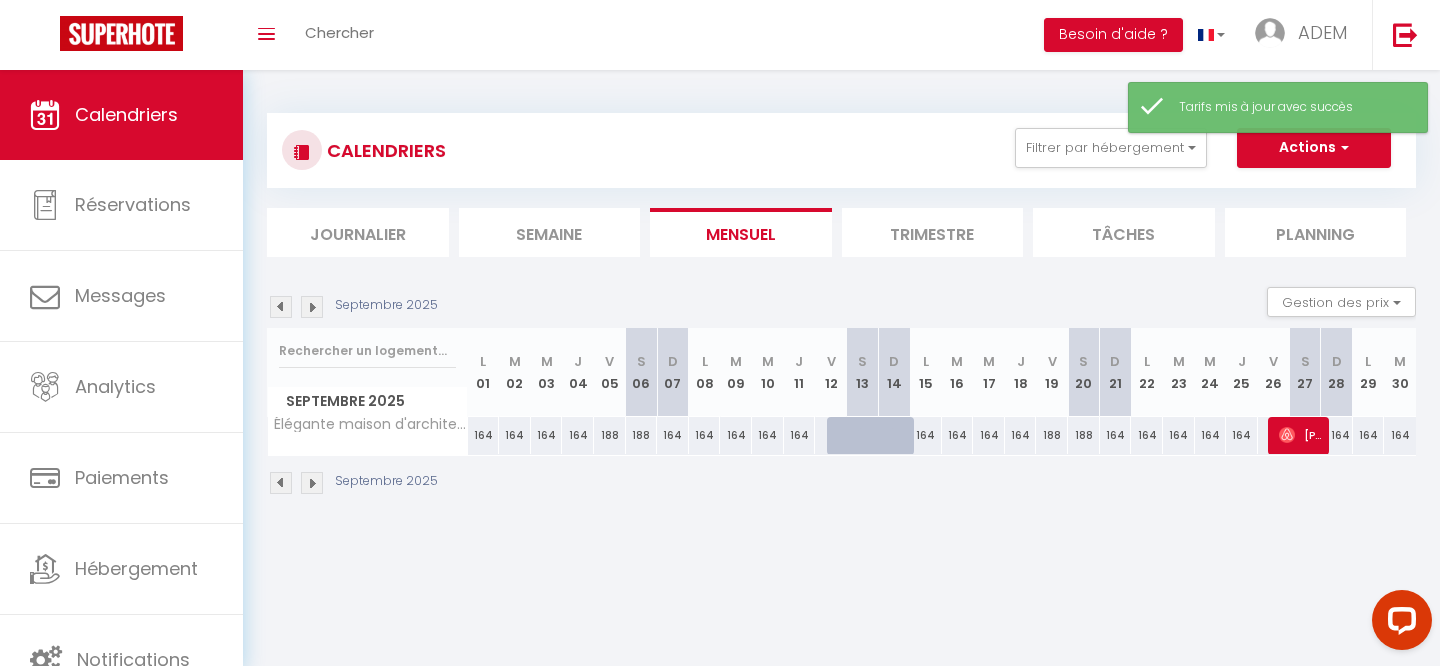 click at bounding box center (281, 483) 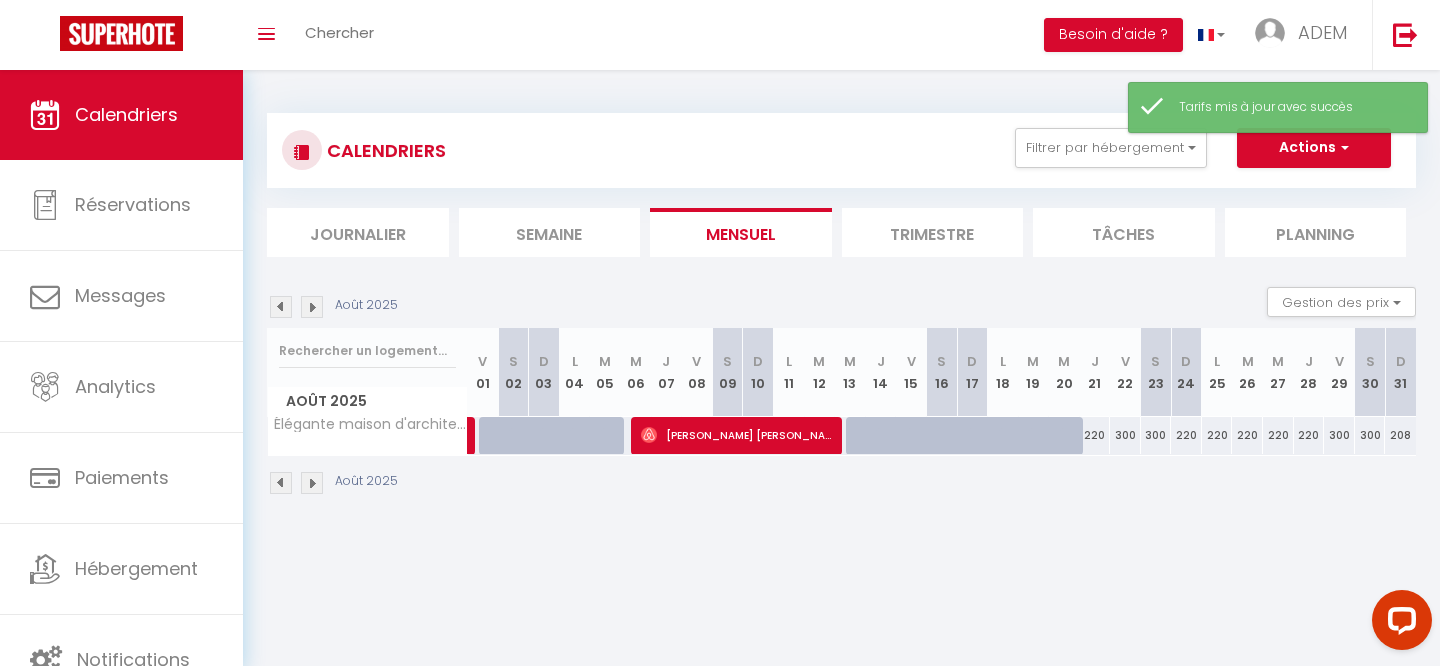 click at bounding box center (281, 483) 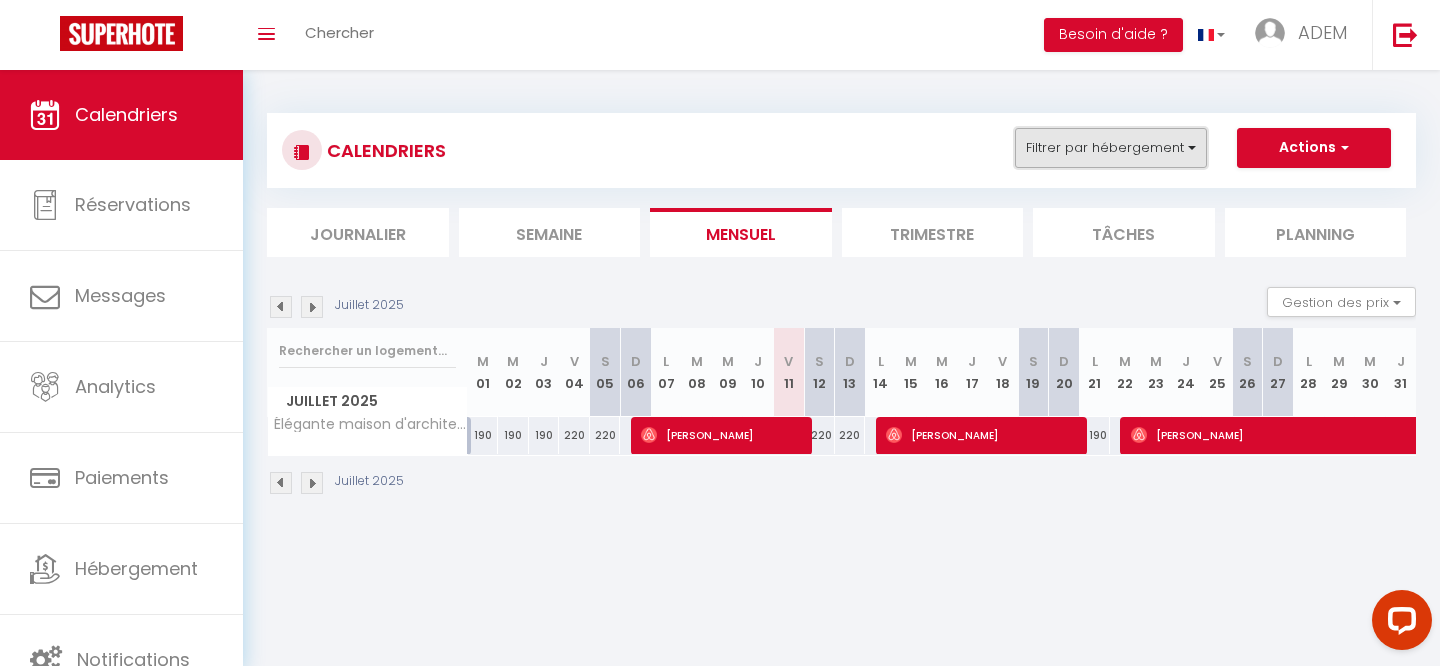 click on "Filtrer par hébergement" at bounding box center (1111, 148) 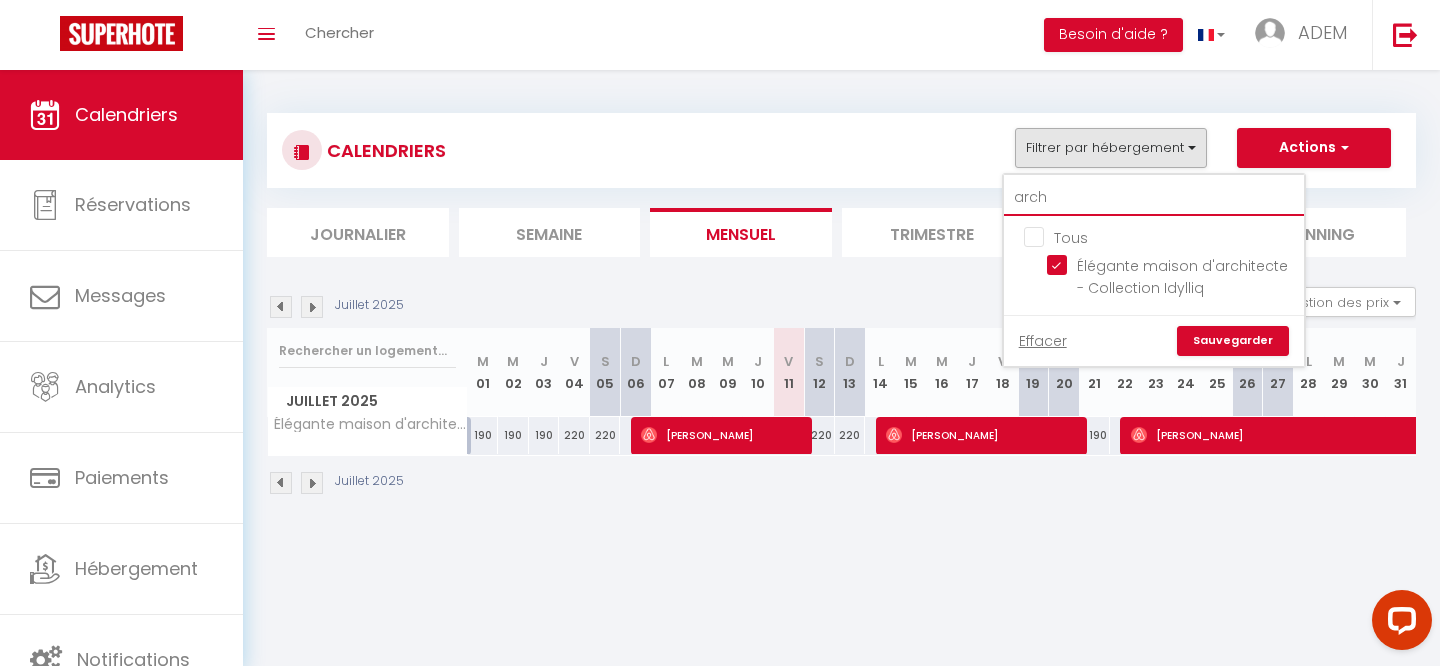 click on "arch" at bounding box center (1154, 198) 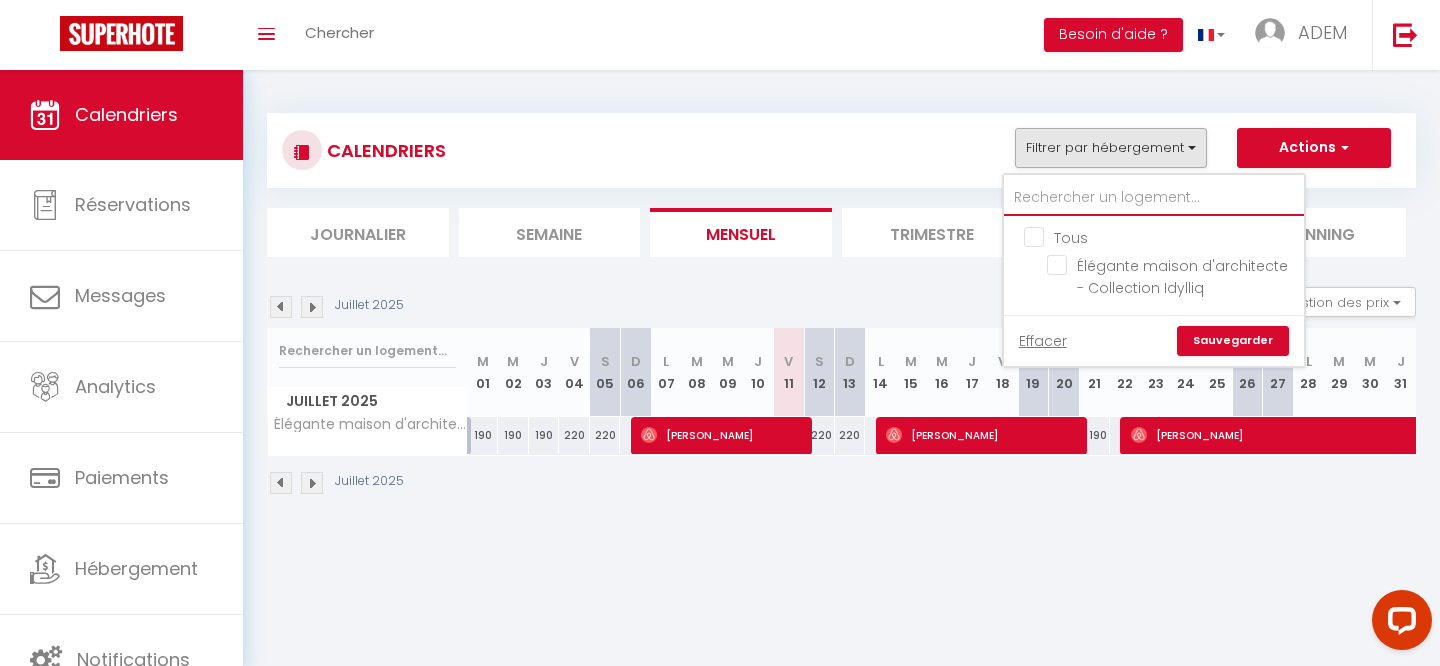 checkbox on "false" 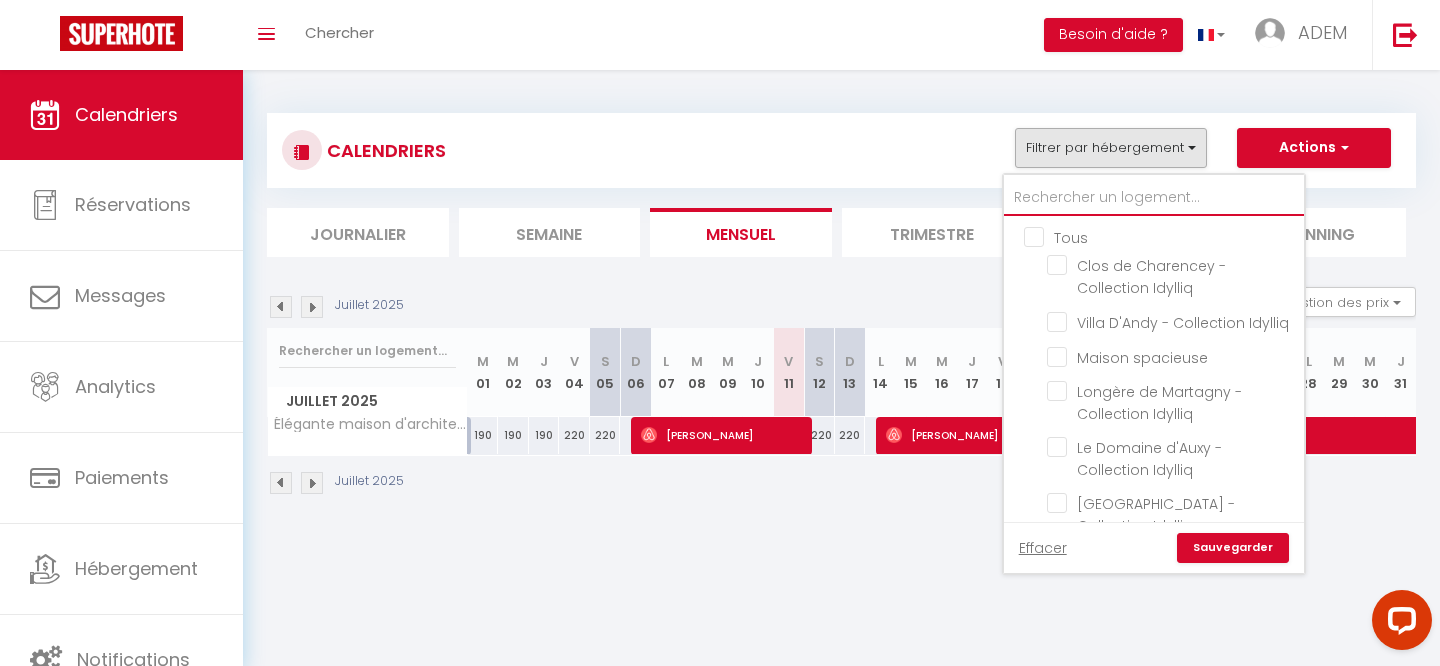 type 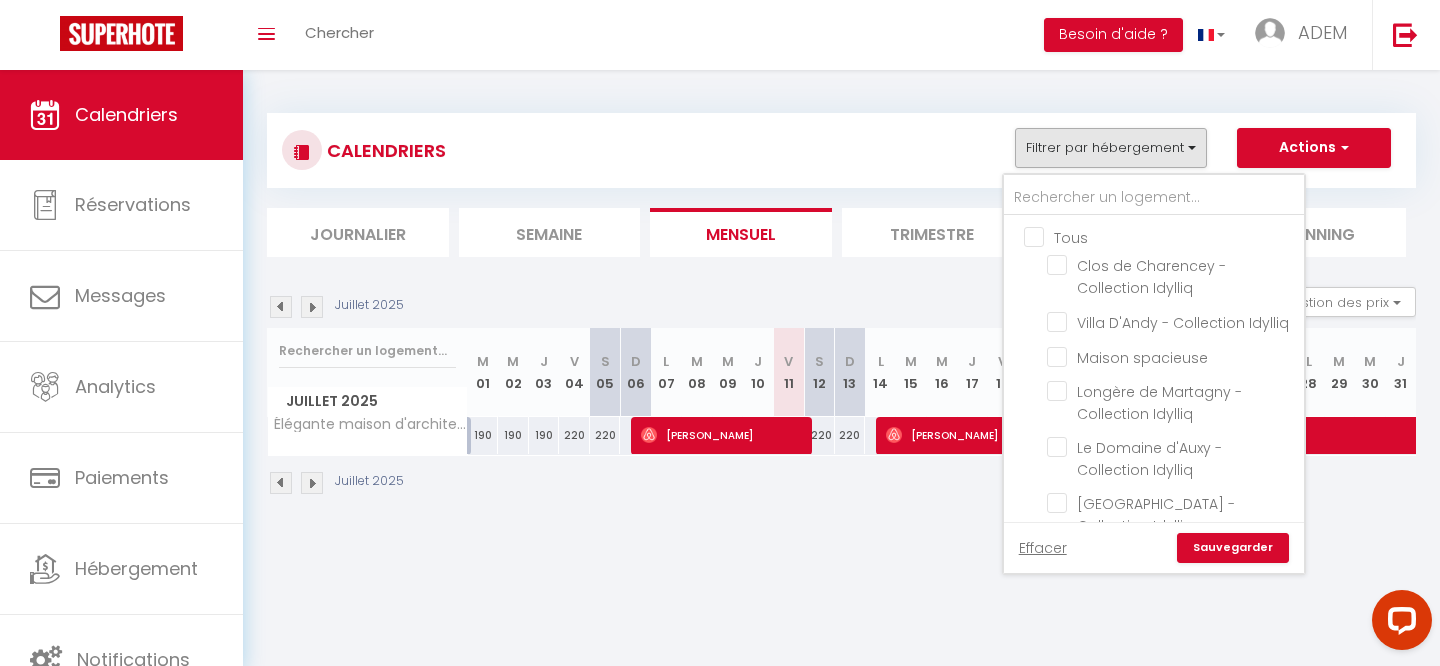click on "Tous" at bounding box center [1174, 236] 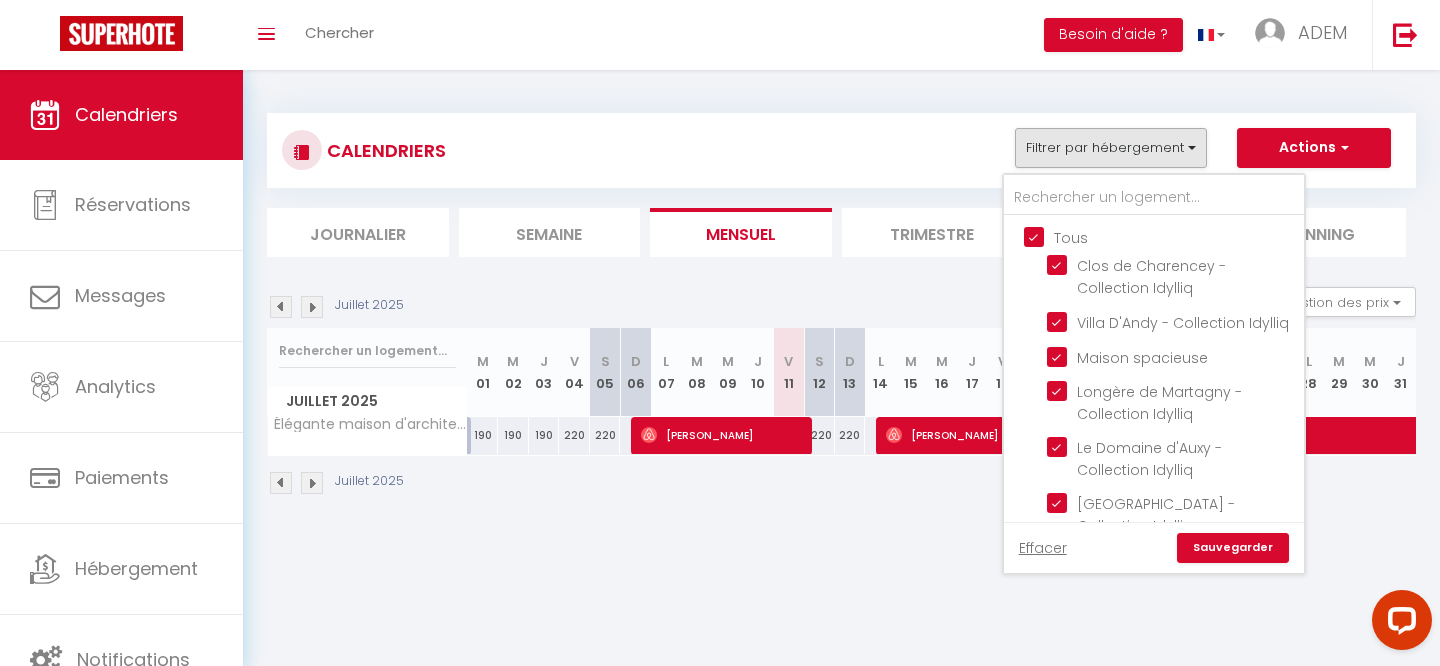 checkbox on "true" 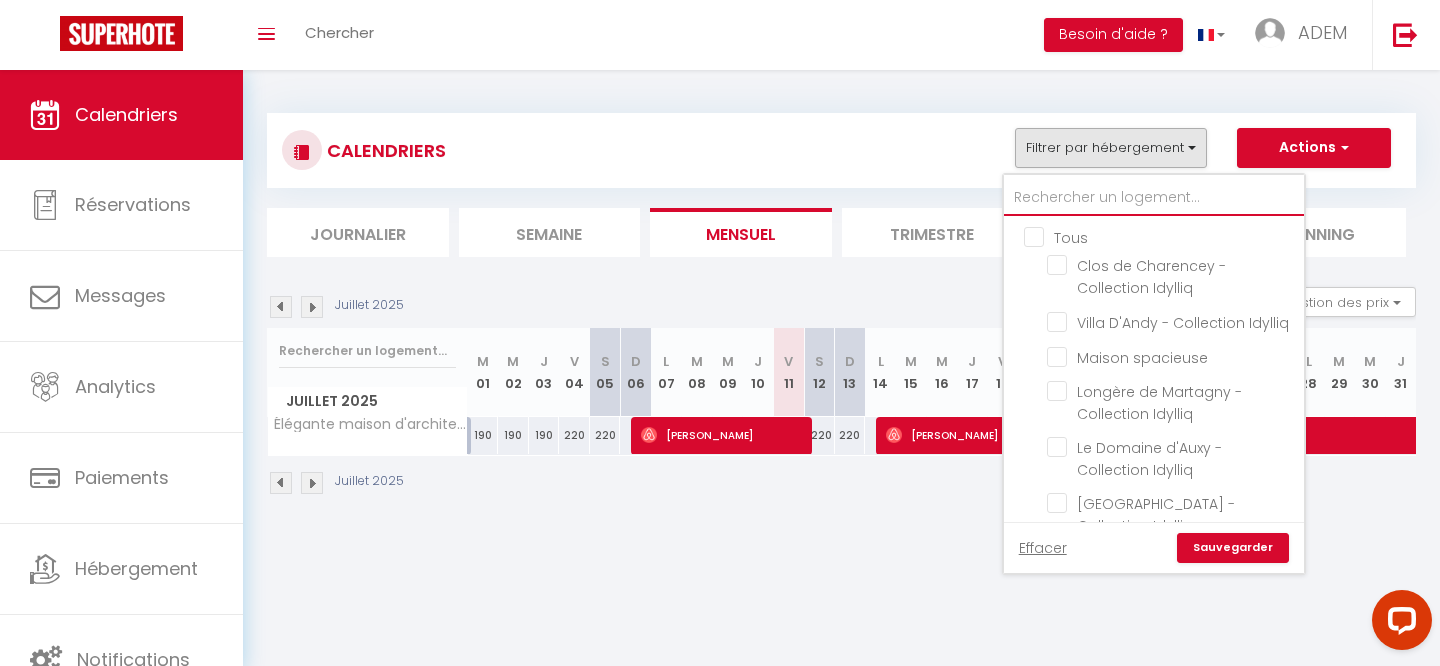 click at bounding box center [1154, 198] 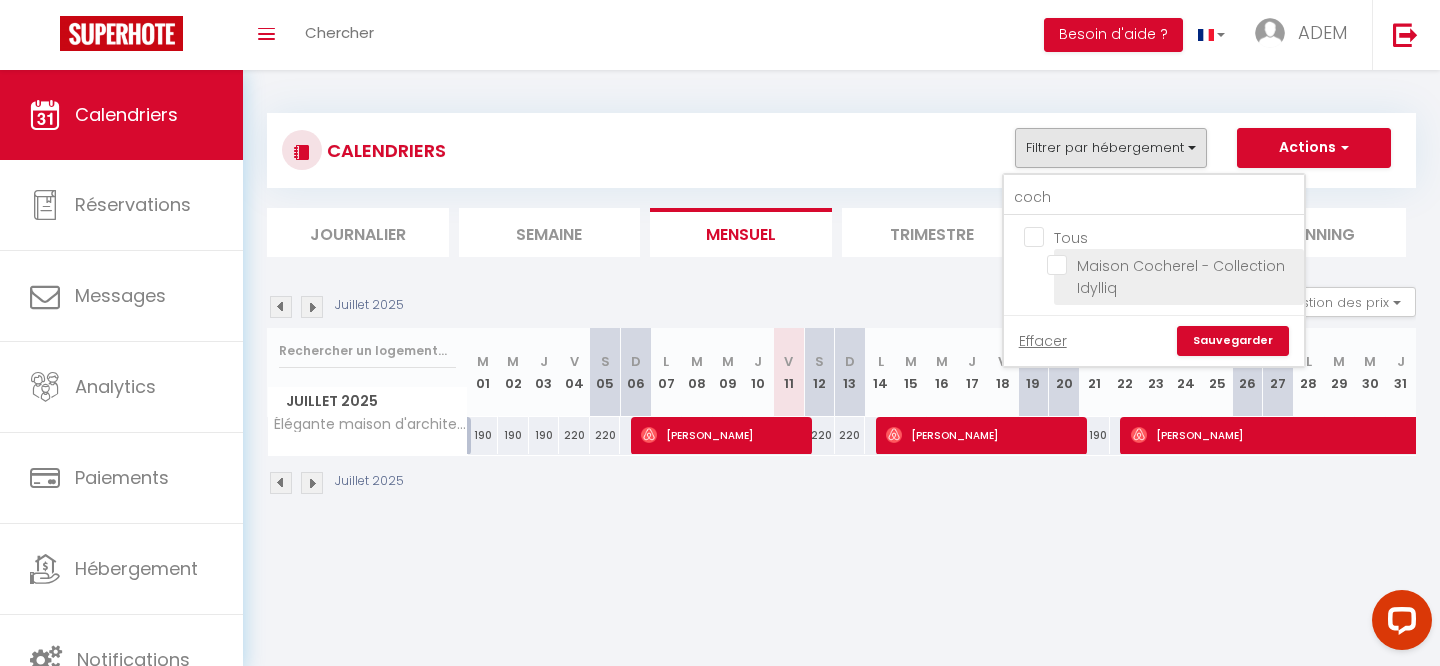 click on "Maison Cocherel - Collection Idylliq" at bounding box center (1172, 265) 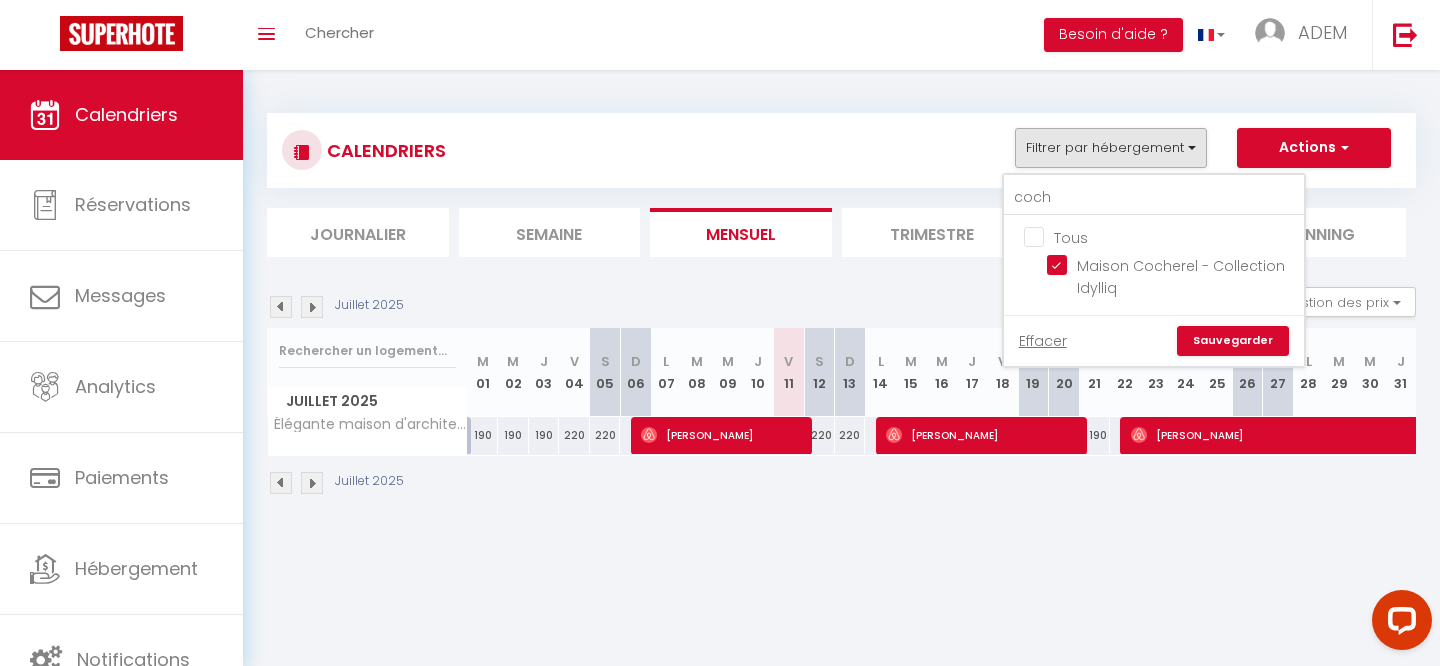click on "Sauvegarder" at bounding box center (1233, 341) 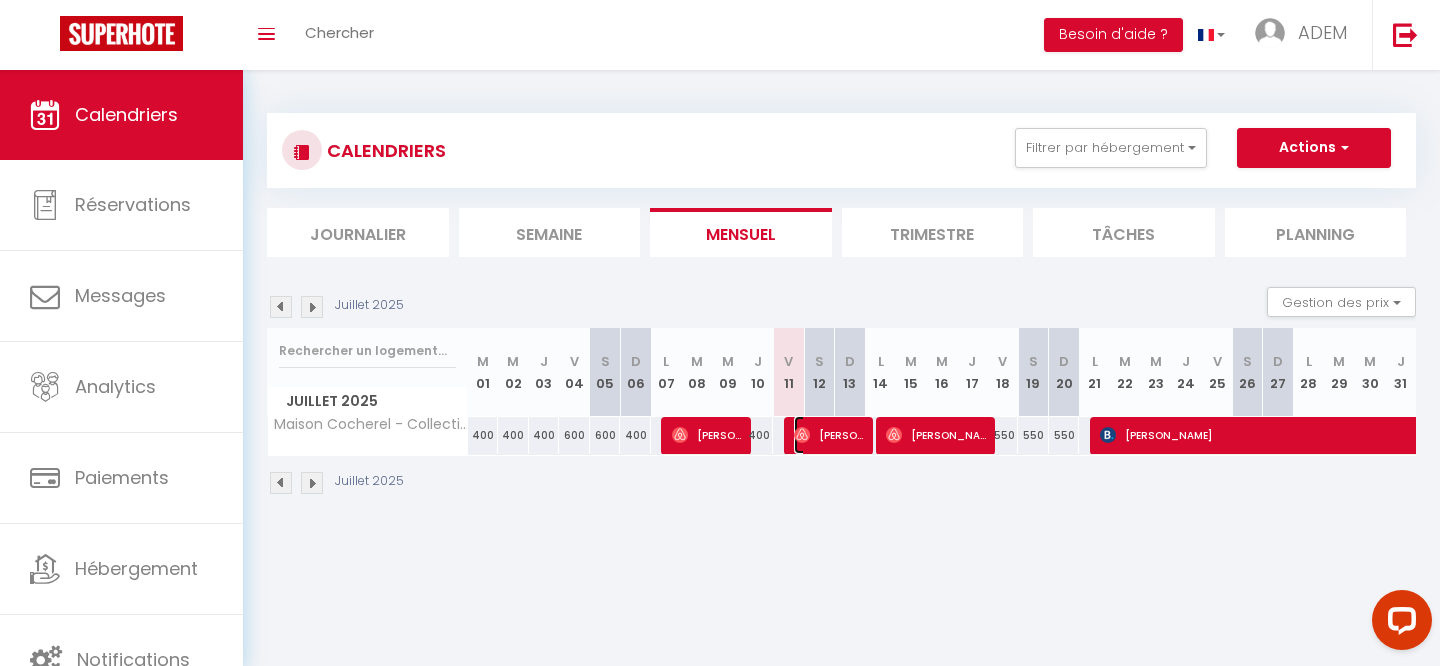 click on "[PERSON_NAME]" at bounding box center [830, 435] 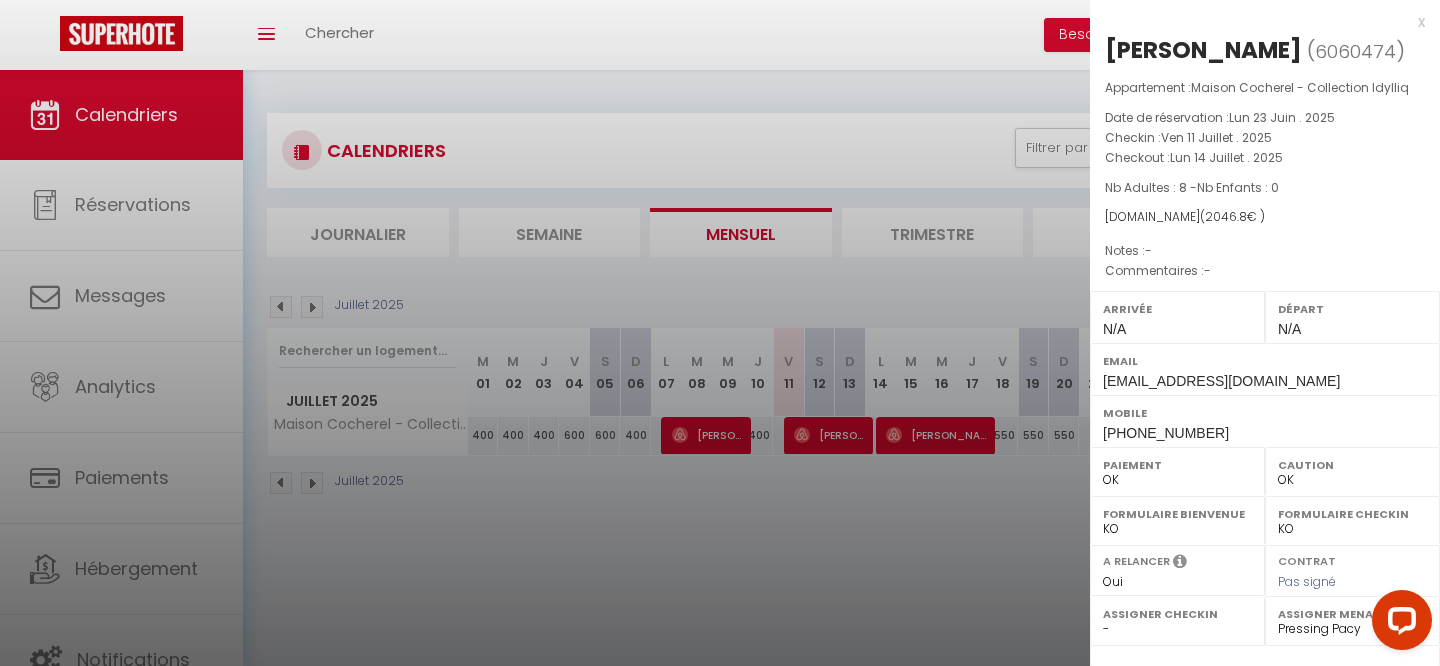 click on "[PHONE_NUMBER]" at bounding box center (1166, 433) 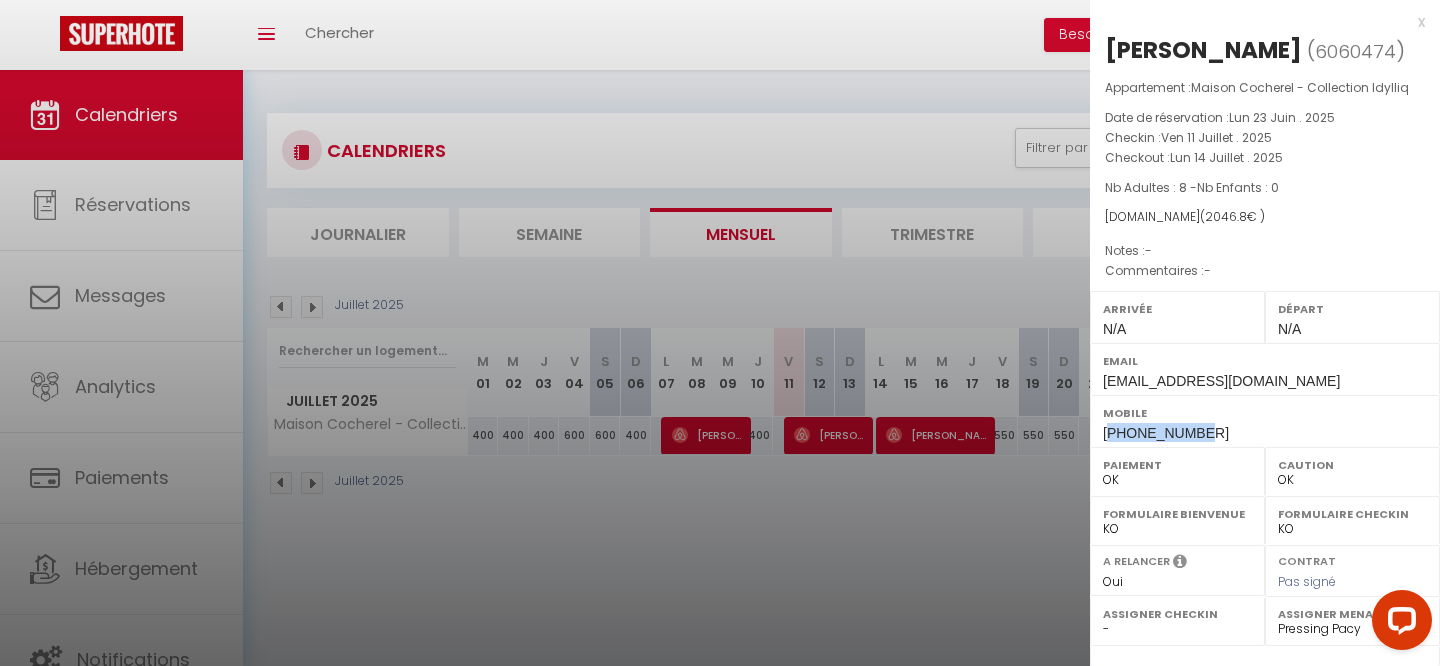click on "[PHONE_NUMBER]" at bounding box center [1166, 433] 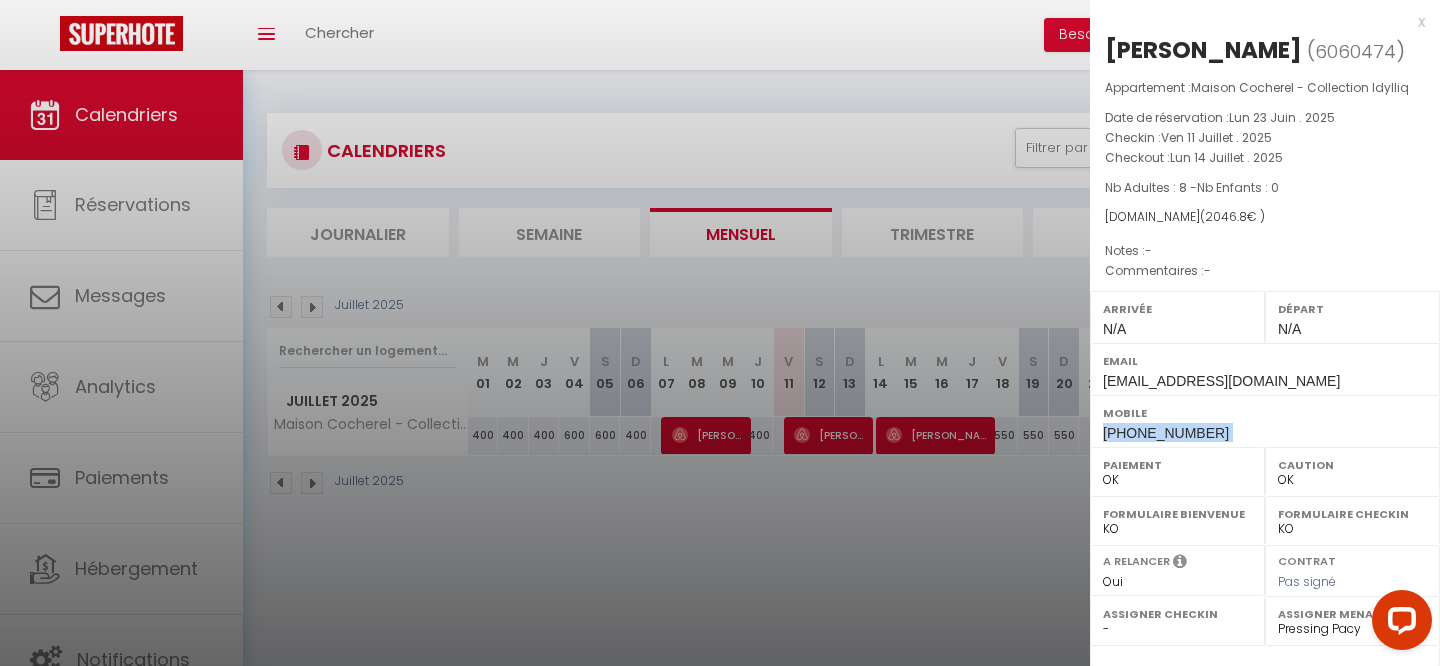 click on "[PHONE_NUMBER]" at bounding box center [1166, 433] 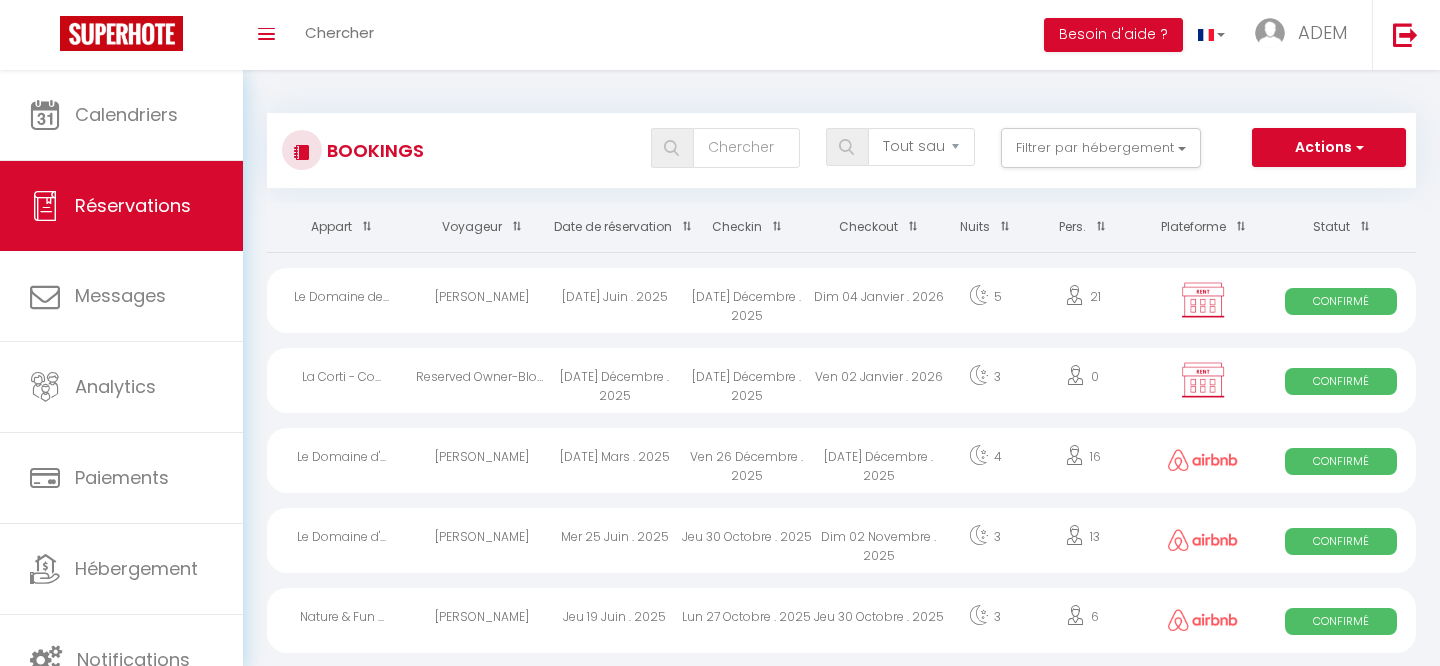 select on "not_cancelled" 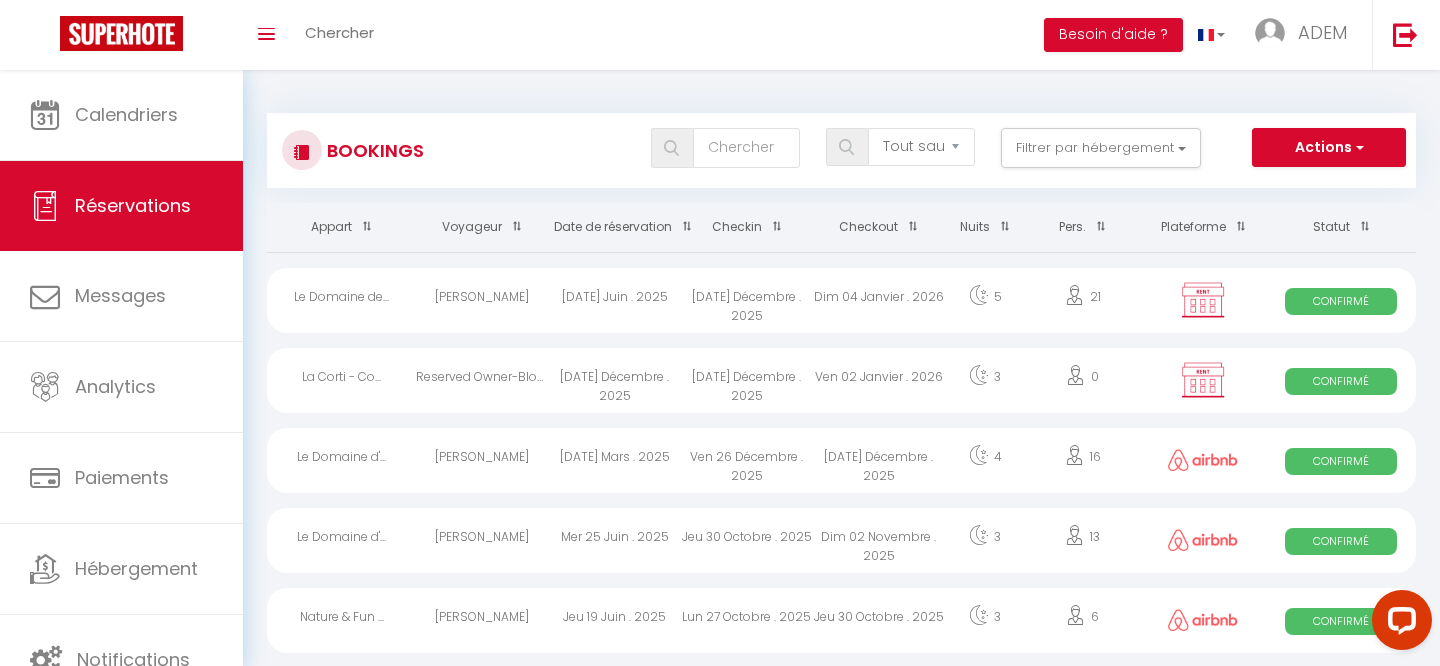 scroll, scrollTop: 0, scrollLeft: 0, axis: both 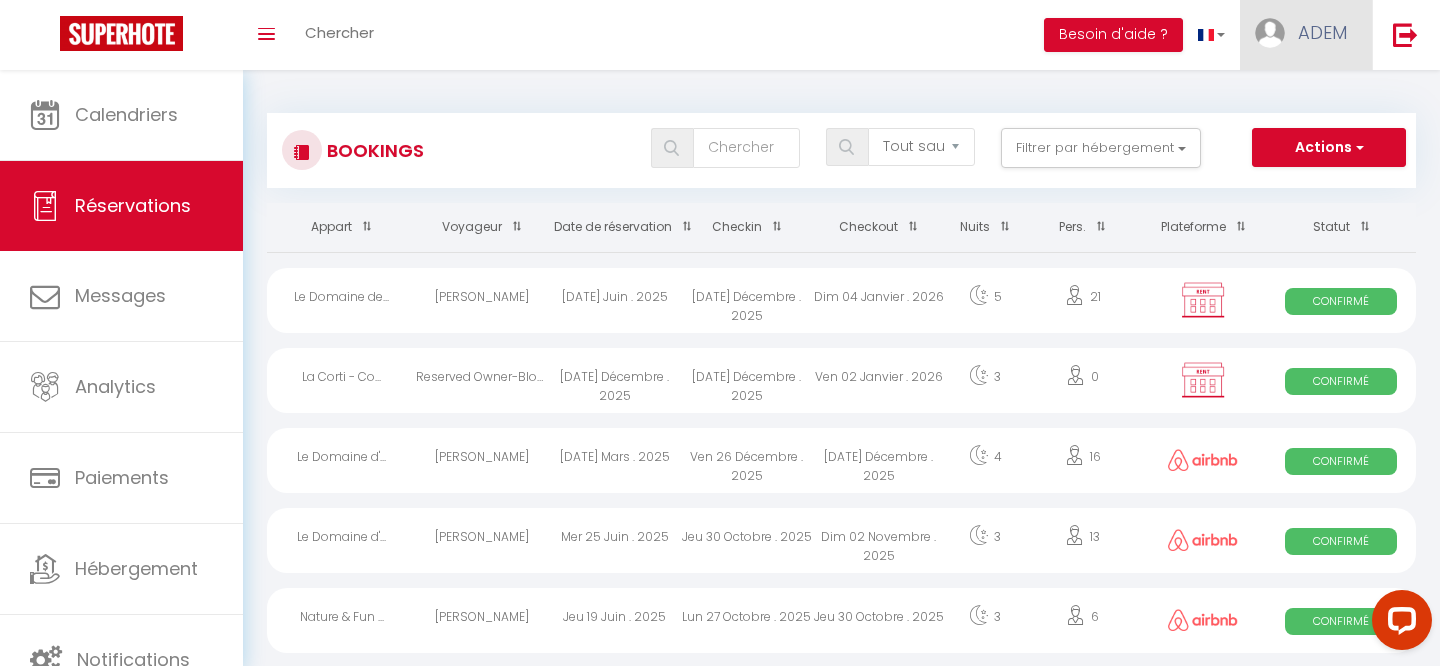 click on "ADEM" at bounding box center (1322, 32) 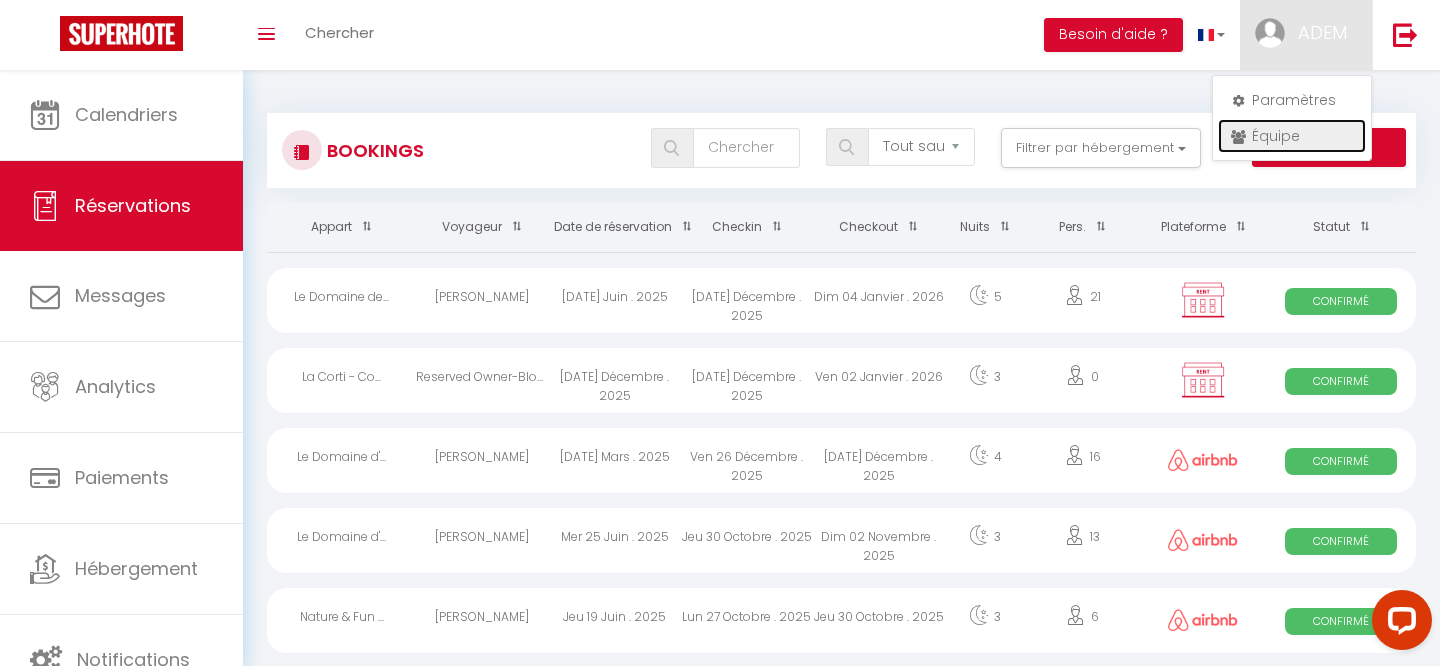click on "Équipe" at bounding box center (1292, 136) 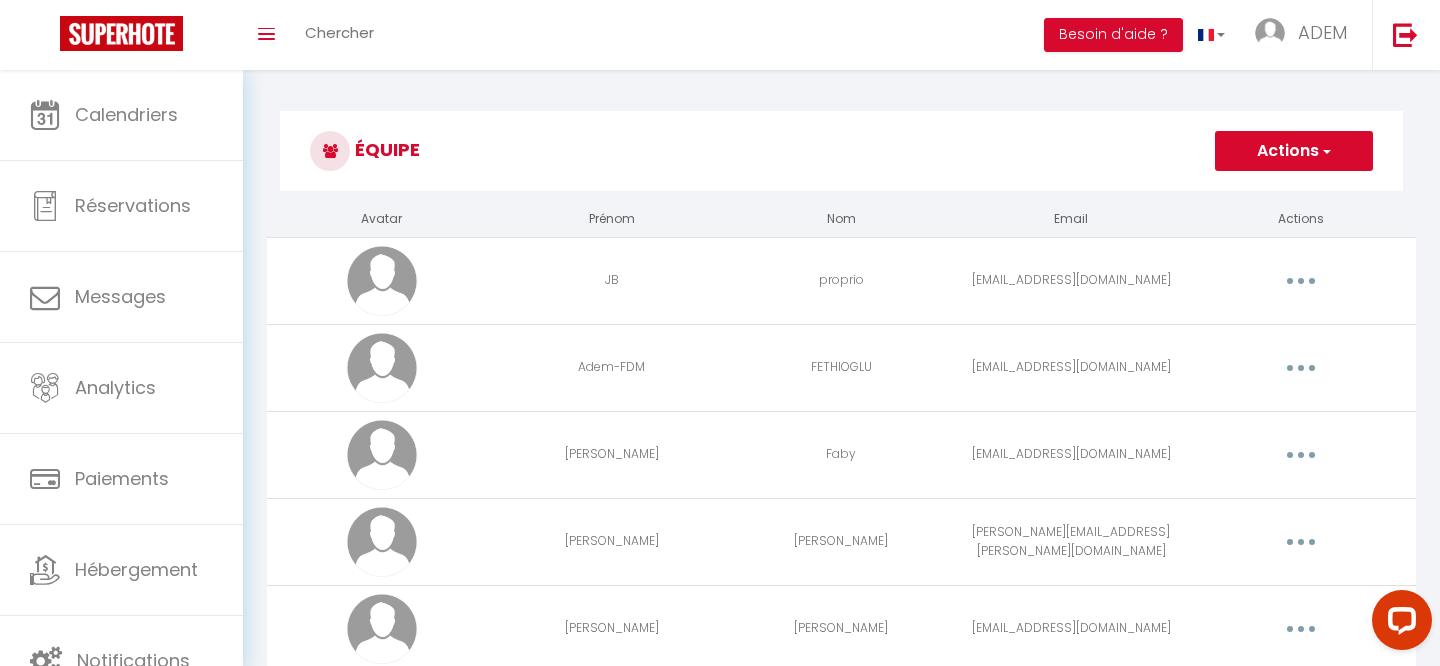 click on "Actions" at bounding box center (1294, 151) 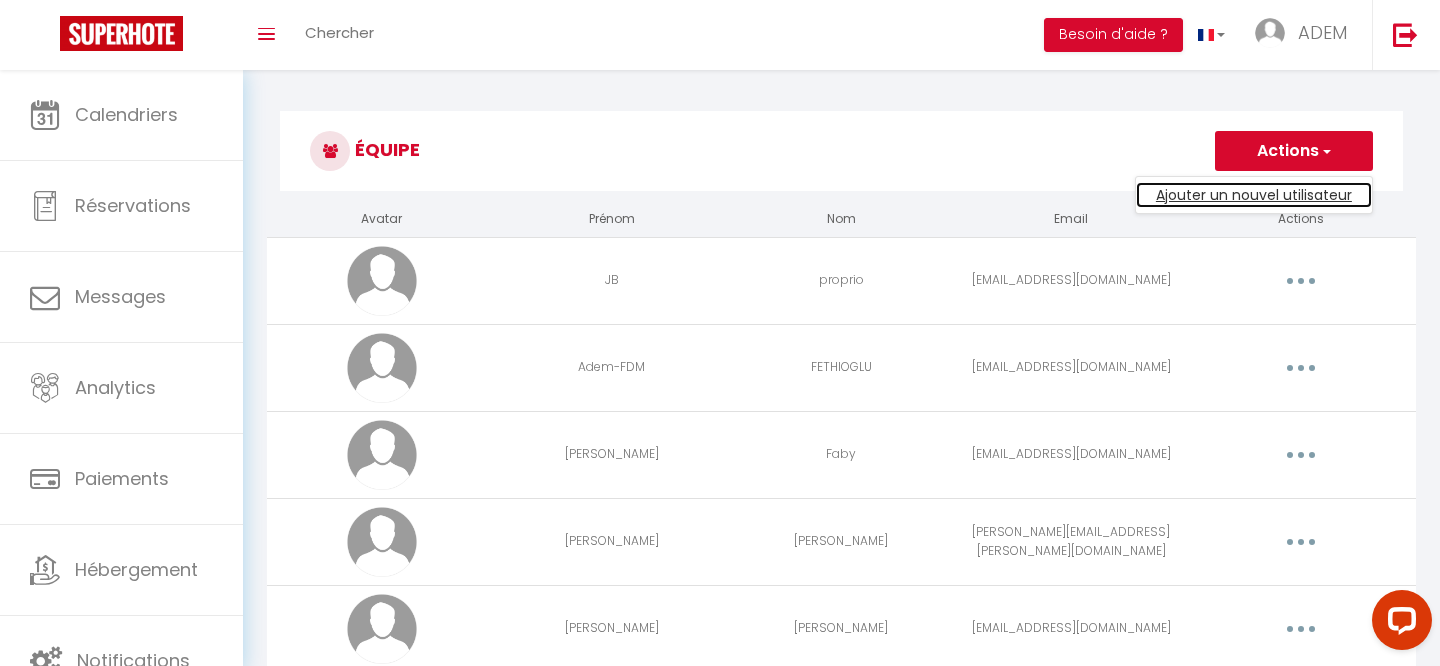 click on "Ajouter un nouvel utilisateur" at bounding box center [1254, 195] 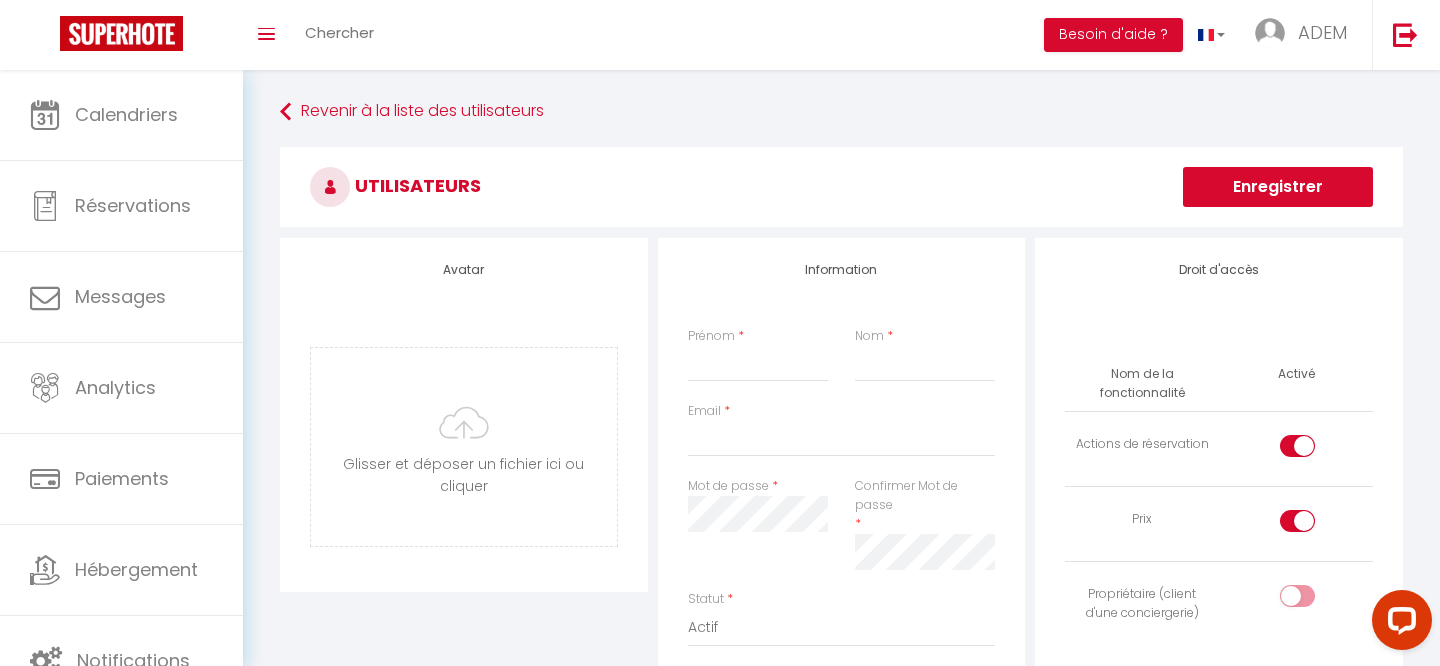 click at bounding box center (1314, 450) 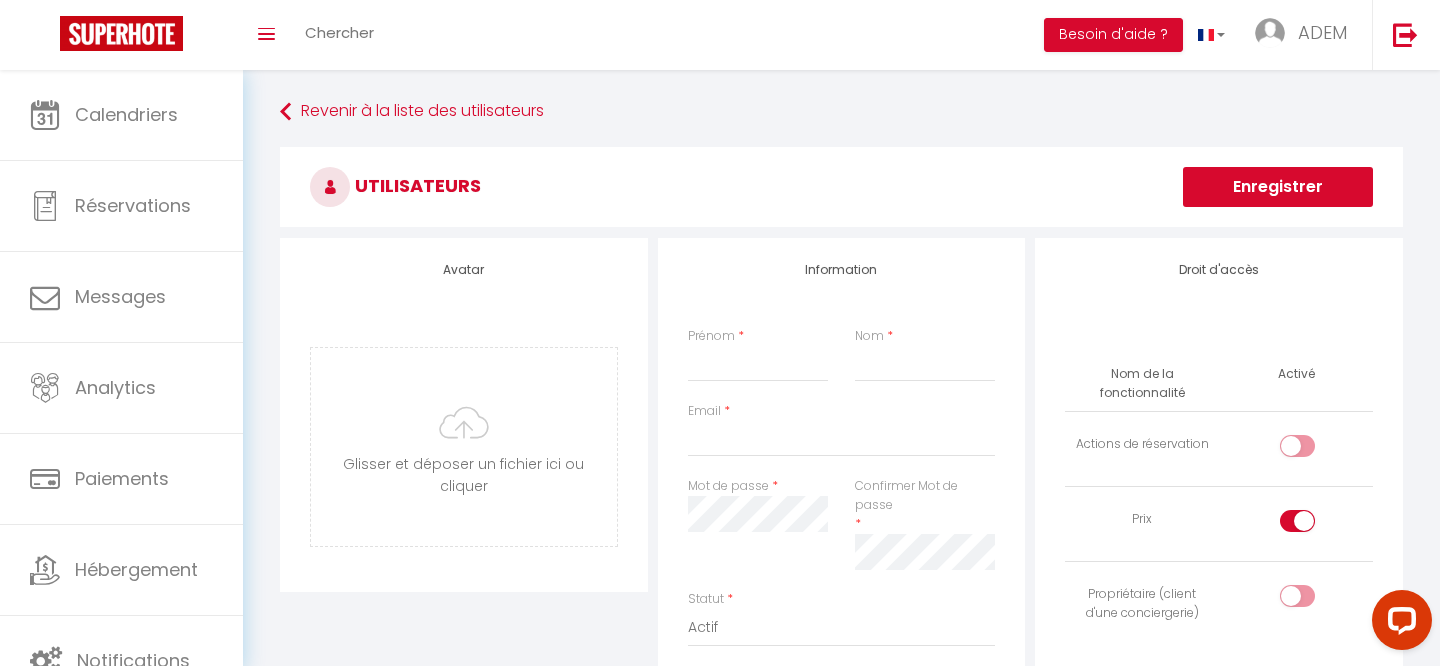 click at bounding box center (1314, 525) 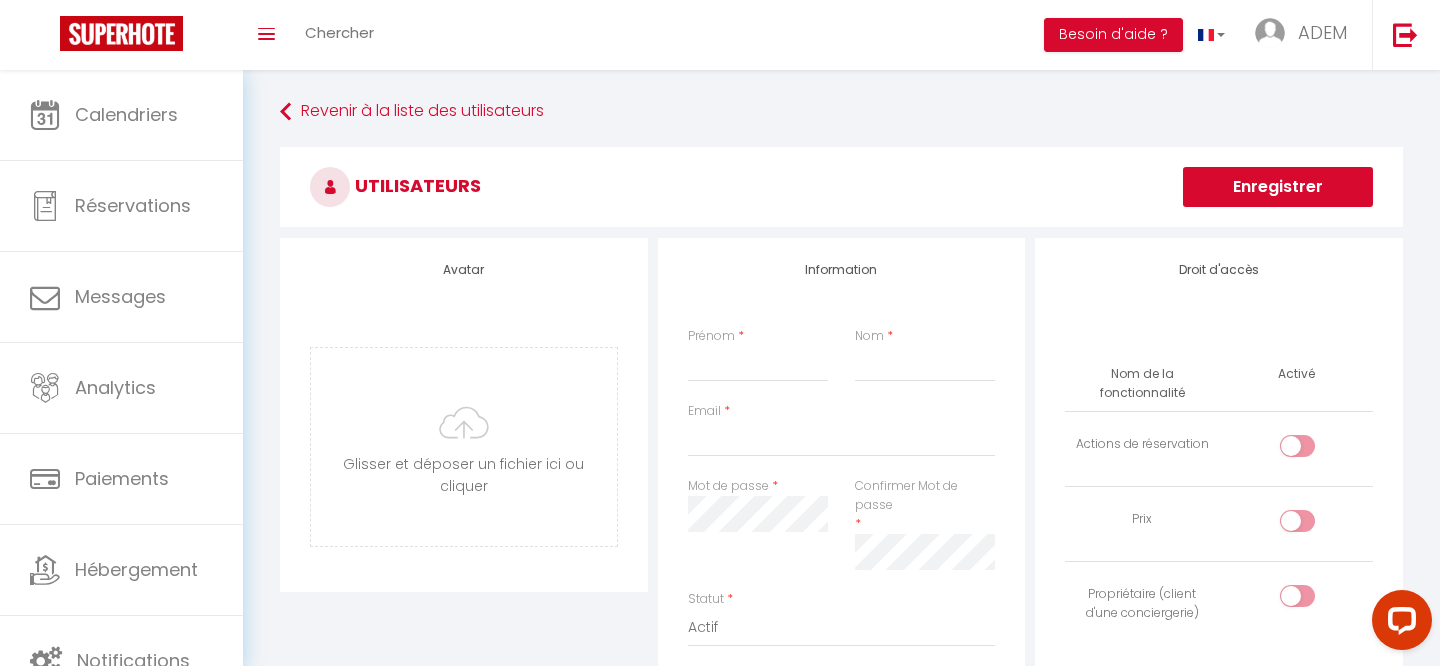 scroll, scrollTop: 152, scrollLeft: 0, axis: vertical 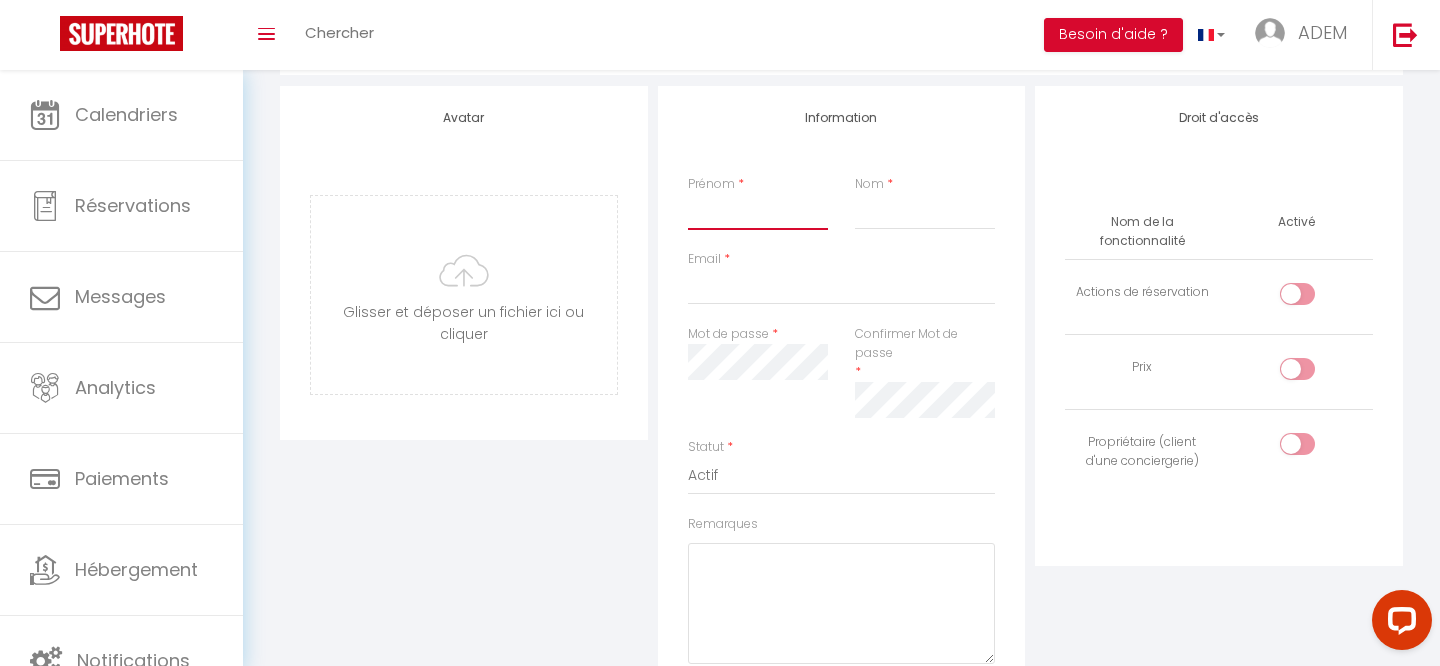 click on "Prénom" at bounding box center [758, 212] 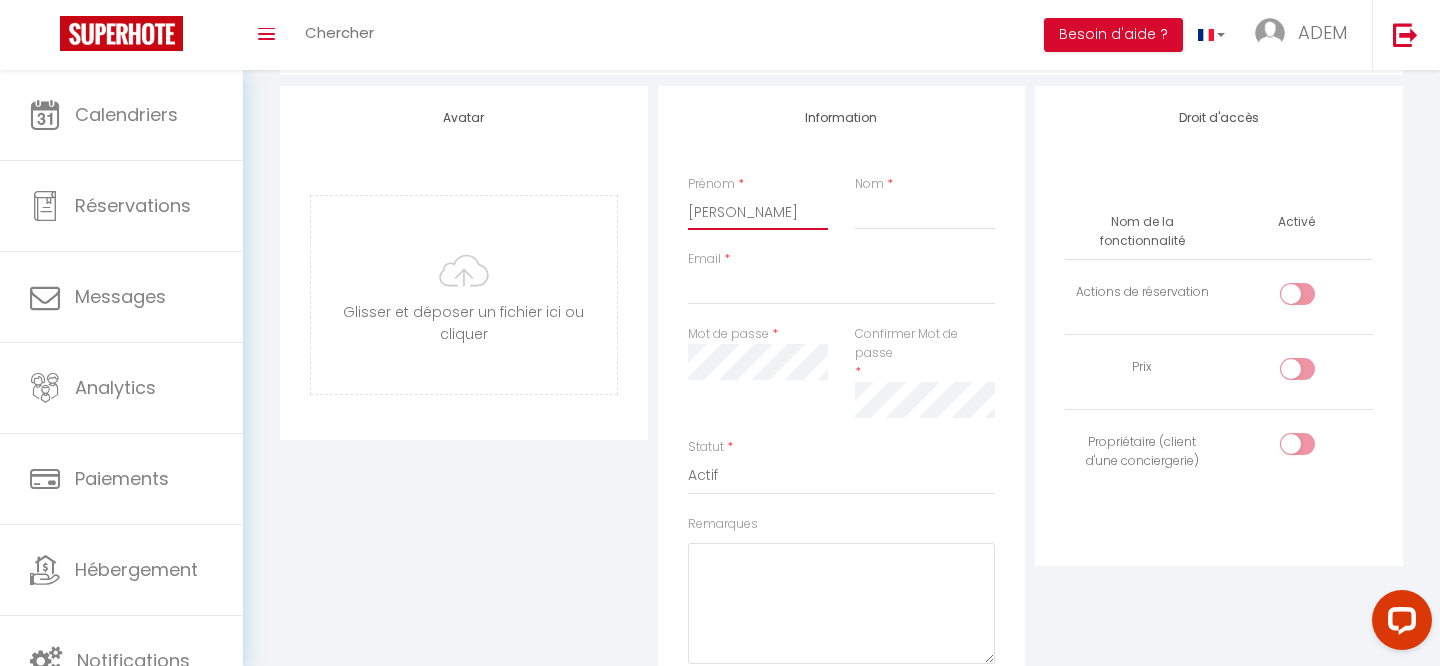 type on "Adem perso" 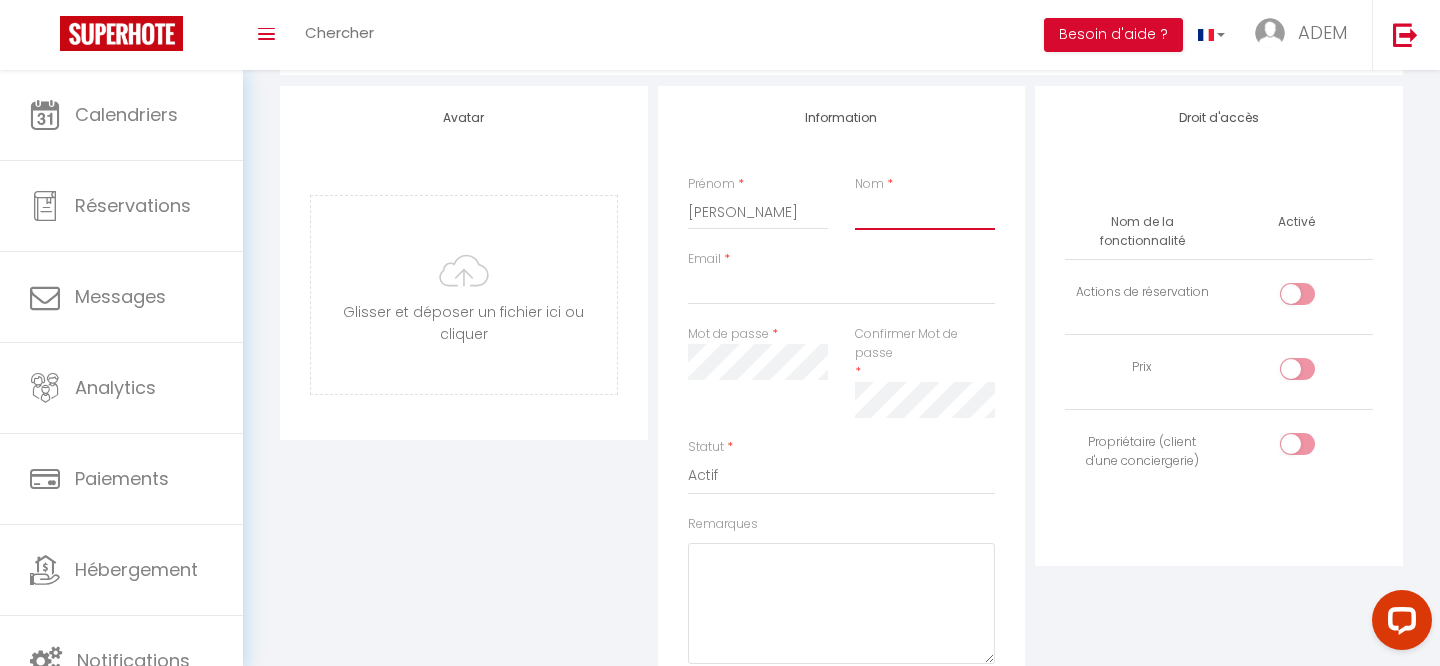 click on "Nom" at bounding box center [925, 212] 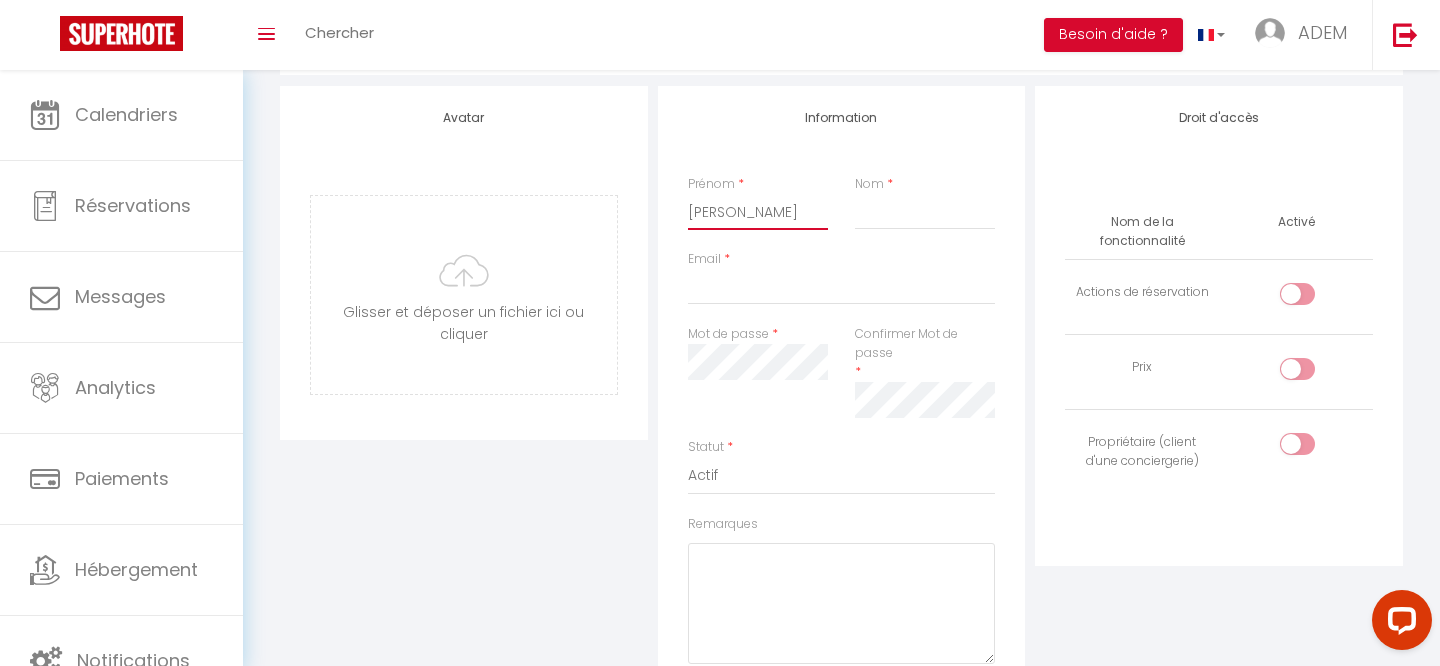 click on "Adem perso" at bounding box center [758, 212] 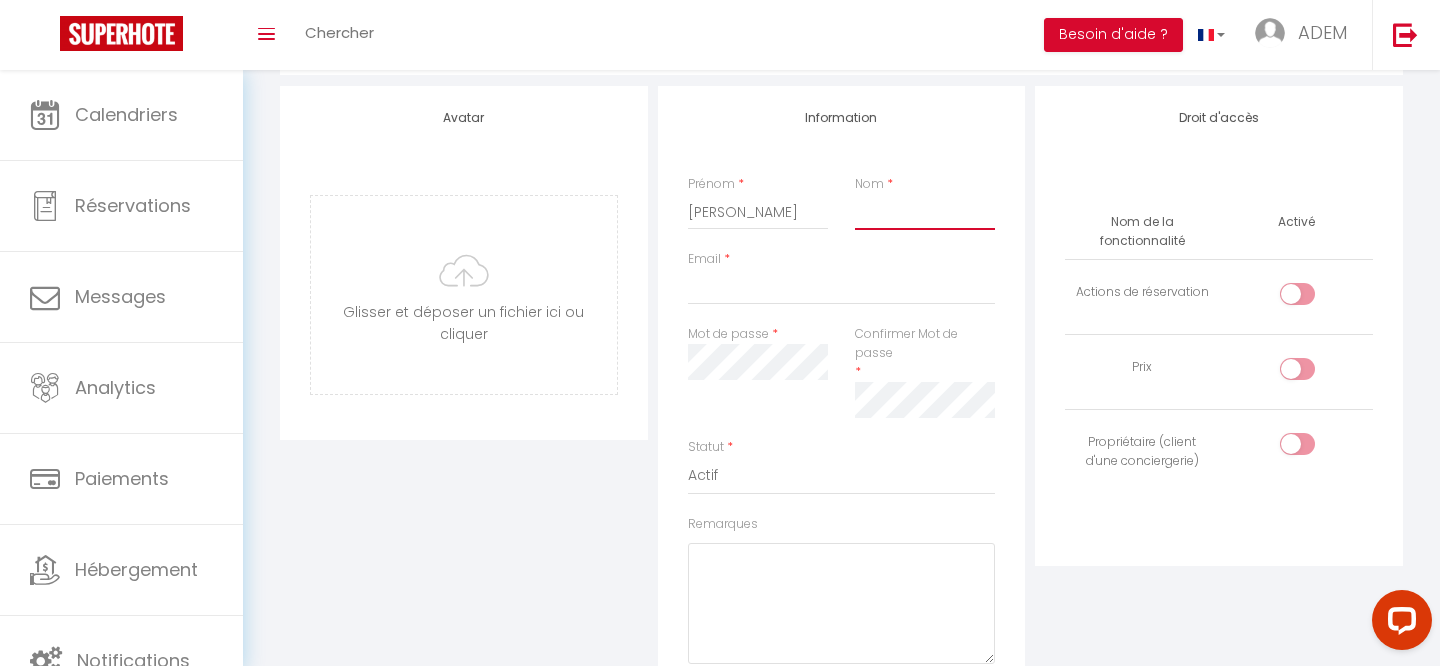 click on "Nom" at bounding box center (925, 212) 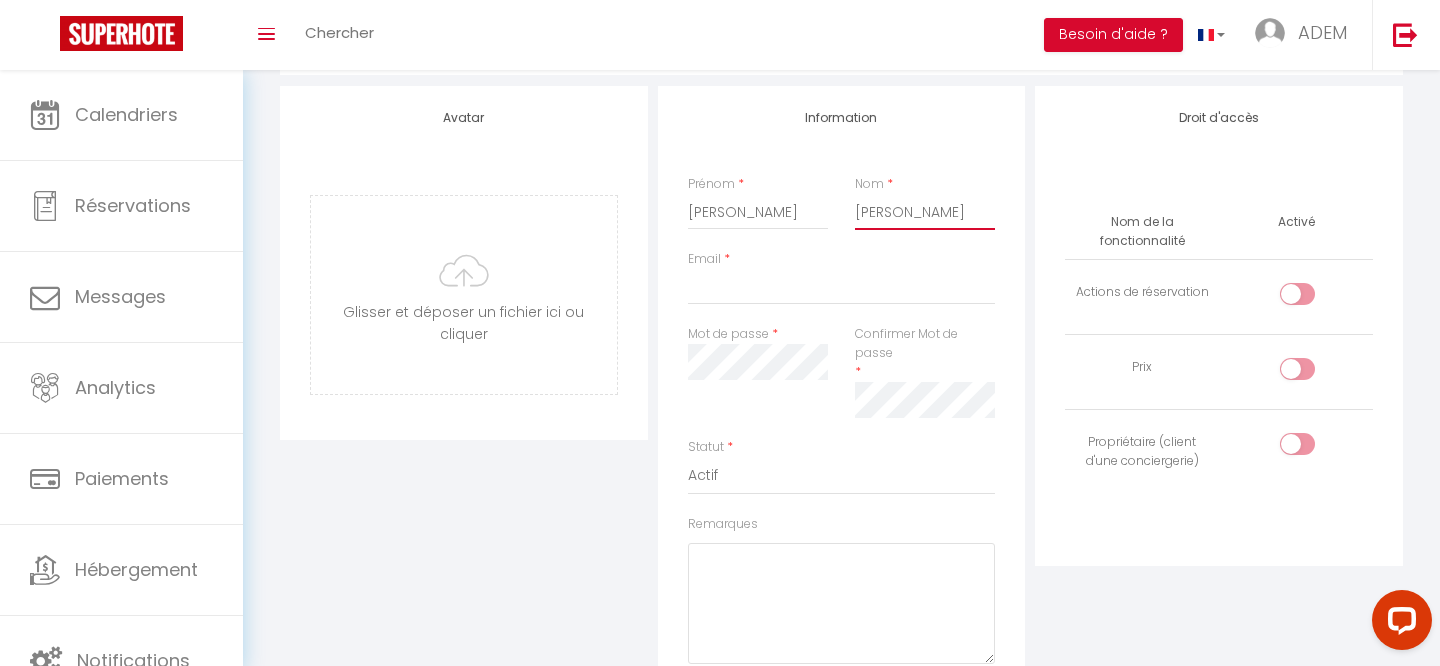 type on "Adem perso" 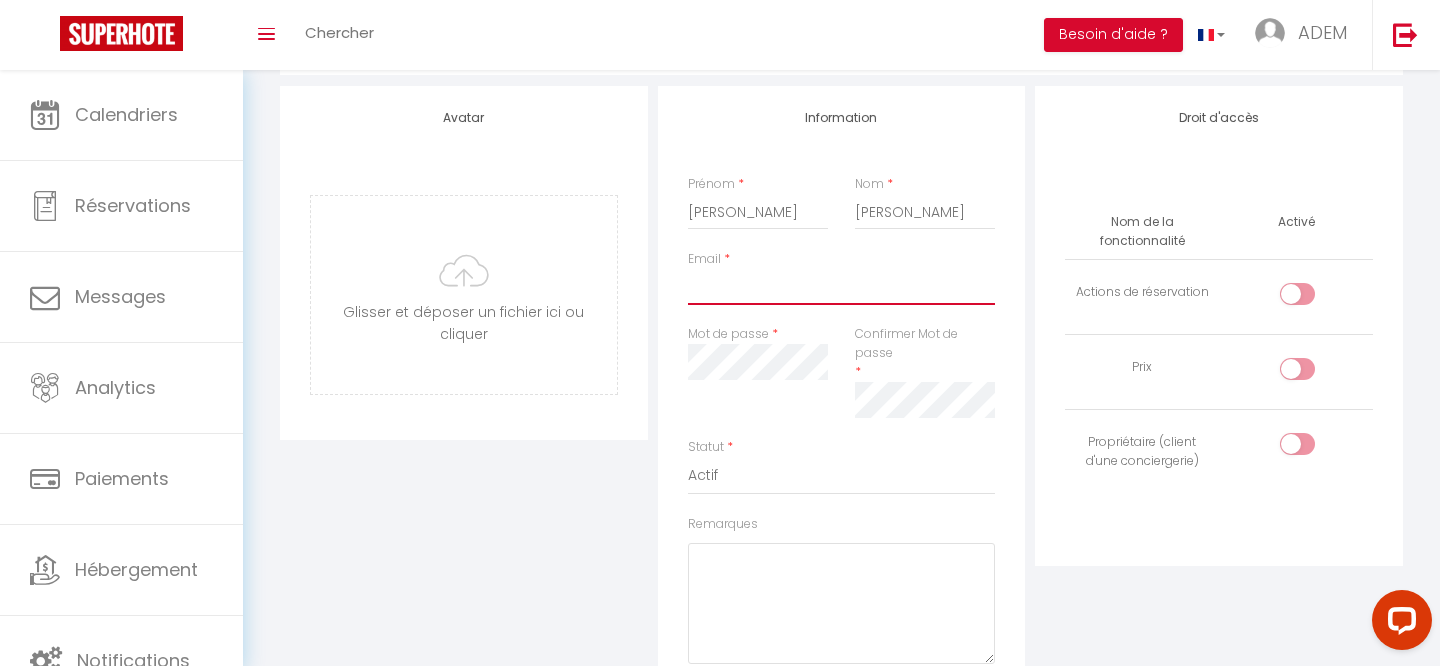 click on "Email" at bounding box center [842, 287] 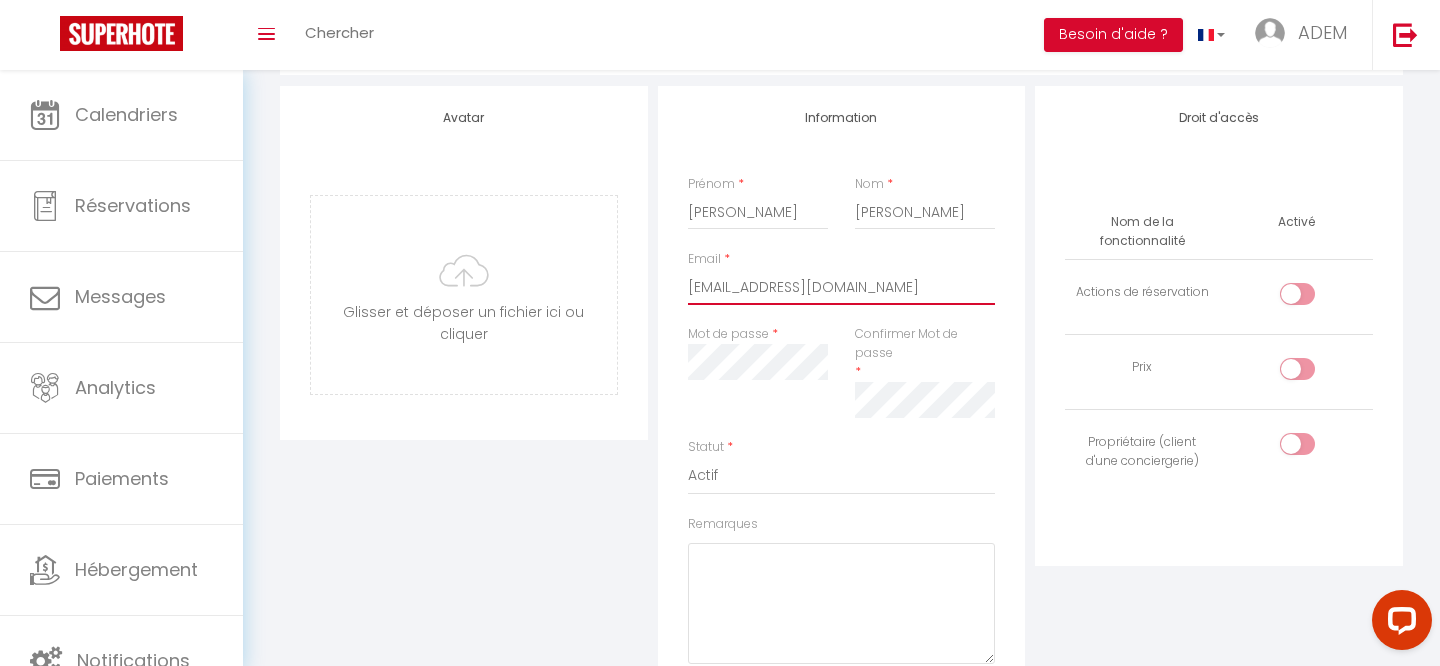 type on "a.fethioglu@yahoo.fr" 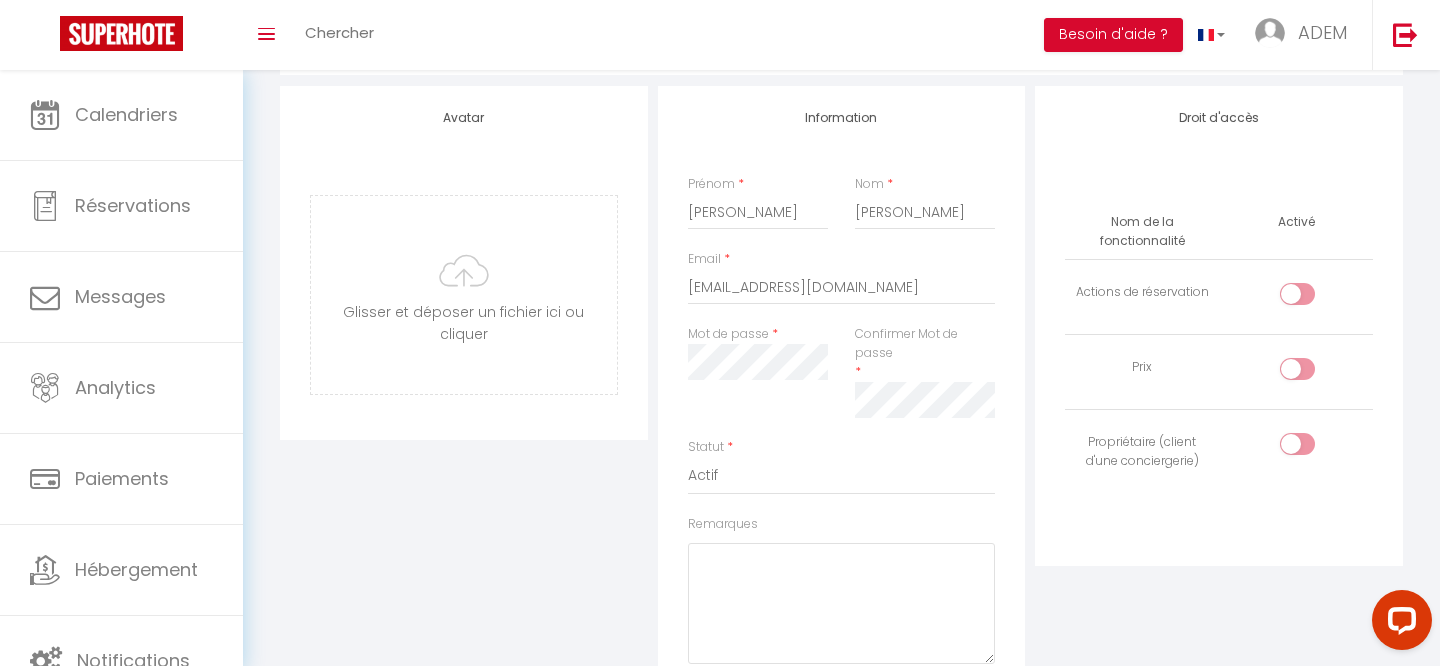 click on "Mot de passe   *" at bounding box center [758, 381] 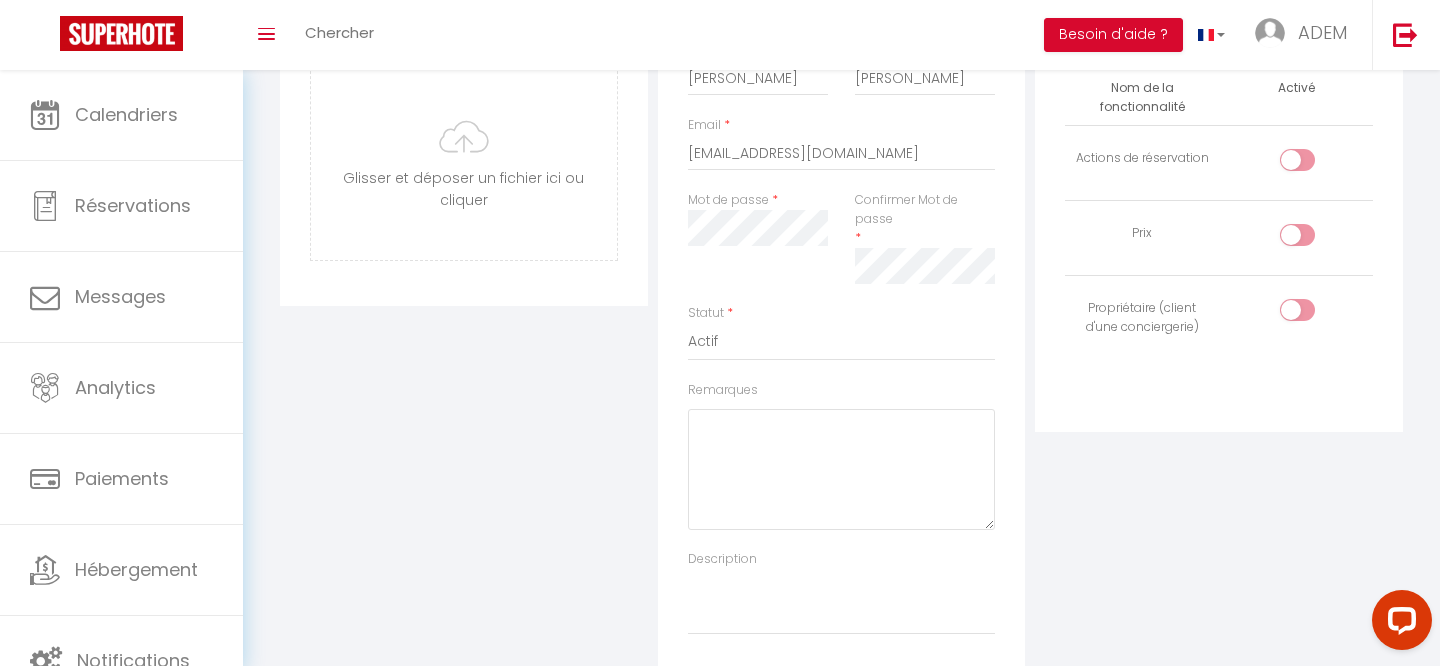 click on "Droit d'accès    Nom de la fonctionnalité   Activé
Actions de réservation
Prix
Propriétaire (client d'une conciergerie)" at bounding box center [1219, 316] 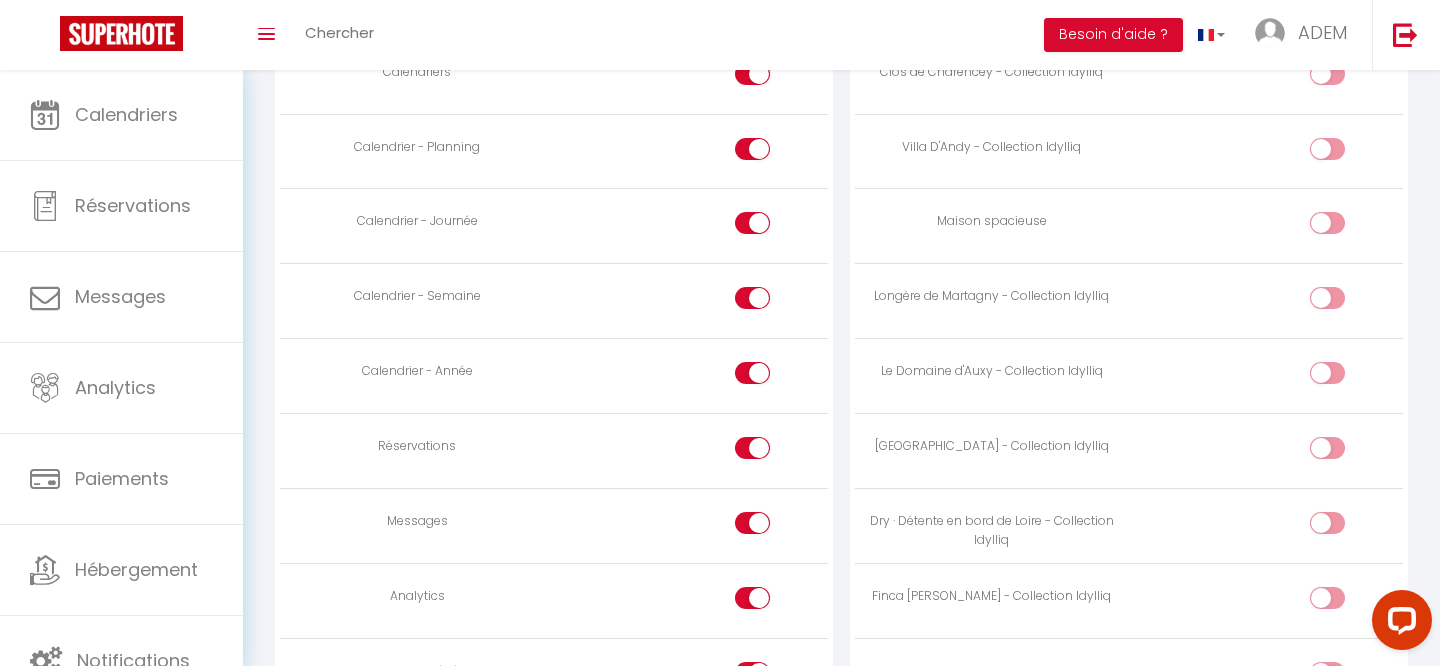 scroll, scrollTop: 1246, scrollLeft: 0, axis: vertical 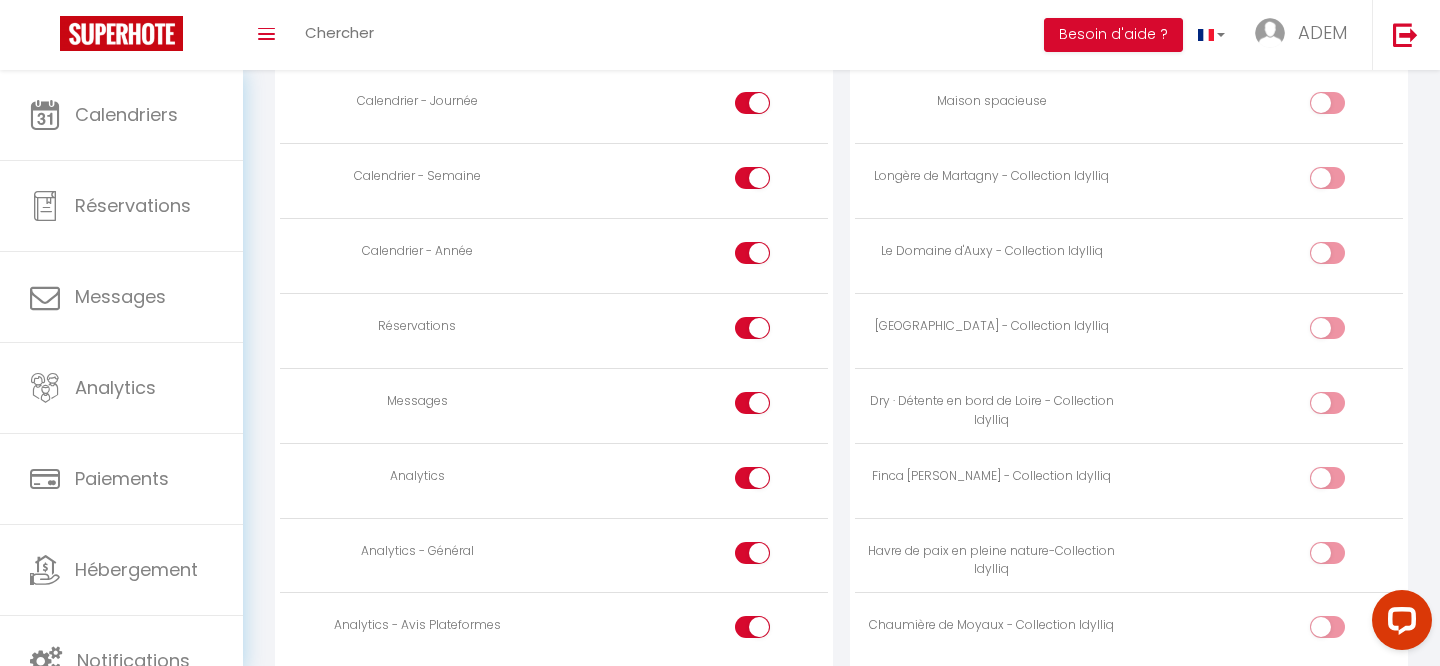 click at bounding box center (770, 407) 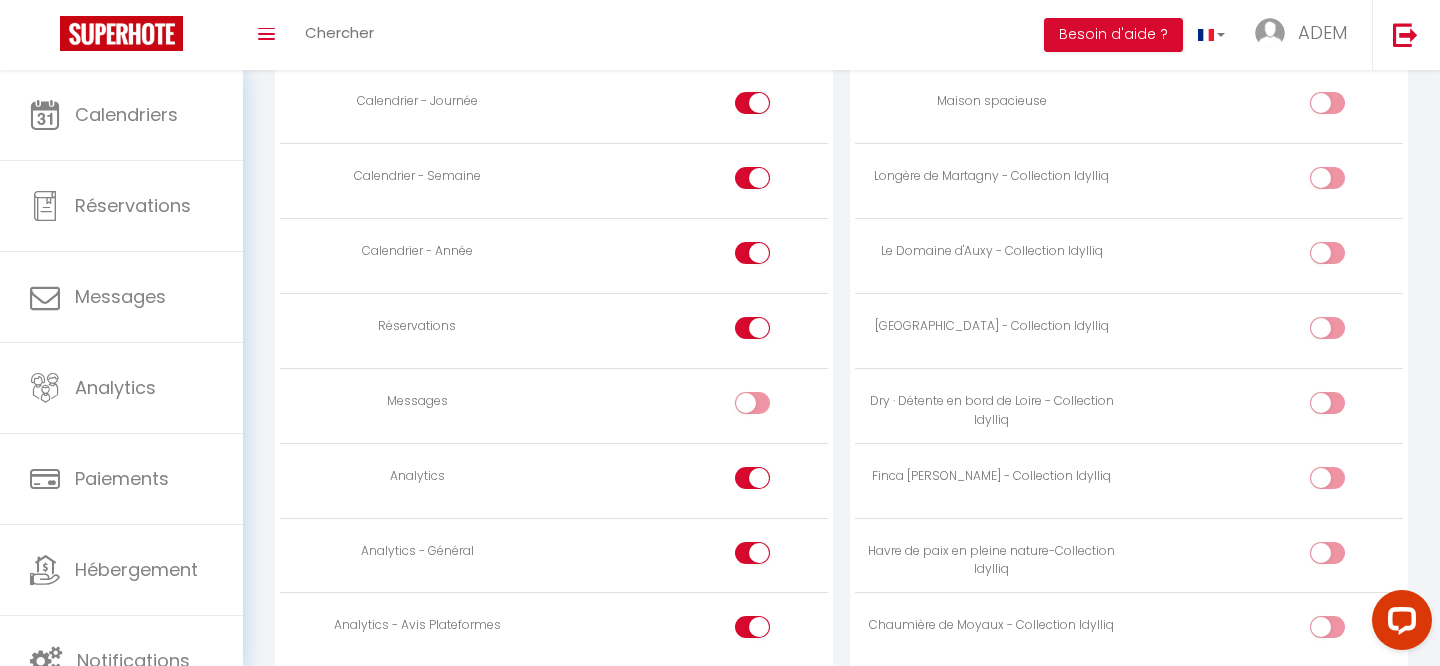 click at bounding box center [770, 482] 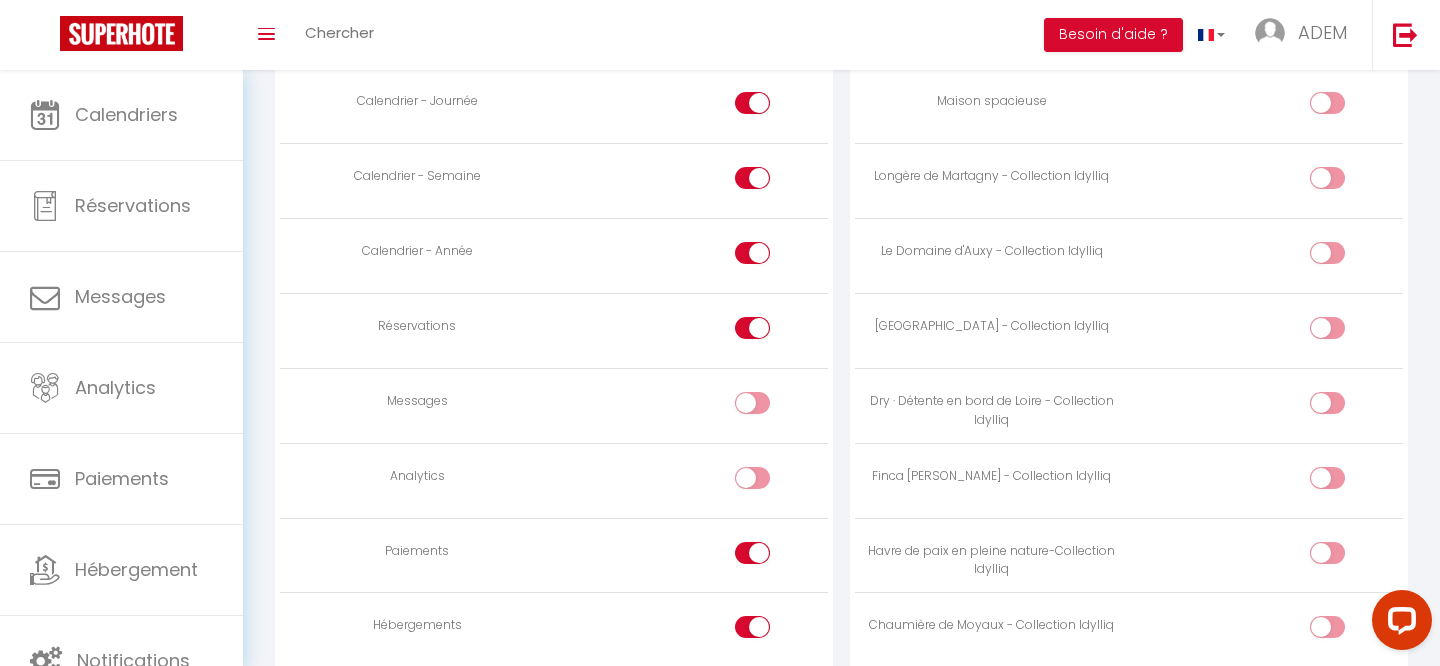 click at bounding box center (691, 555) 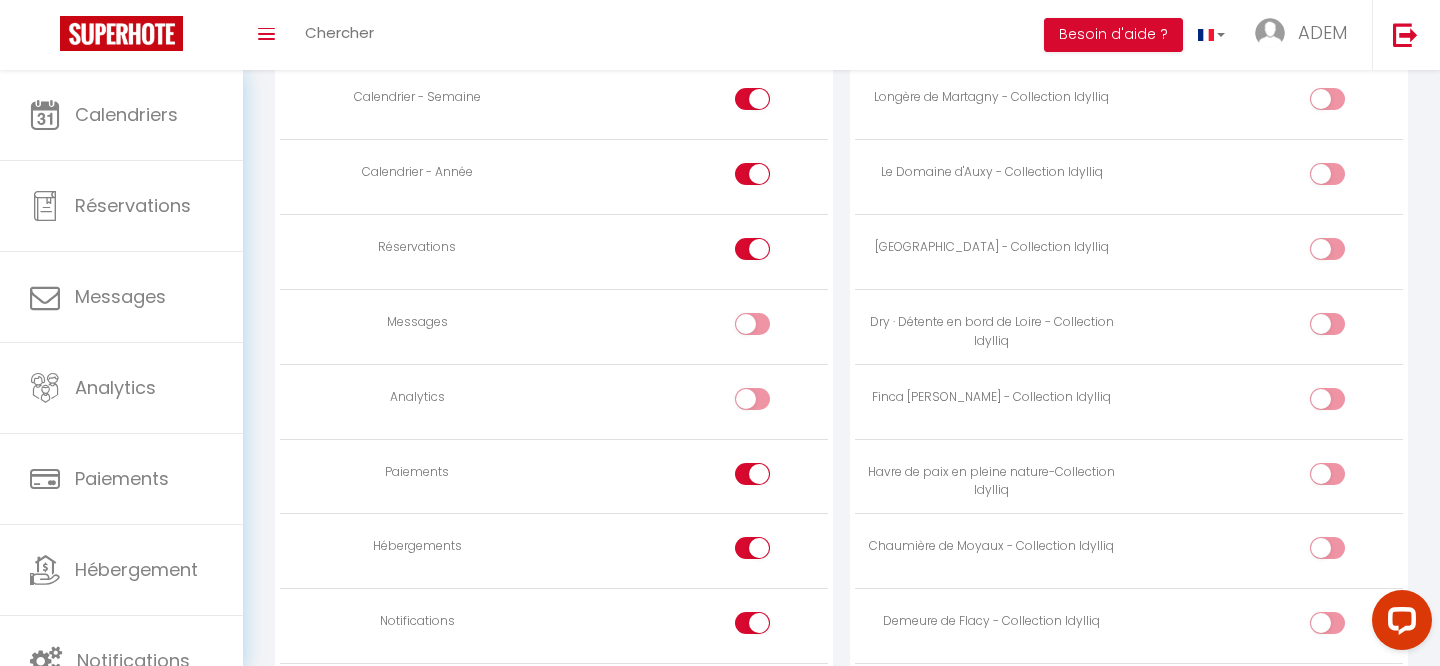 click at bounding box center [770, 478] 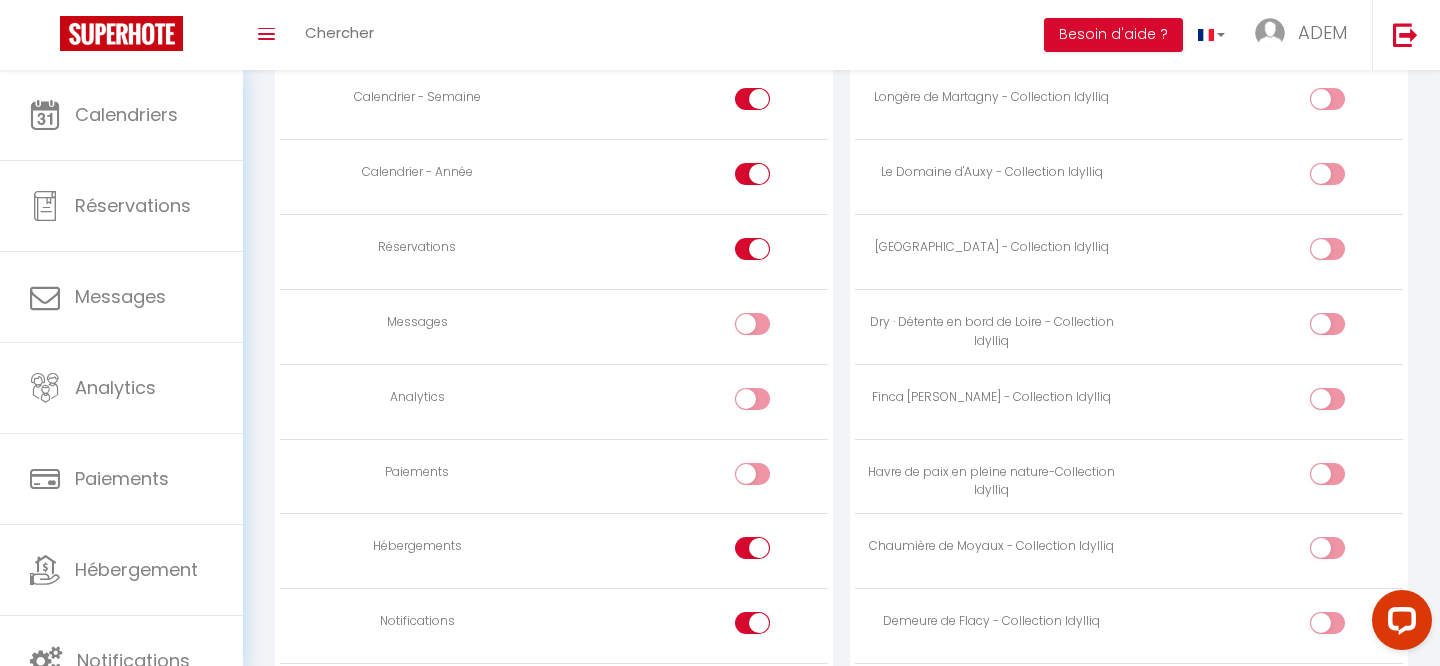 click at bounding box center (752, 548) 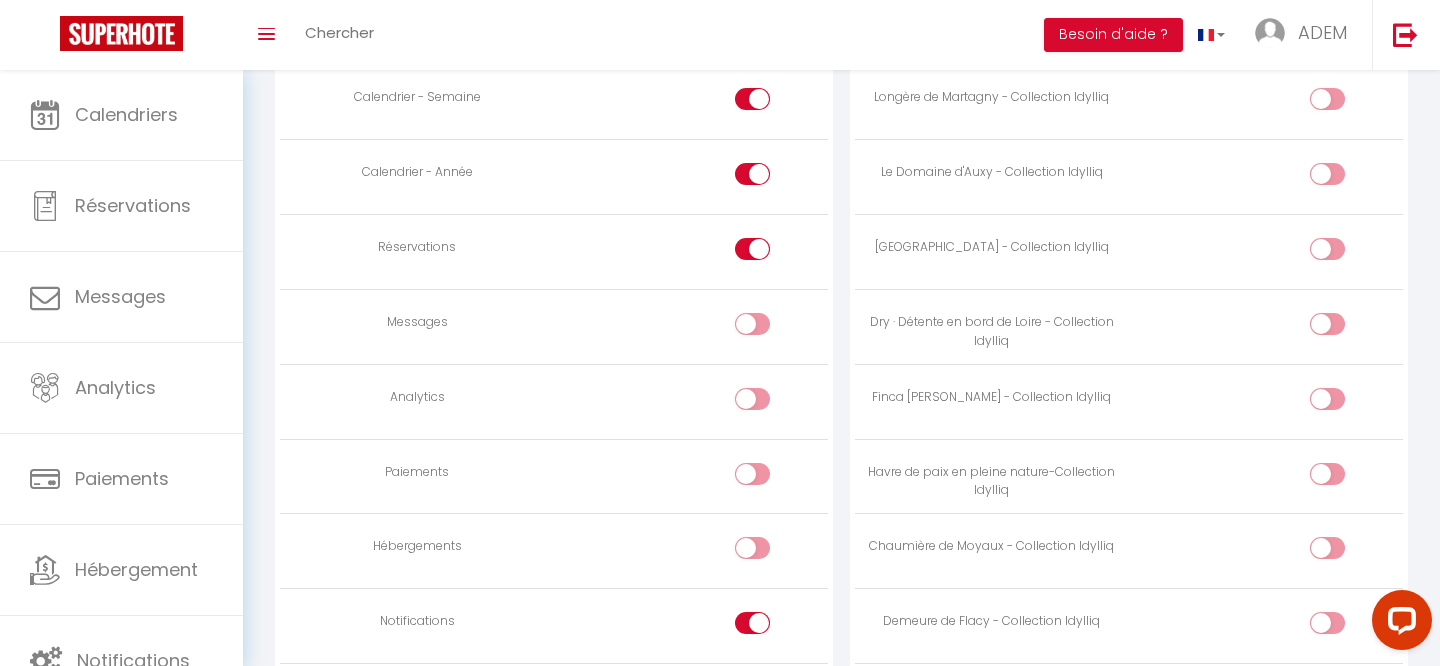scroll, scrollTop: 1439, scrollLeft: 0, axis: vertical 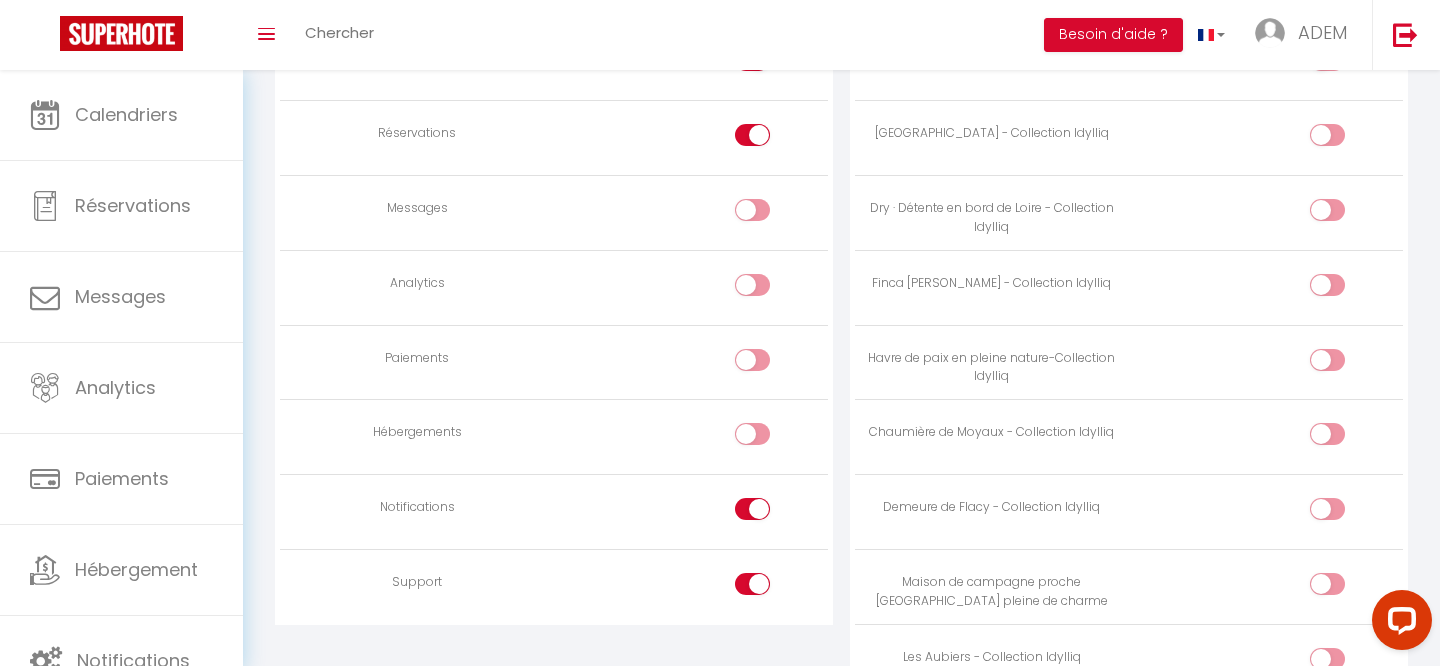 click at bounding box center (691, 512) 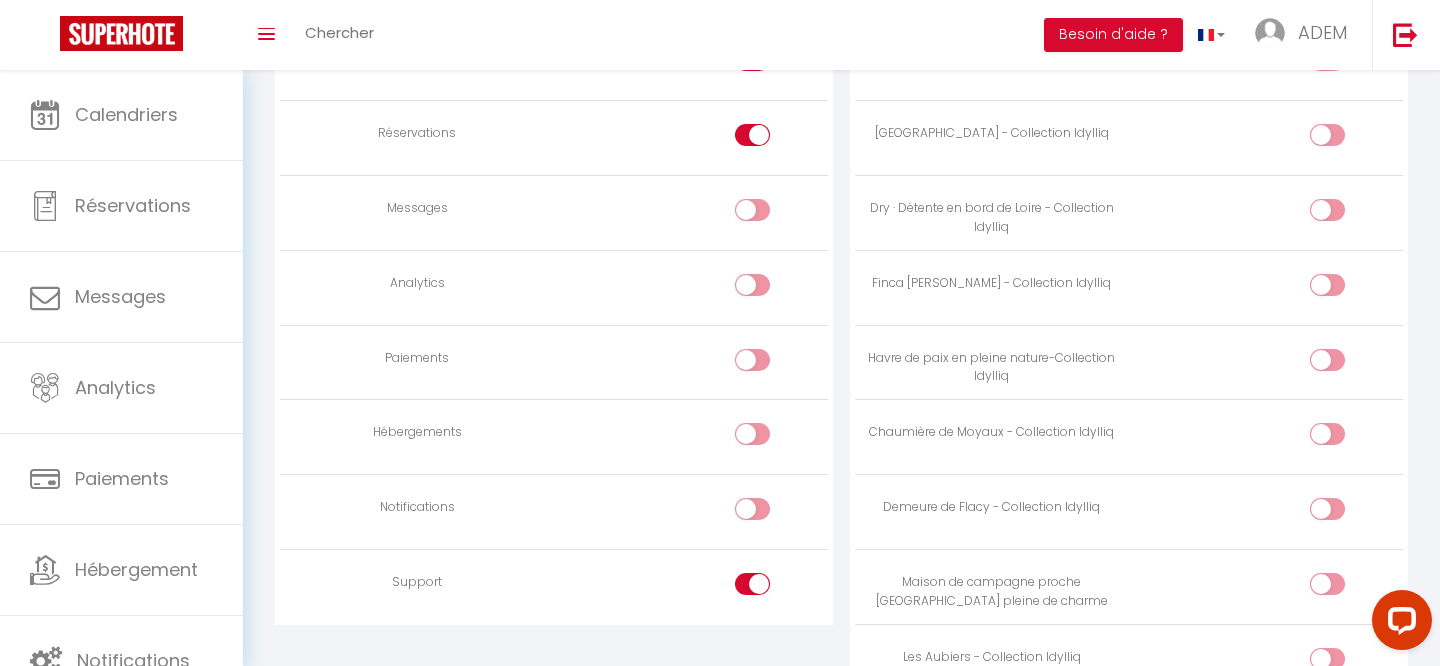 click at bounding box center [691, 587] 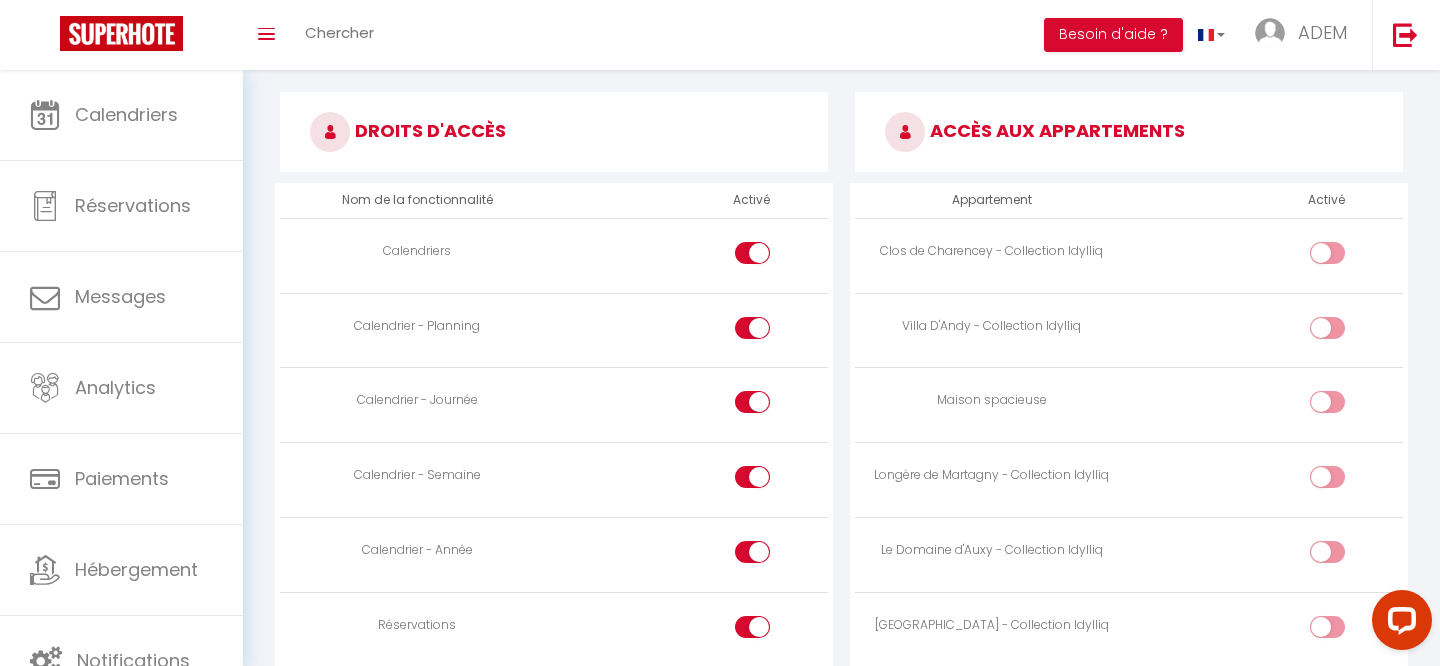 scroll, scrollTop: 918, scrollLeft: 0, axis: vertical 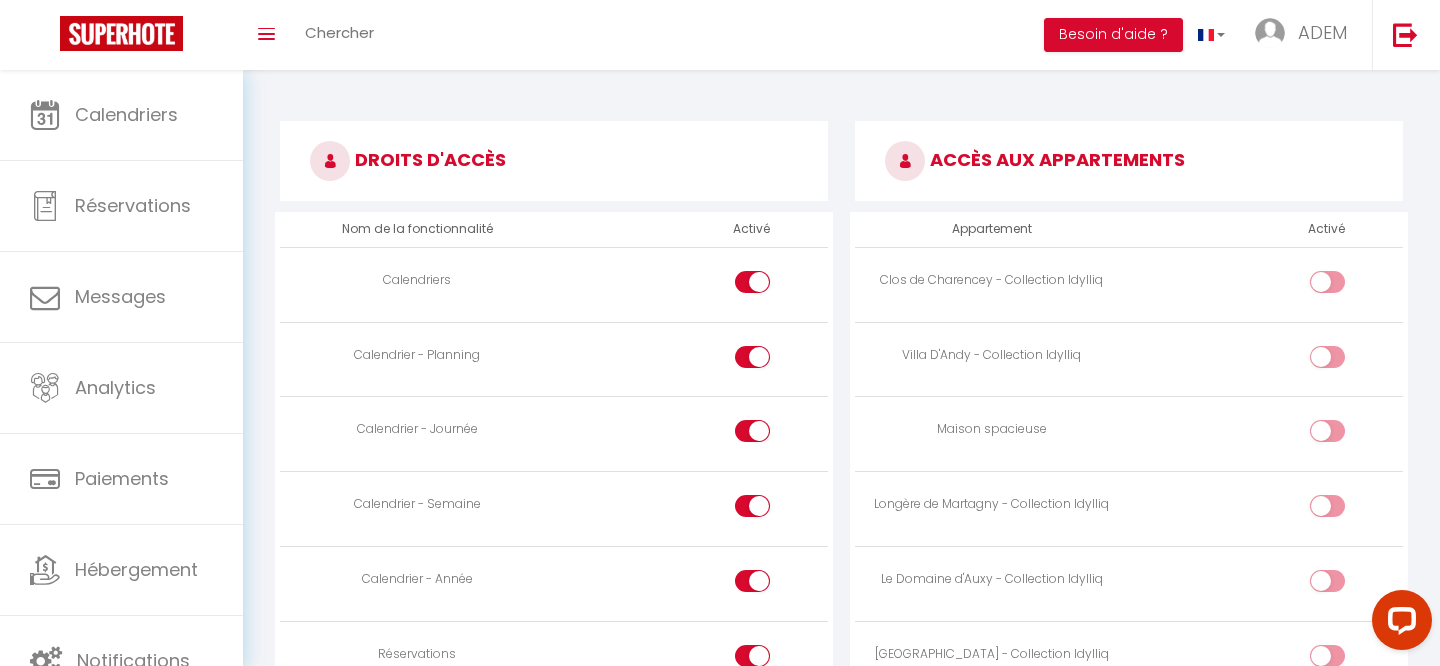 click at bounding box center [1344, 286] 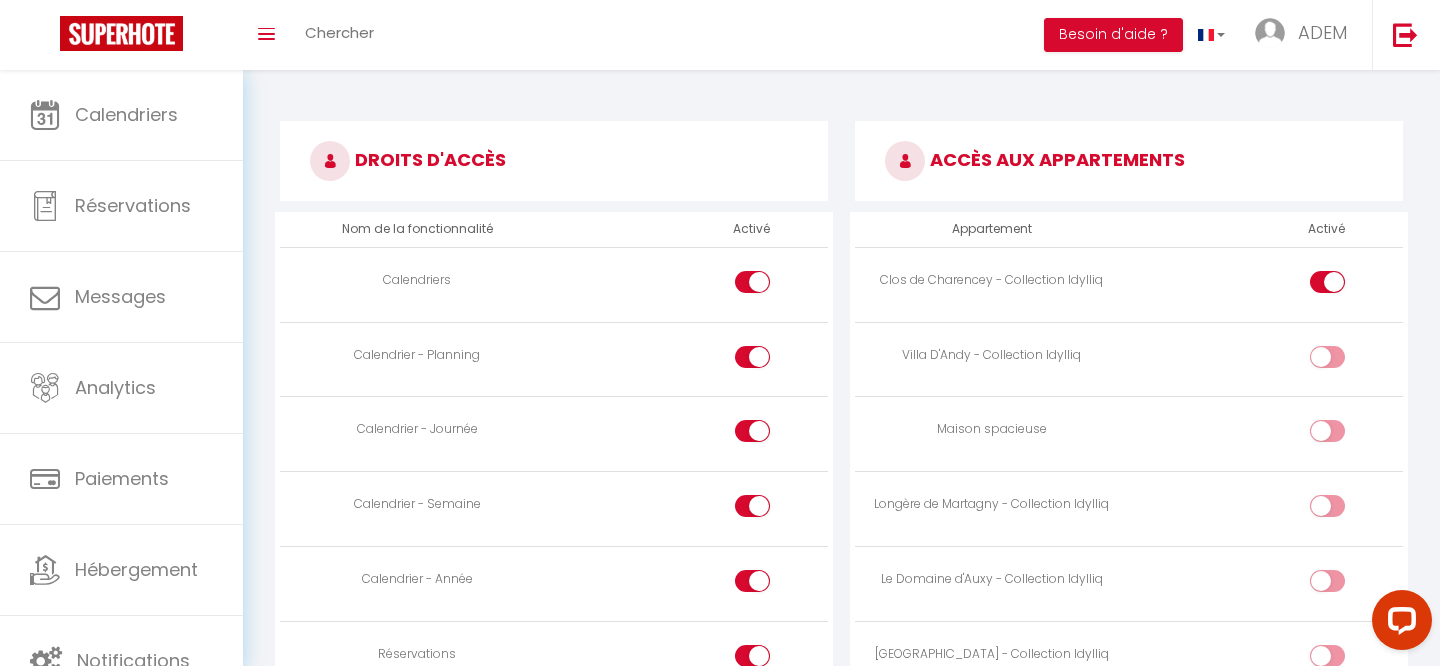 click at bounding box center [1344, 361] 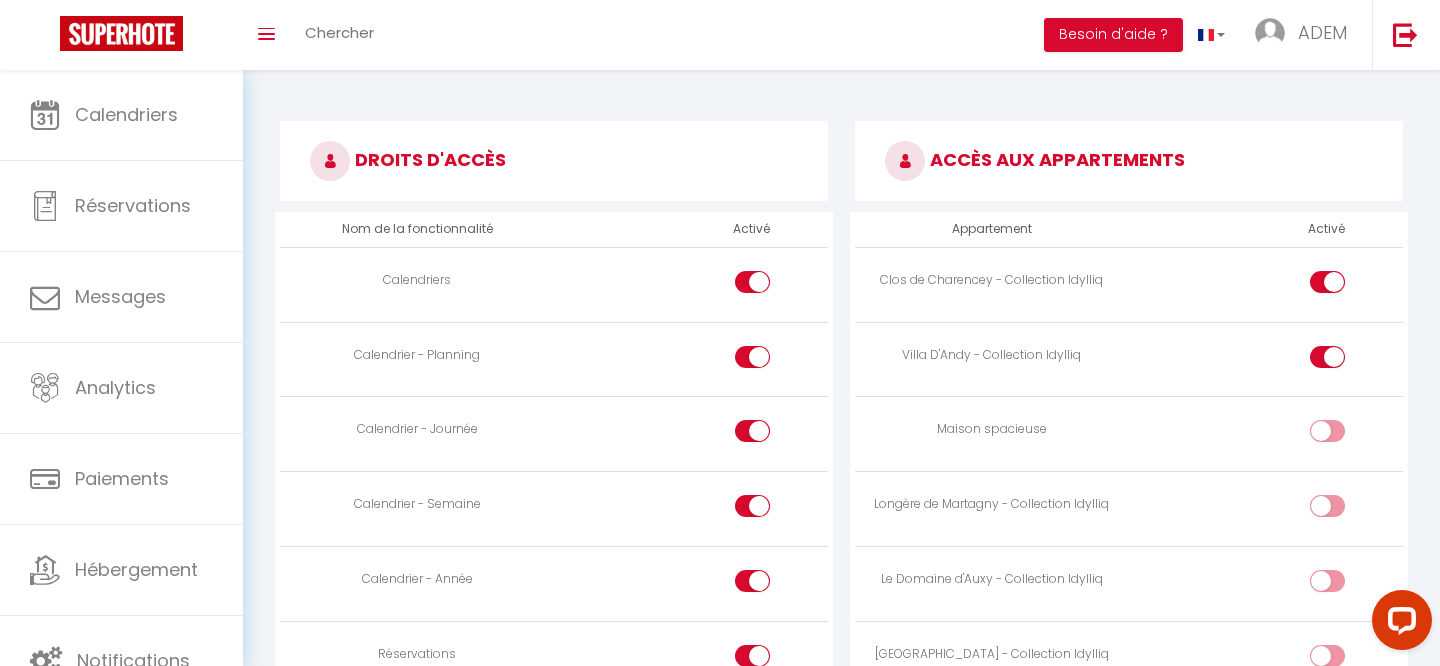 click at bounding box center [1344, 435] 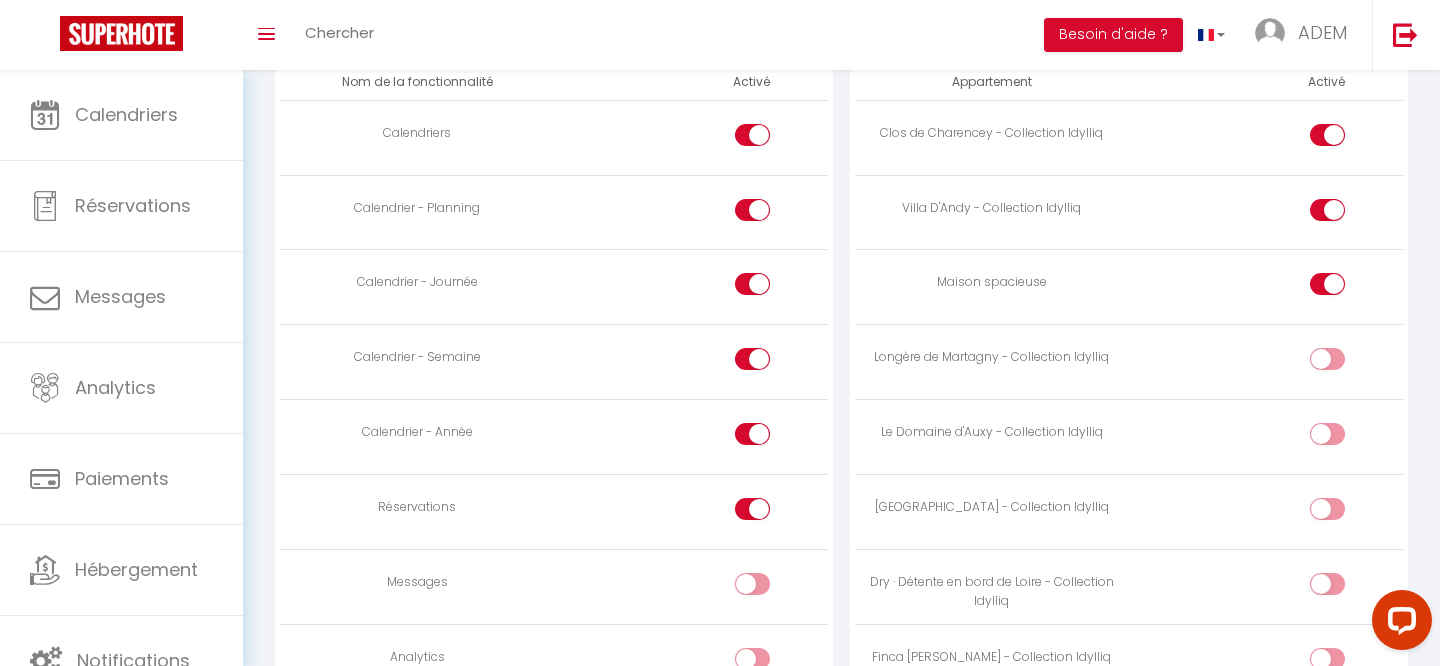 click at bounding box center (1344, 363) 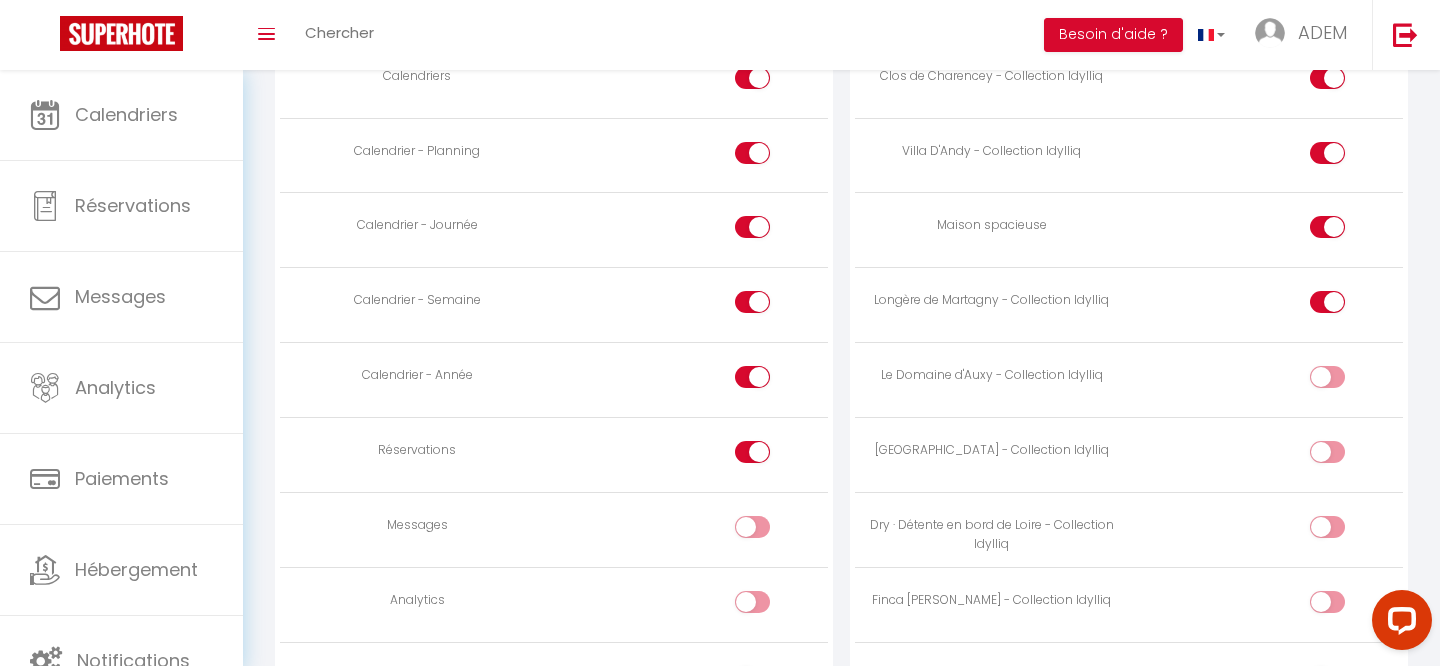 scroll, scrollTop: 1157, scrollLeft: 0, axis: vertical 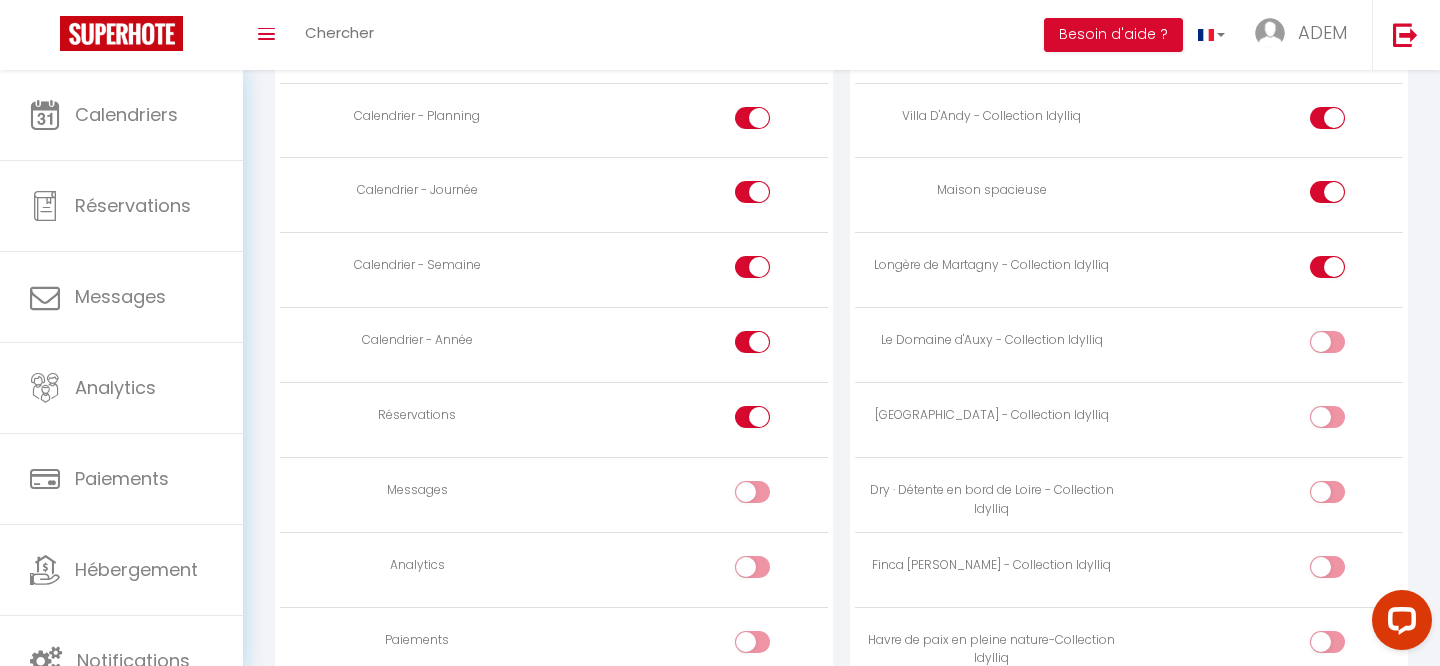 click at bounding box center [1344, 346] 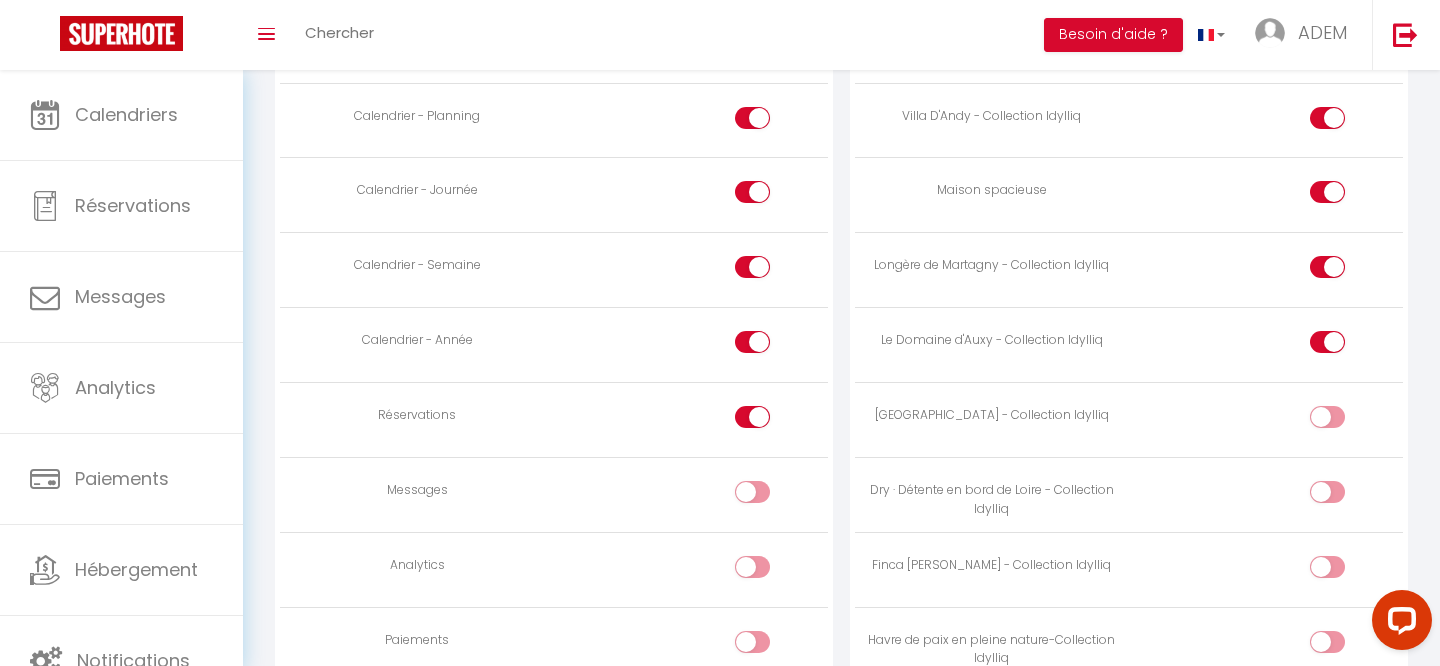 click at bounding box center (1344, 421) 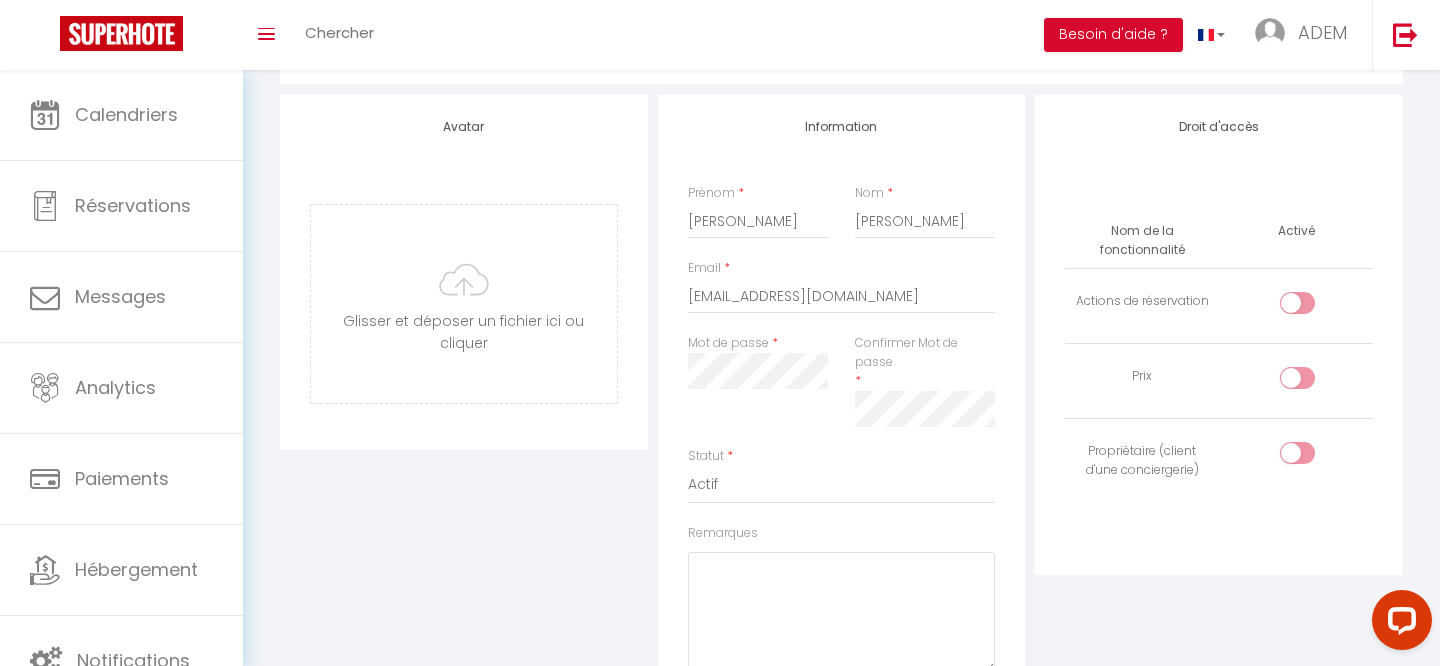 scroll, scrollTop: 0, scrollLeft: 0, axis: both 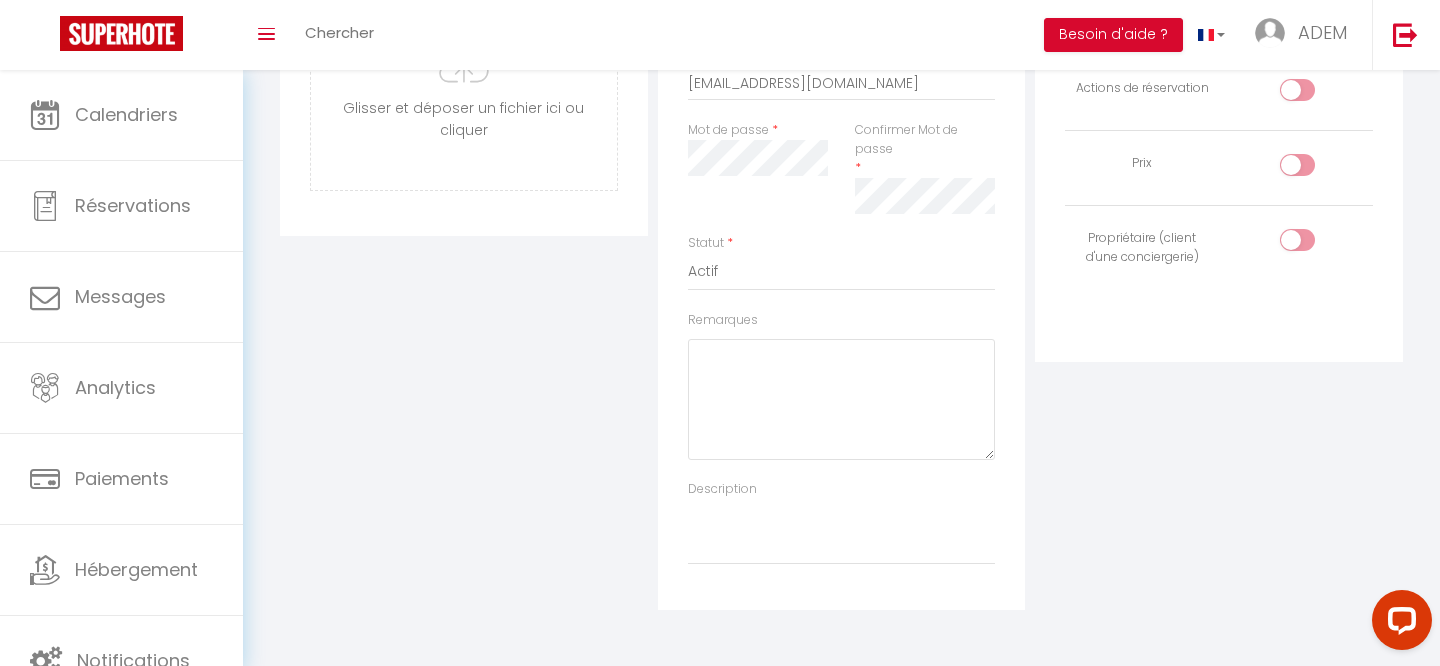 click on "Avatar         Glisser et déposer un fichier ici ou cliquer Ooops, something wrong happened. Remove   Drag and drop or click to replace" at bounding box center [464, 246] 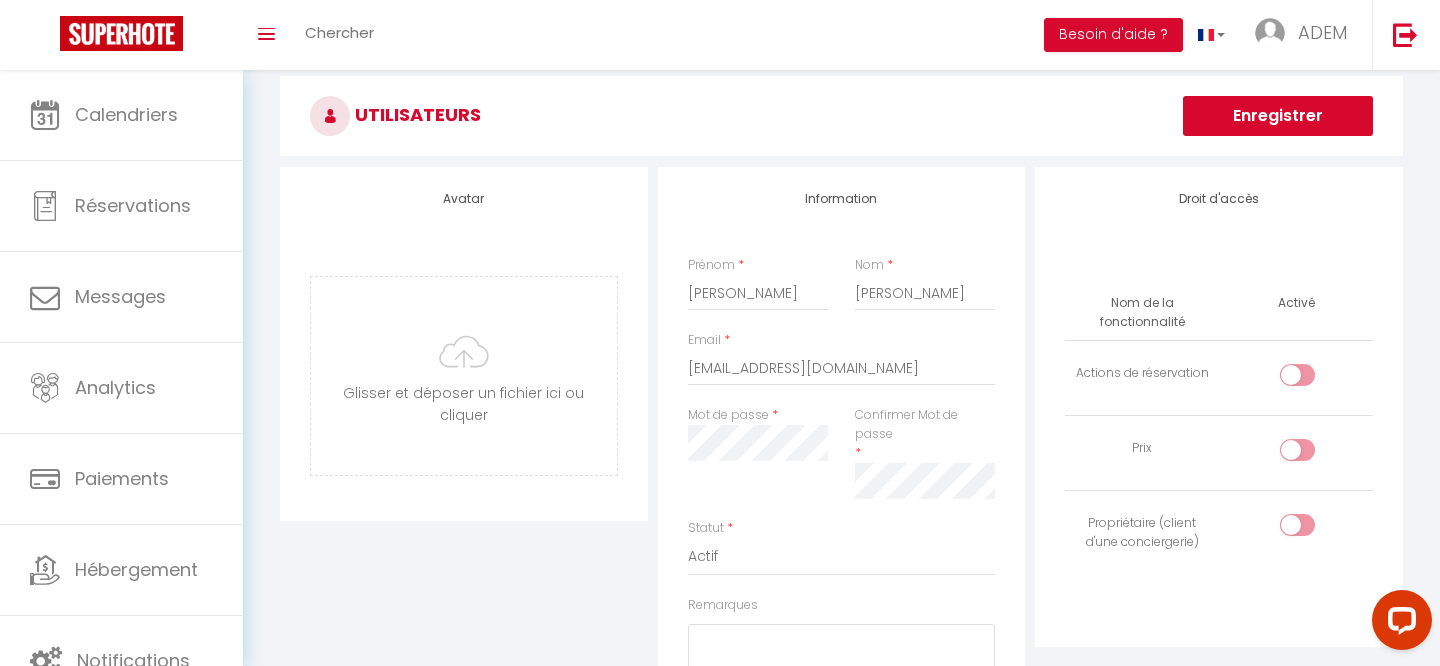 scroll, scrollTop: 0, scrollLeft: 0, axis: both 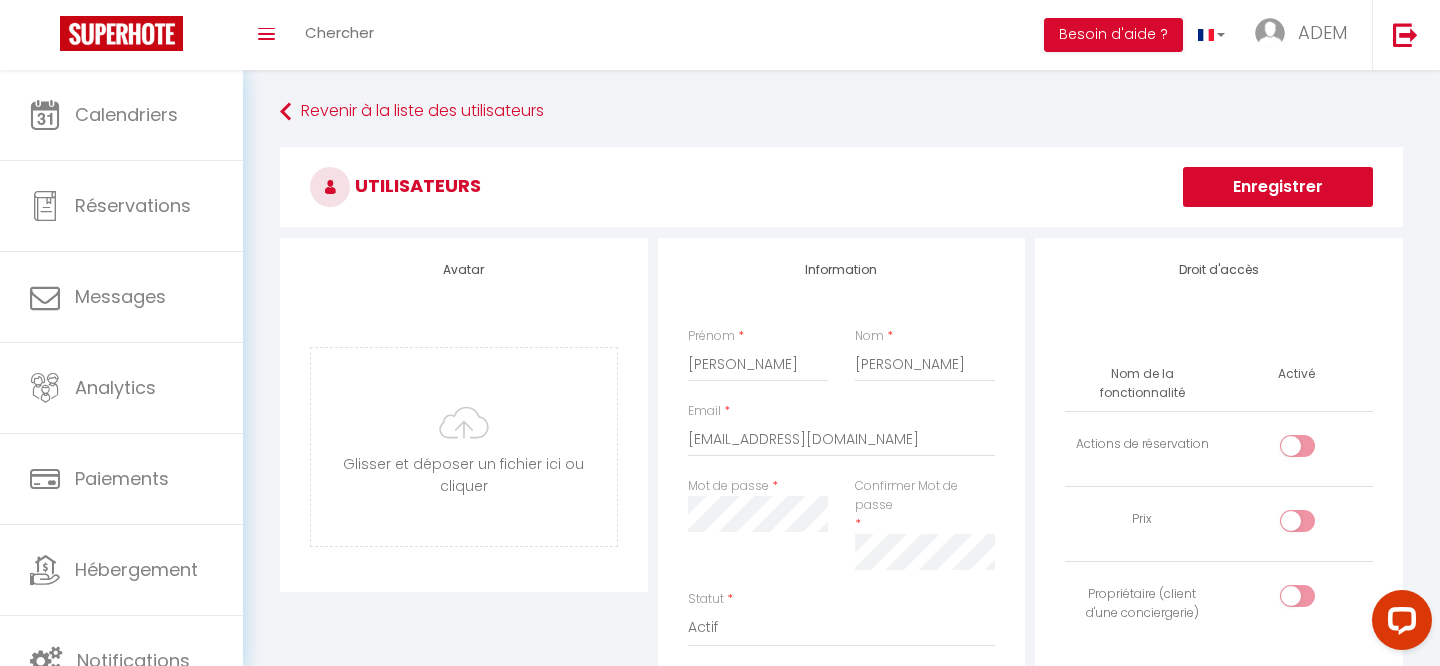 click on "Enregistrer" at bounding box center (1278, 187) 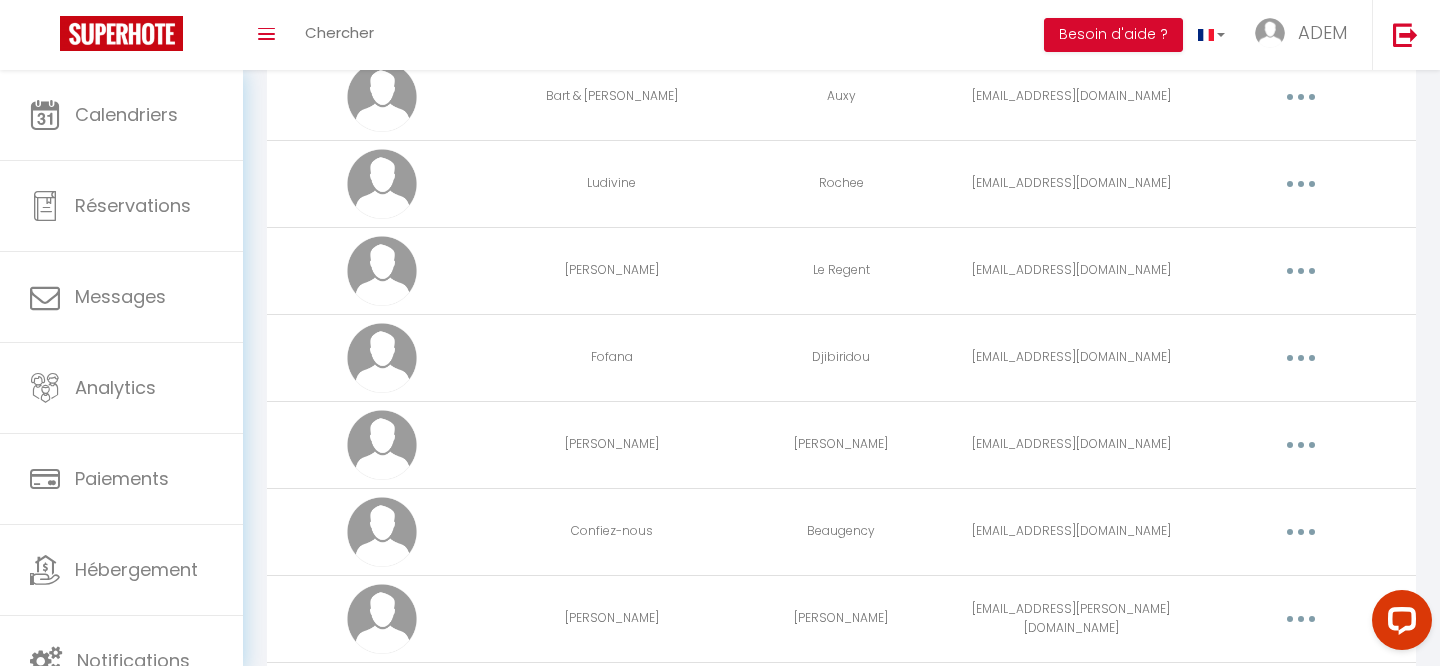 scroll, scrollTop: 4990, scrollLeft: 0, axis: vertical 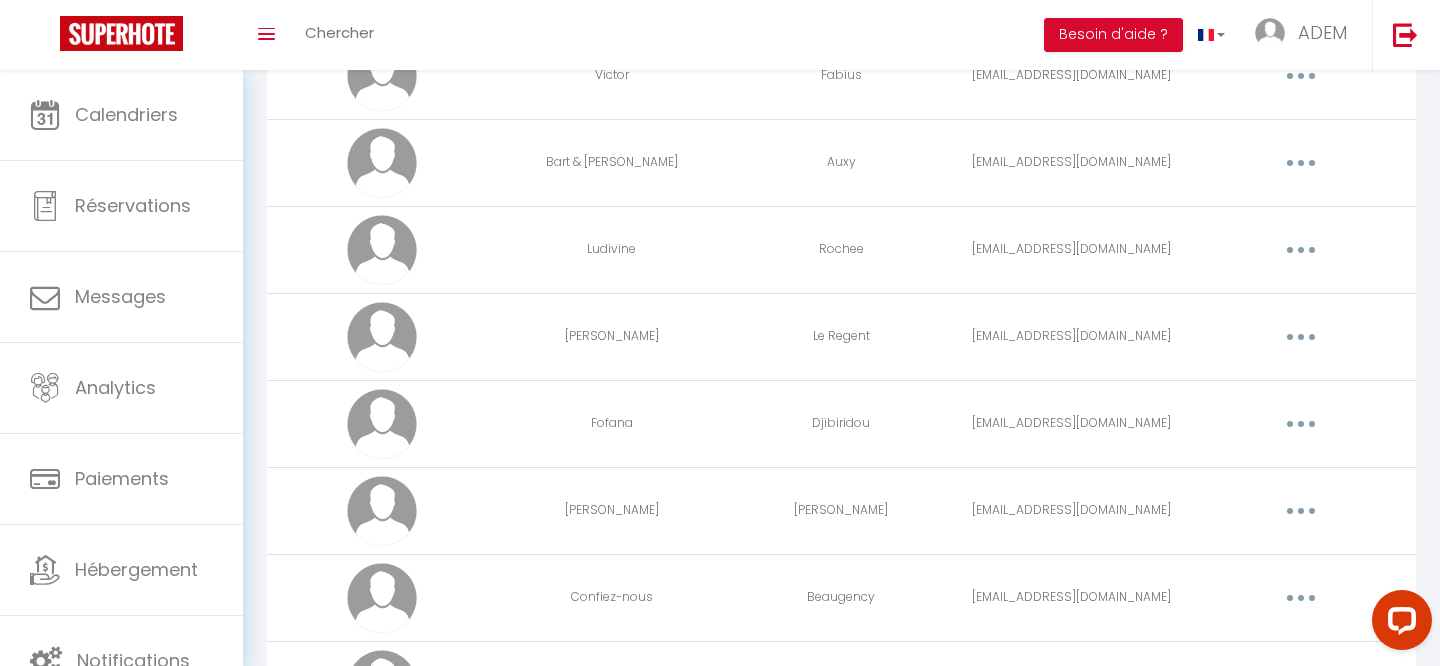 click at bounding box center [1301, 337] 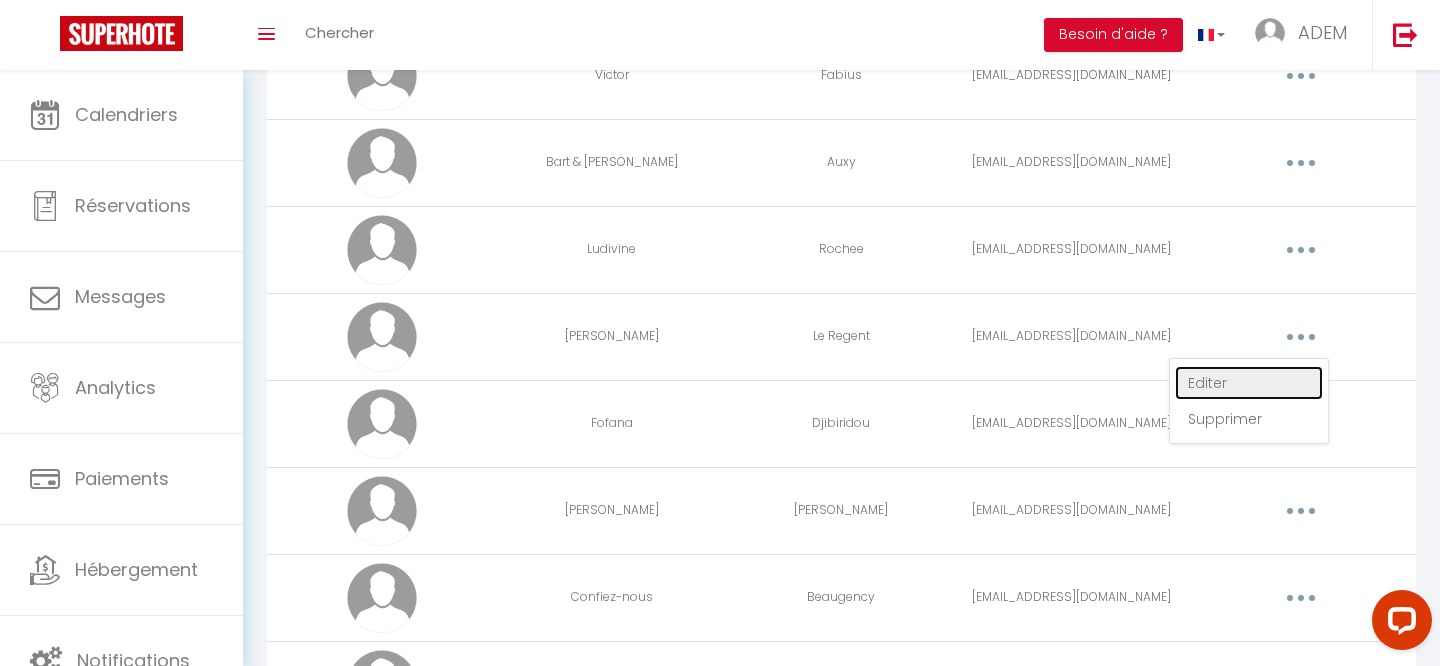 click on "Editer" at bounding box center (1249, 383) 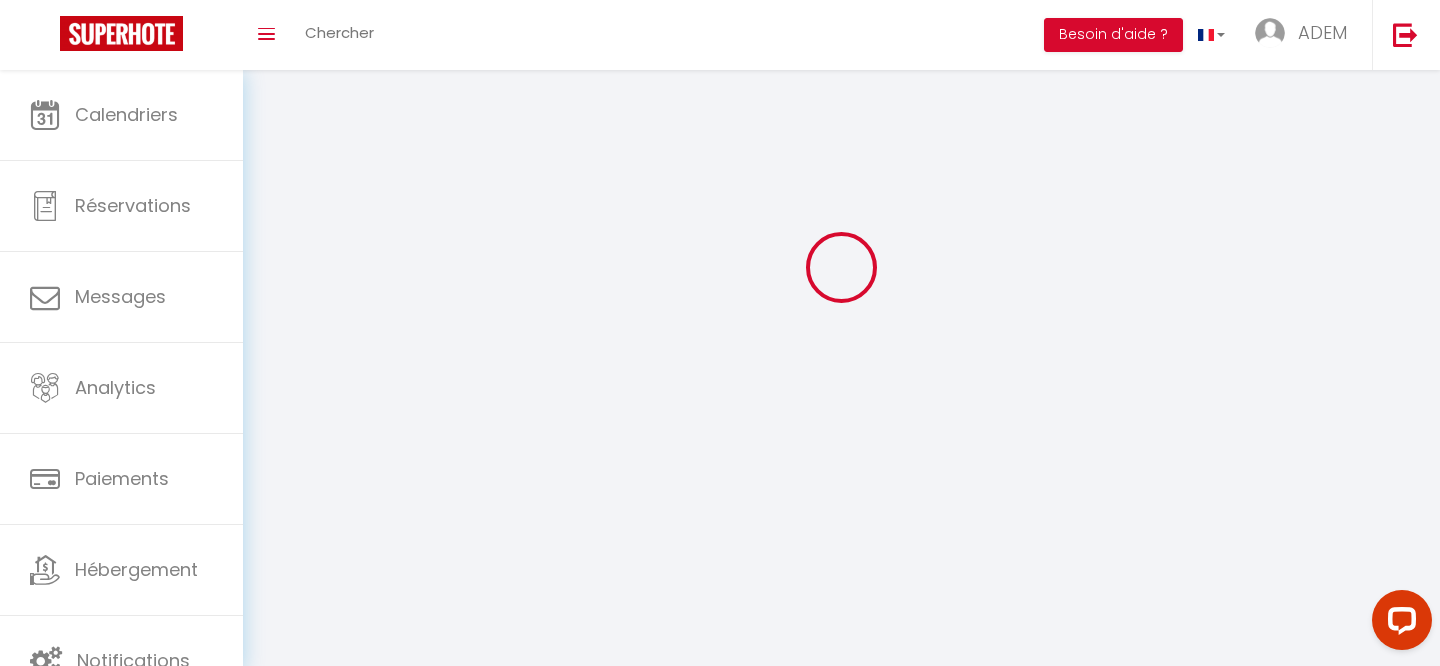 scroll, scrollTop: 70, scrollLeft: 0, axis: vertical 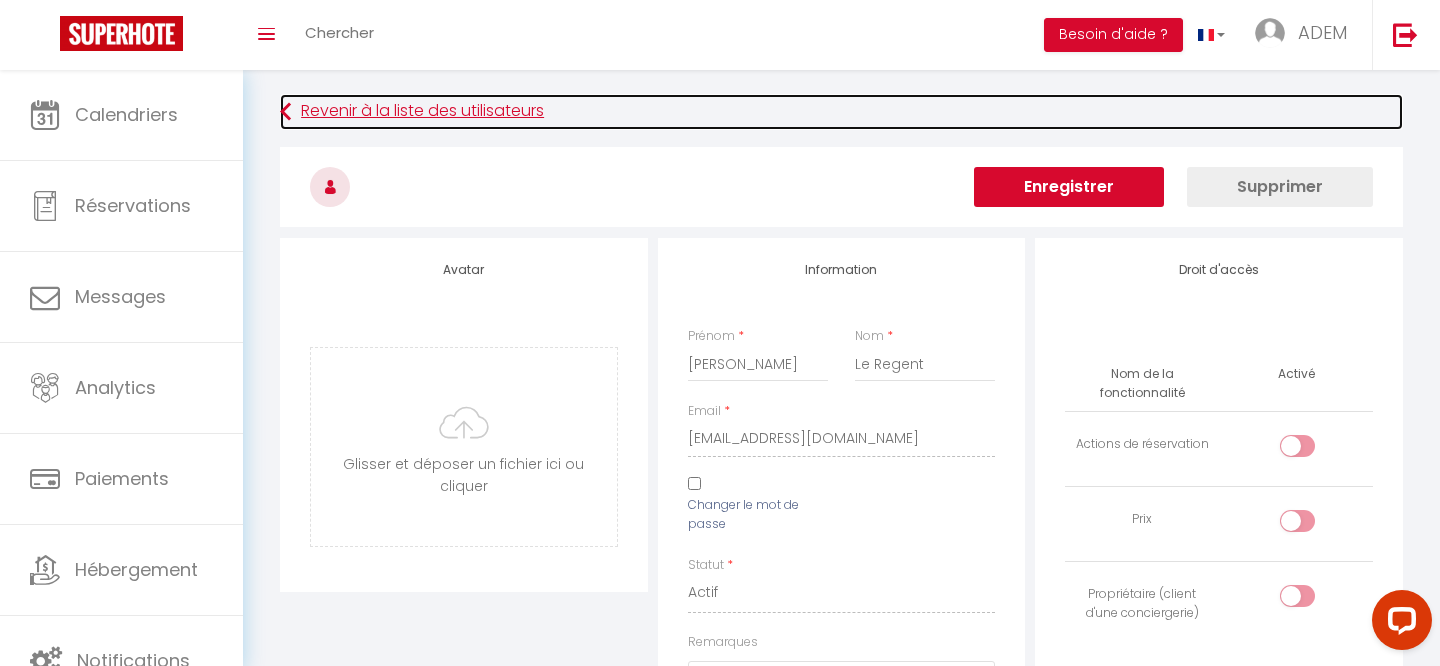 click on "Revenir à la liste des utilisateurs" at bounding box center [841, 112] 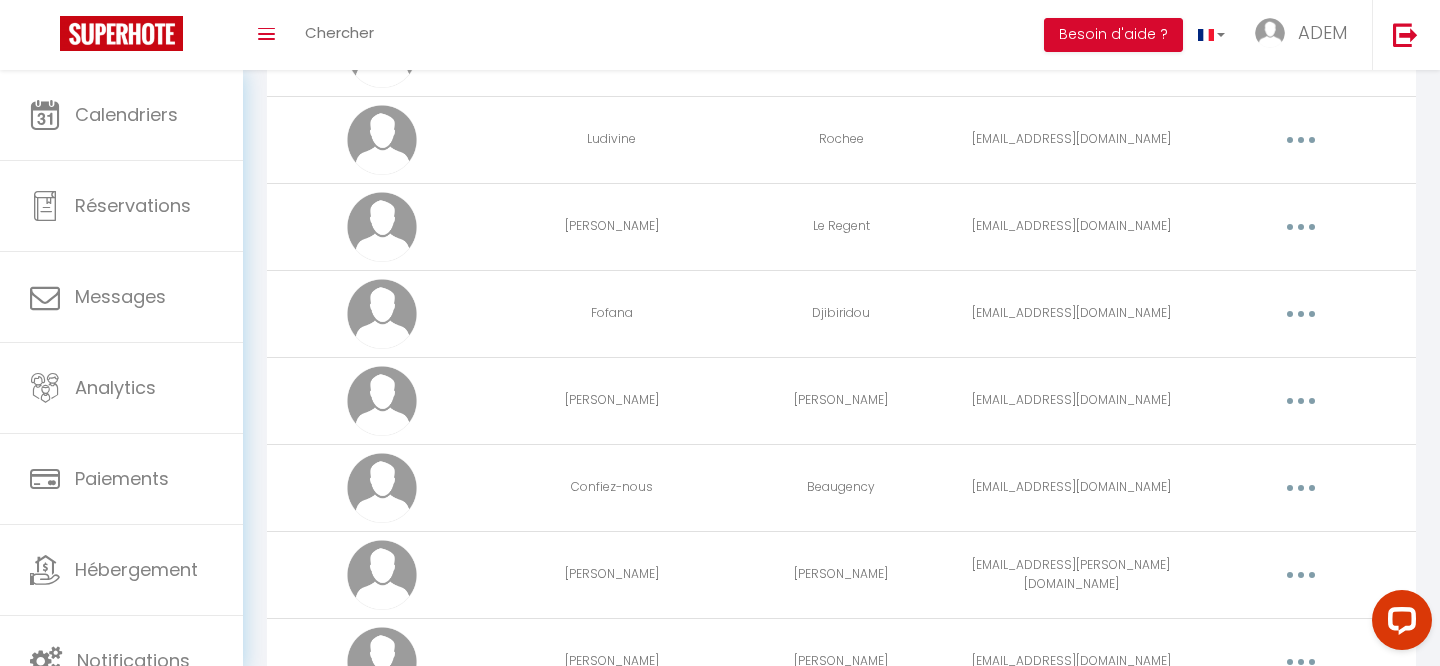 scroll, scrollTop: 5302, scrollLeft: 0, axis: vertical 